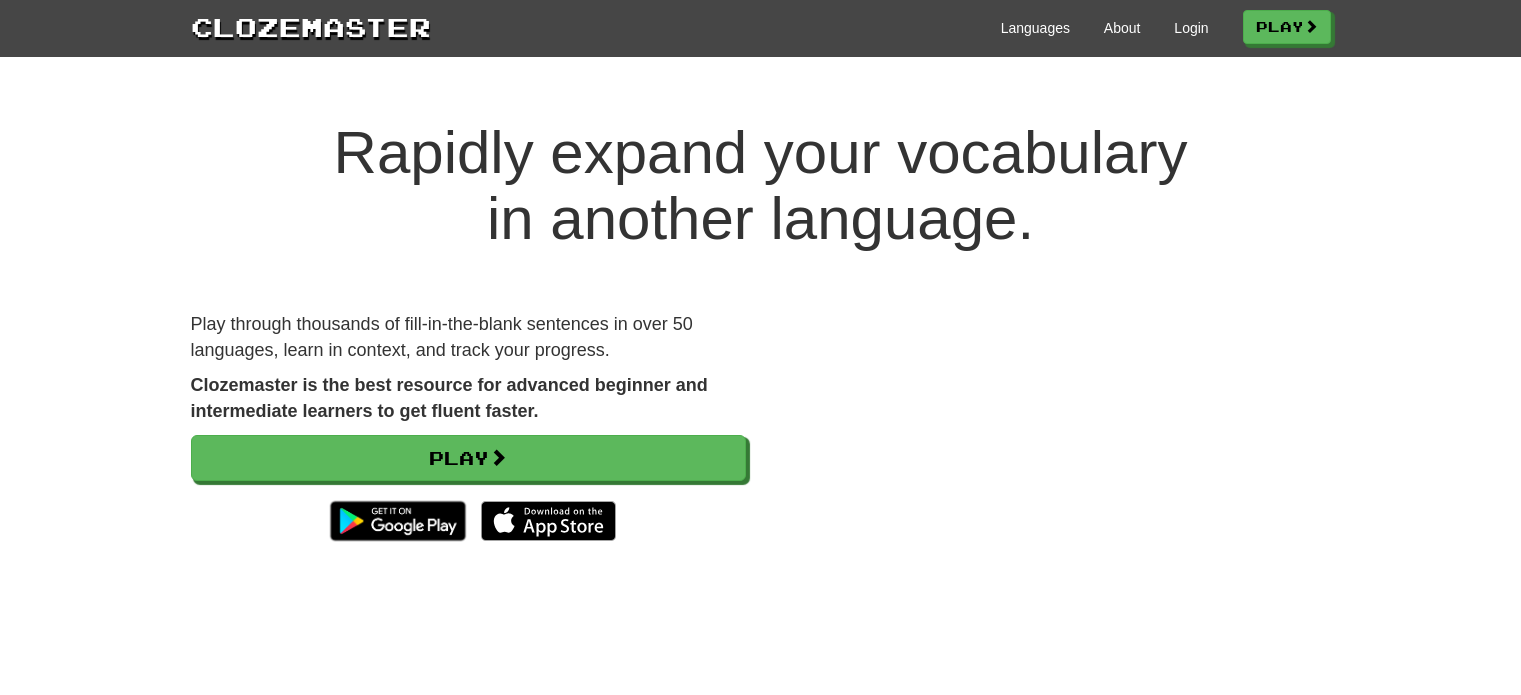 scroll, scrollTop: 0, scrollLeft: 0, axis: both 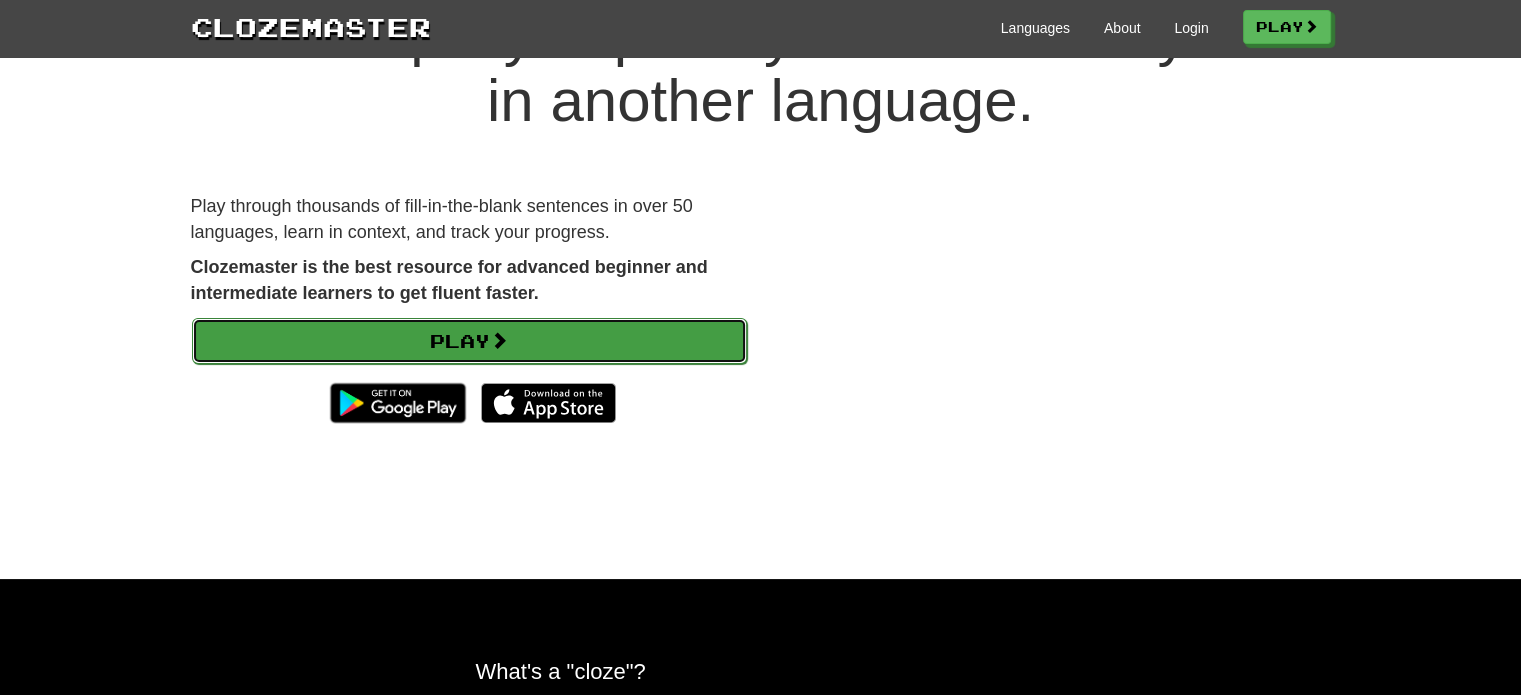 click on "Play" at bounding box center (469, 341) 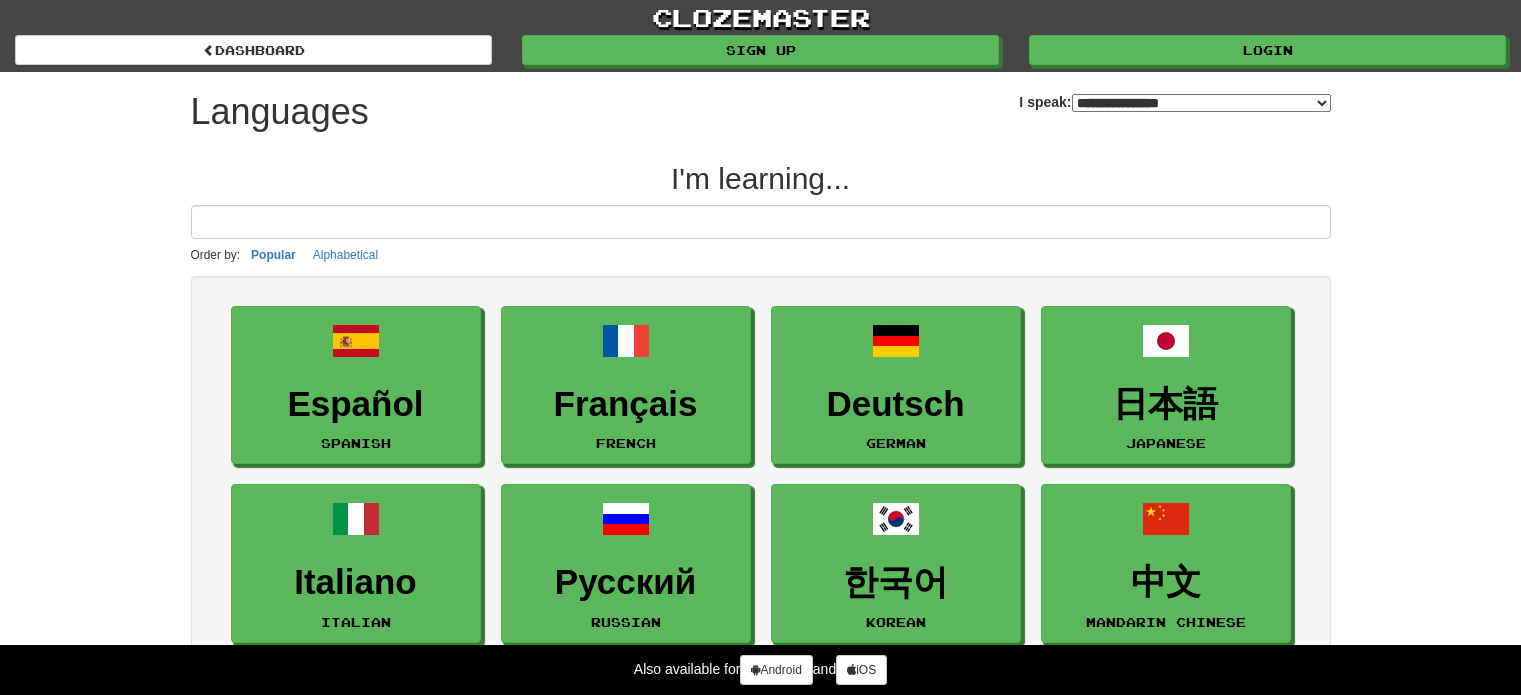 select on "*******" 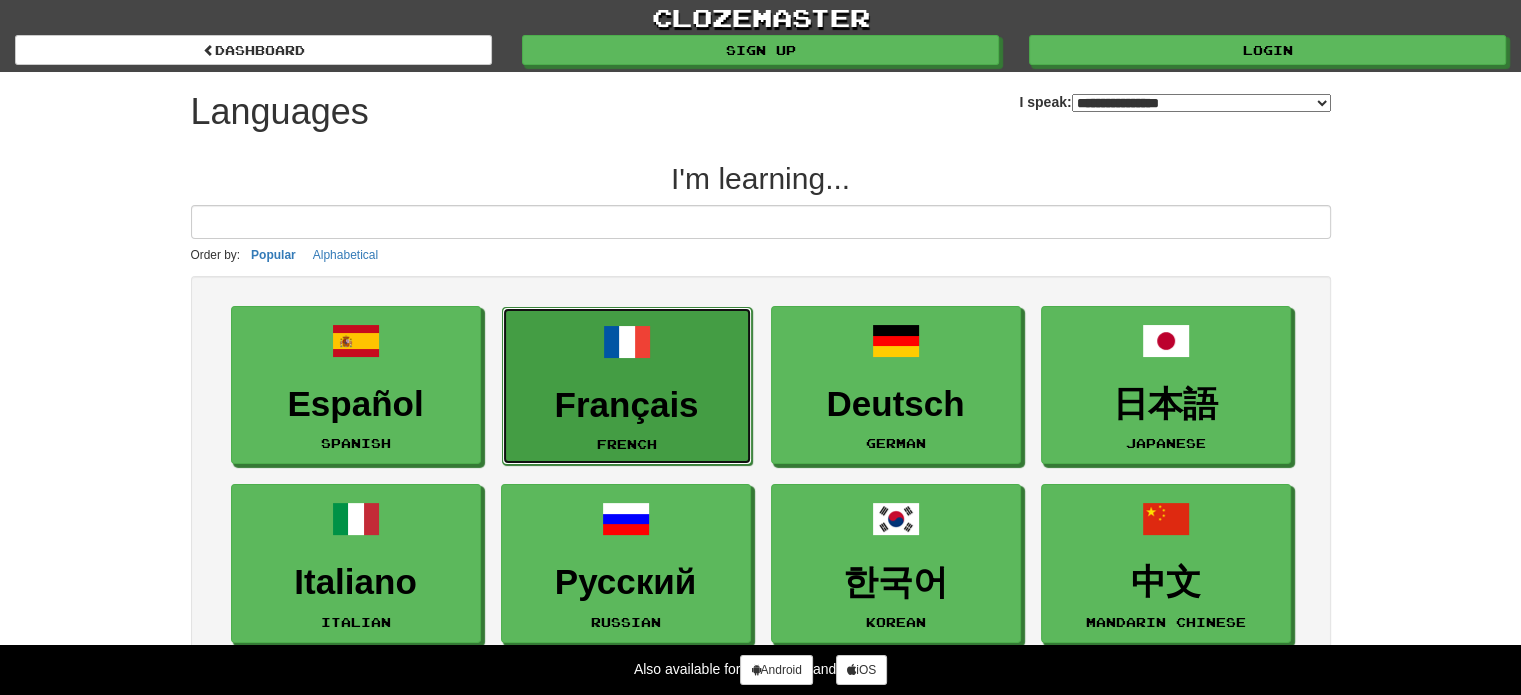click on "Français French" at bounding box center [627, 386] 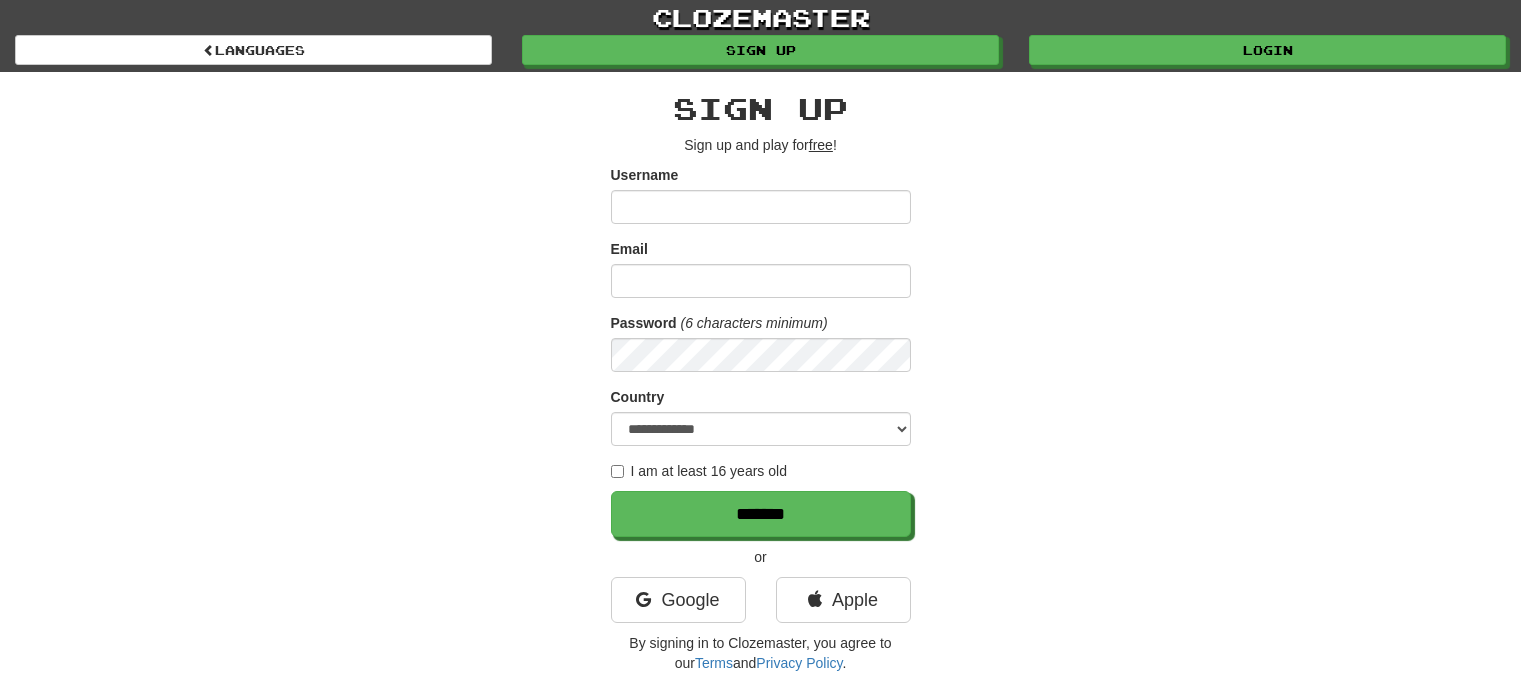 scroll, scrollTop: 0, scrollLeft: 0, axis: both 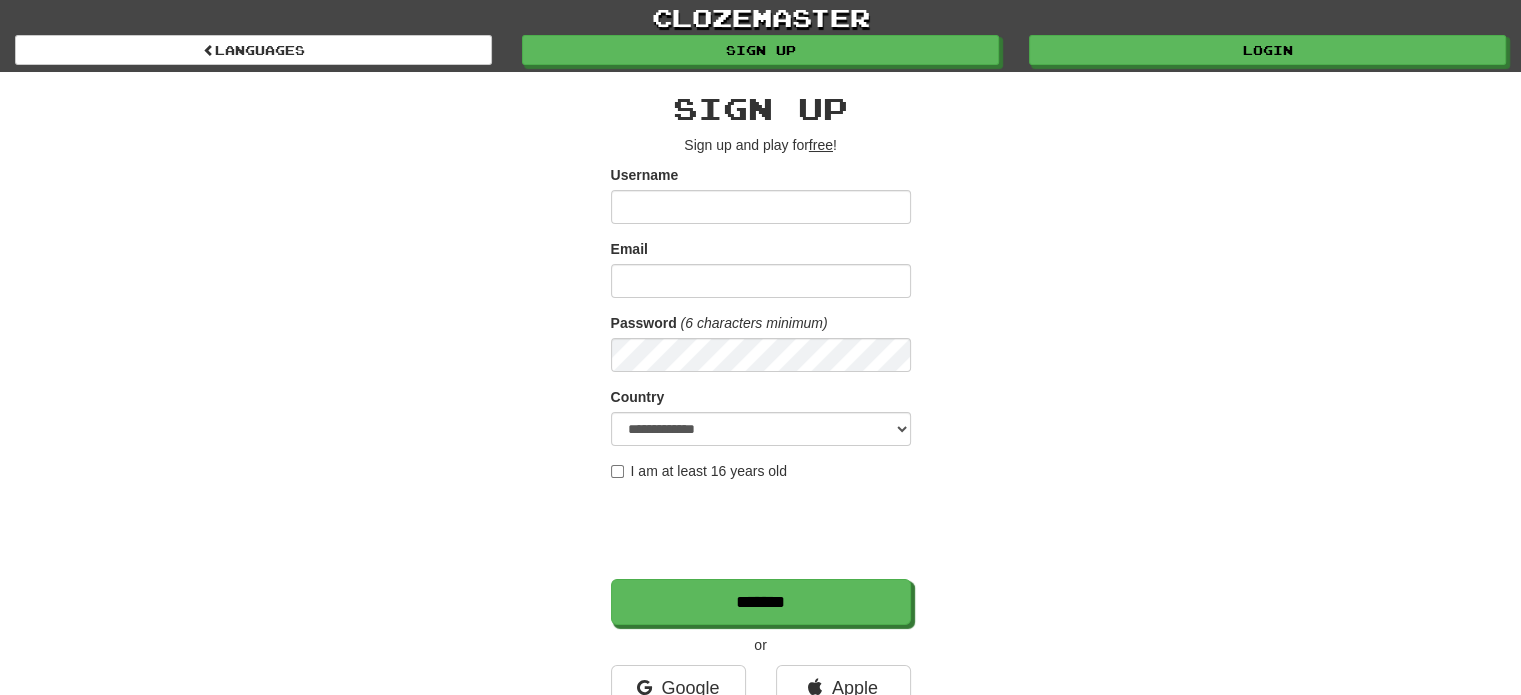 click on "Username" at bounding box center [761, 207] 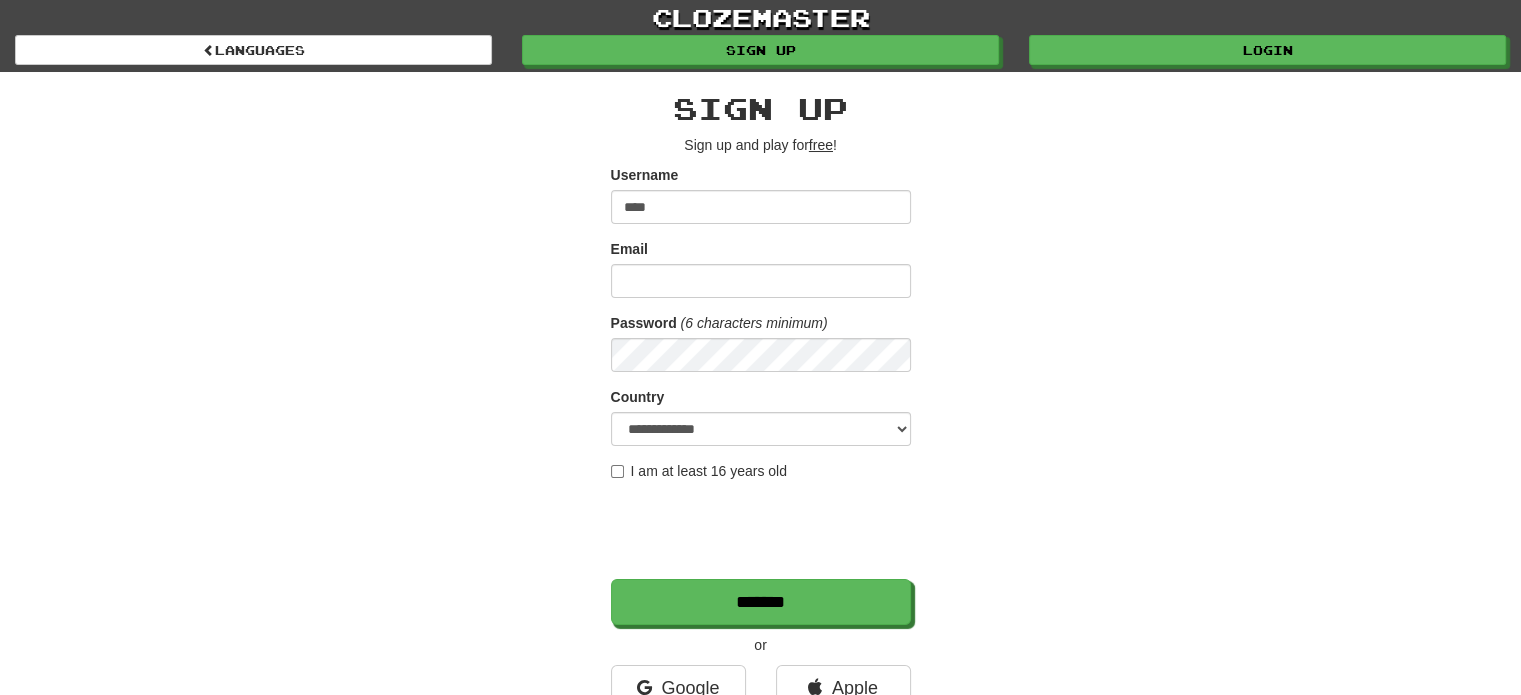 type on "****" 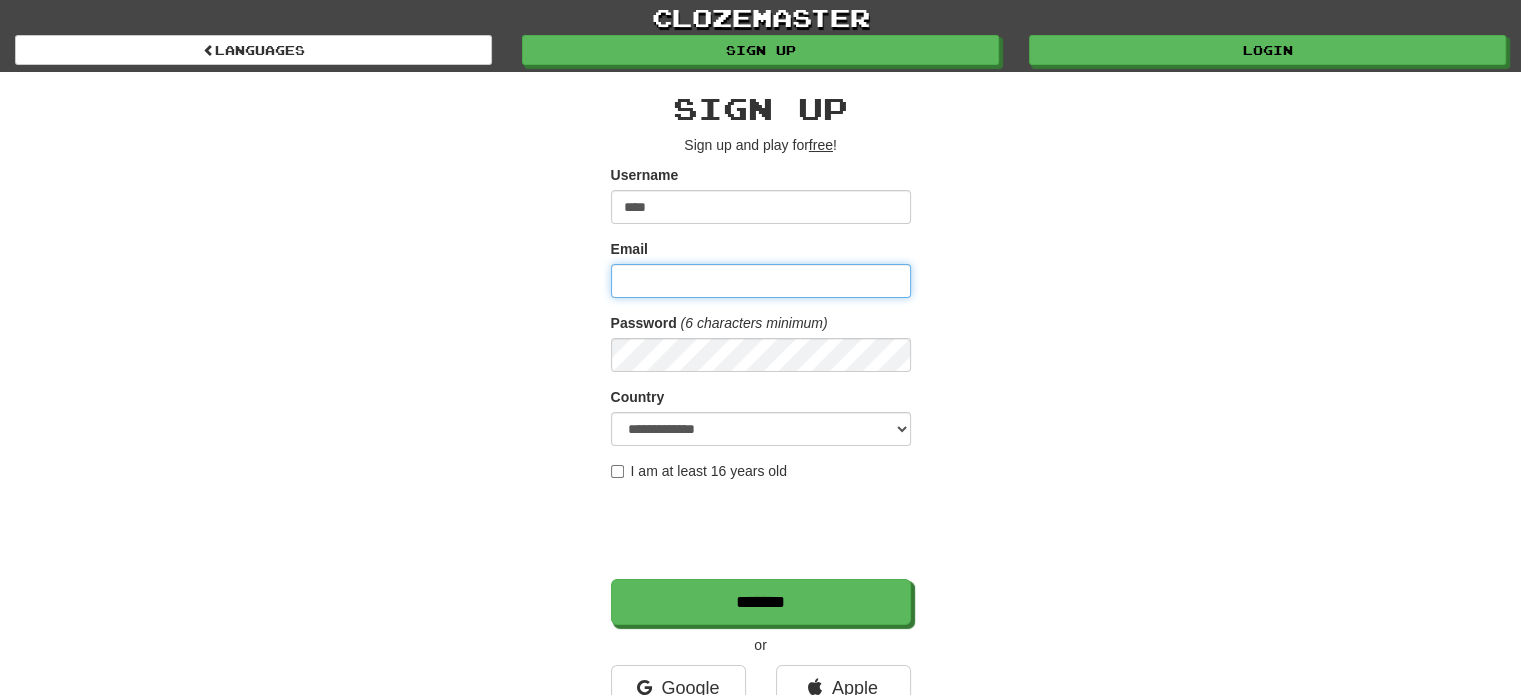 click on "Email" at bounding box center [761, 281] 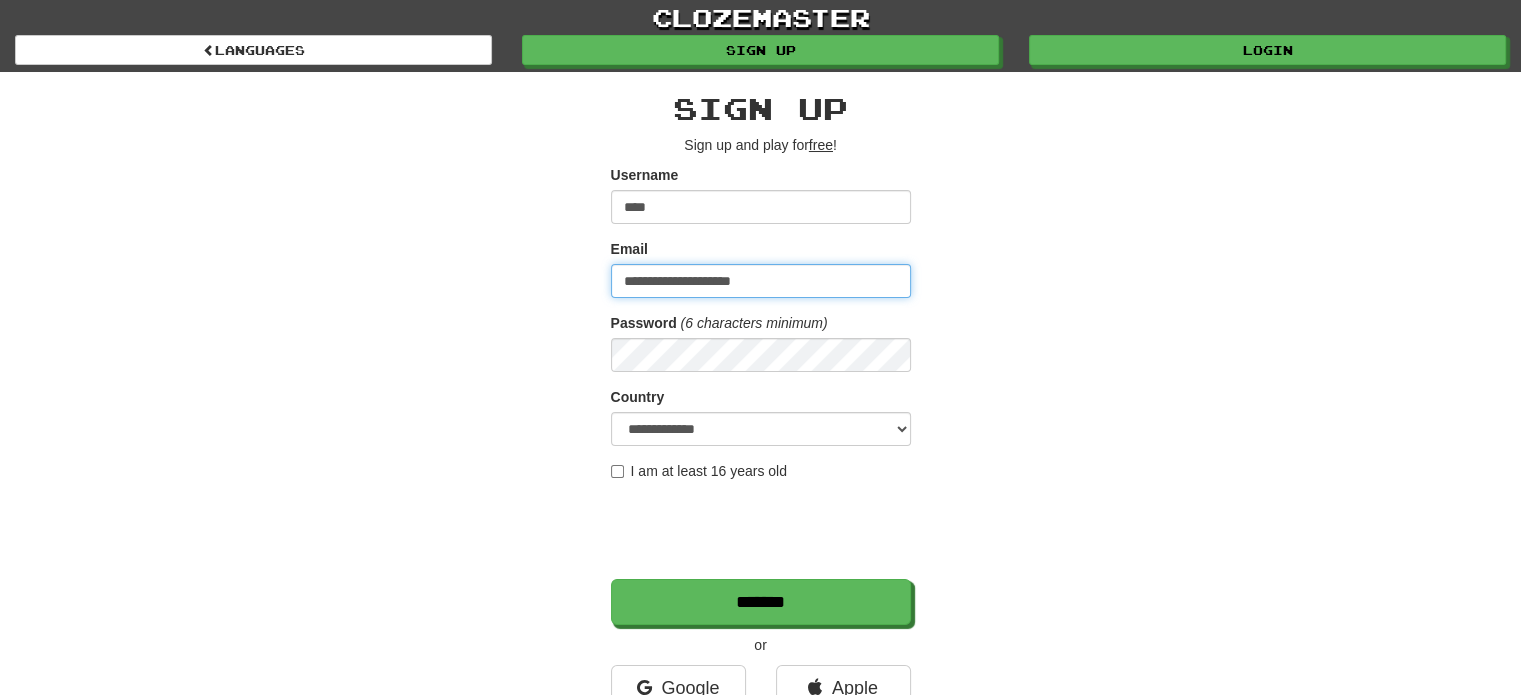 type on "**********" 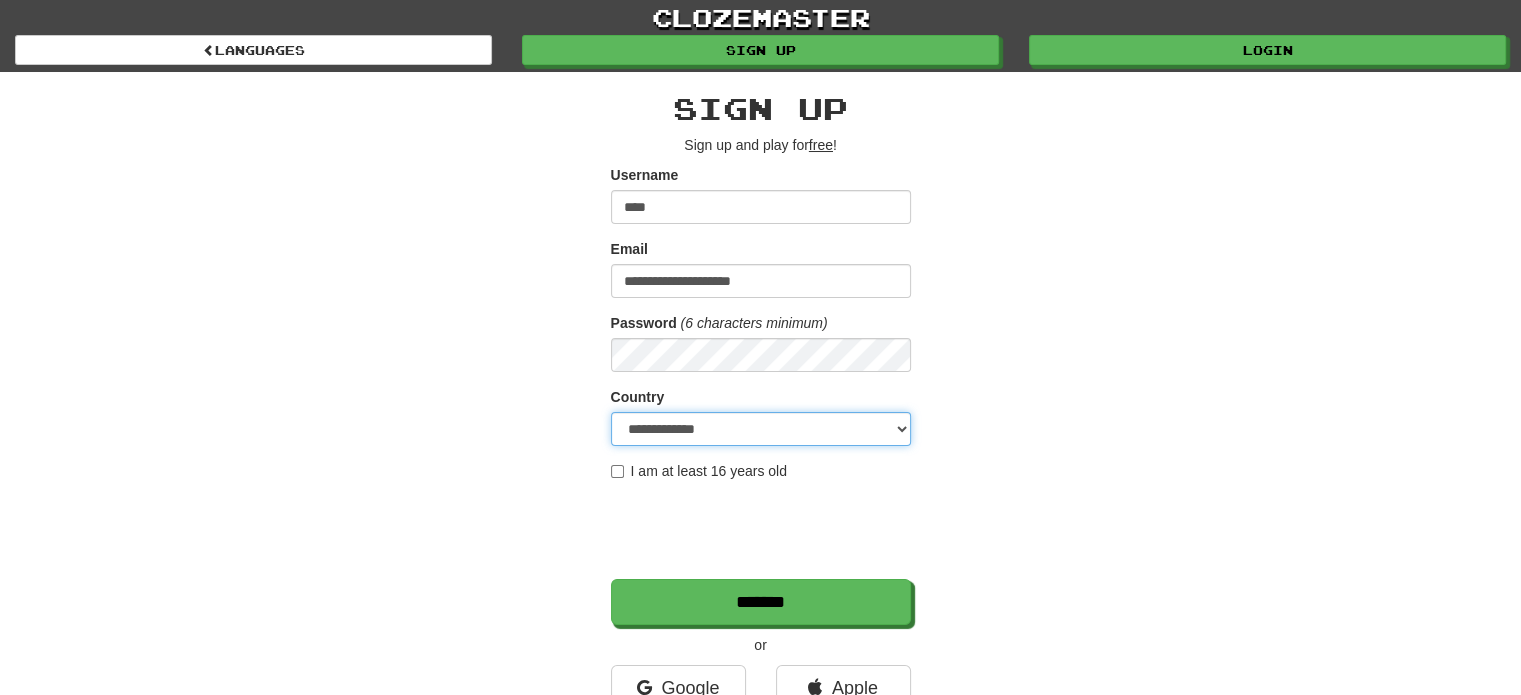 click on "**********" at bounding box center [761, 429] 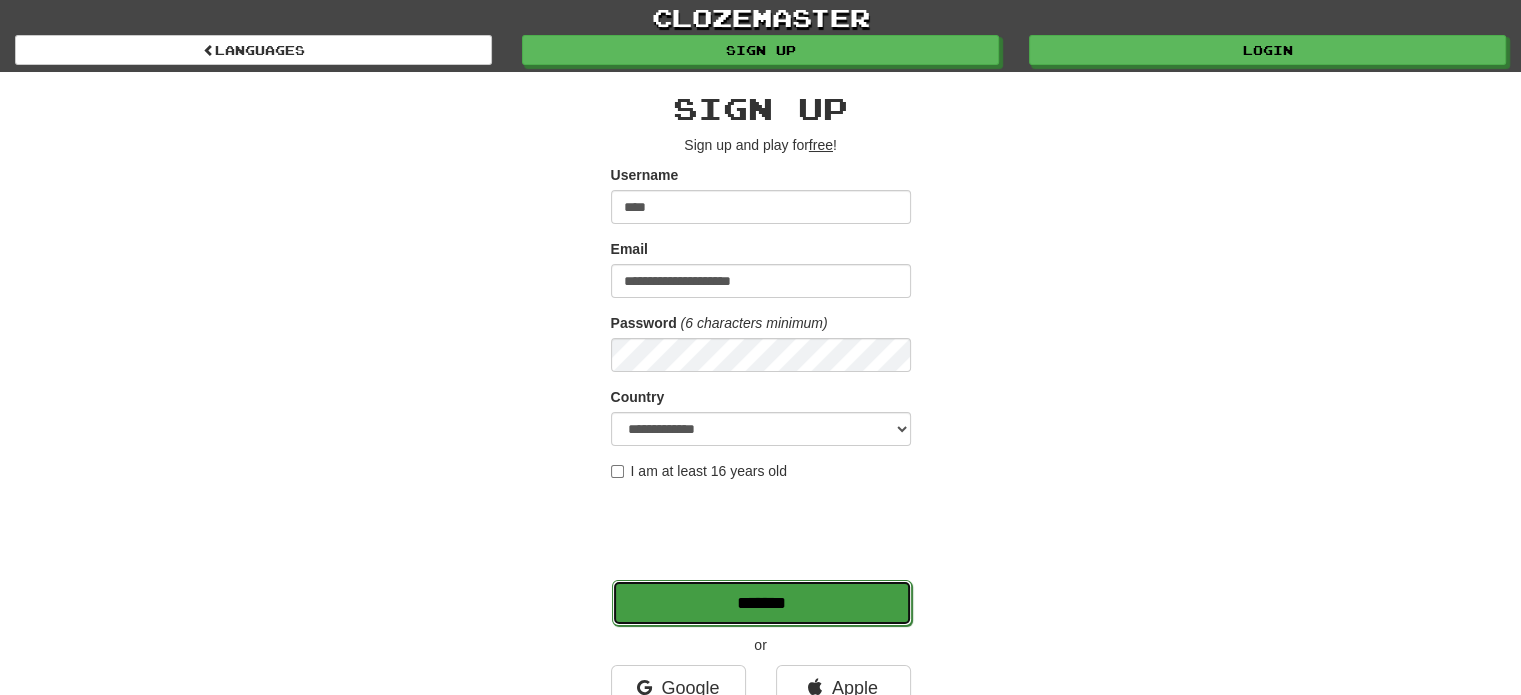 click on "*******" at bounding box center (762, 603) 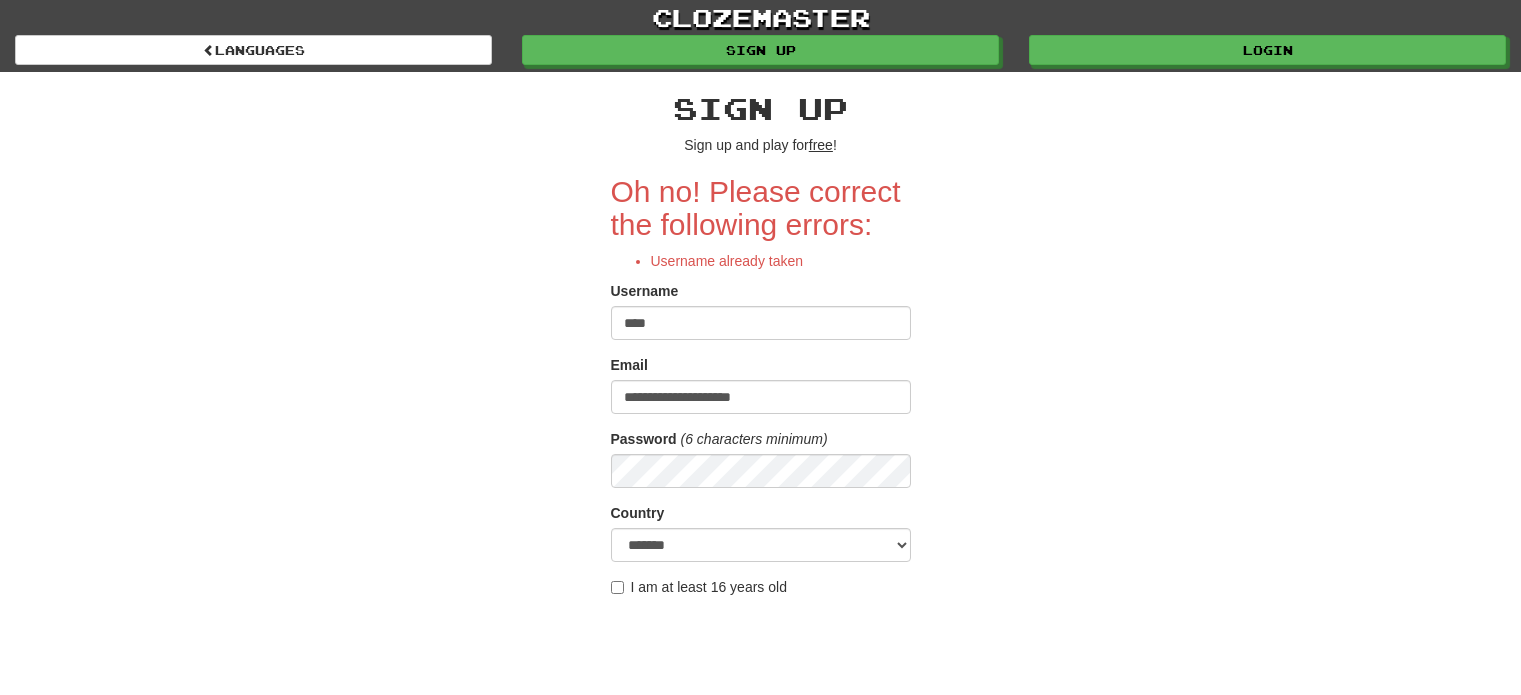 scroll, scrollTop: 0, scrollLeft: 0, axis: both 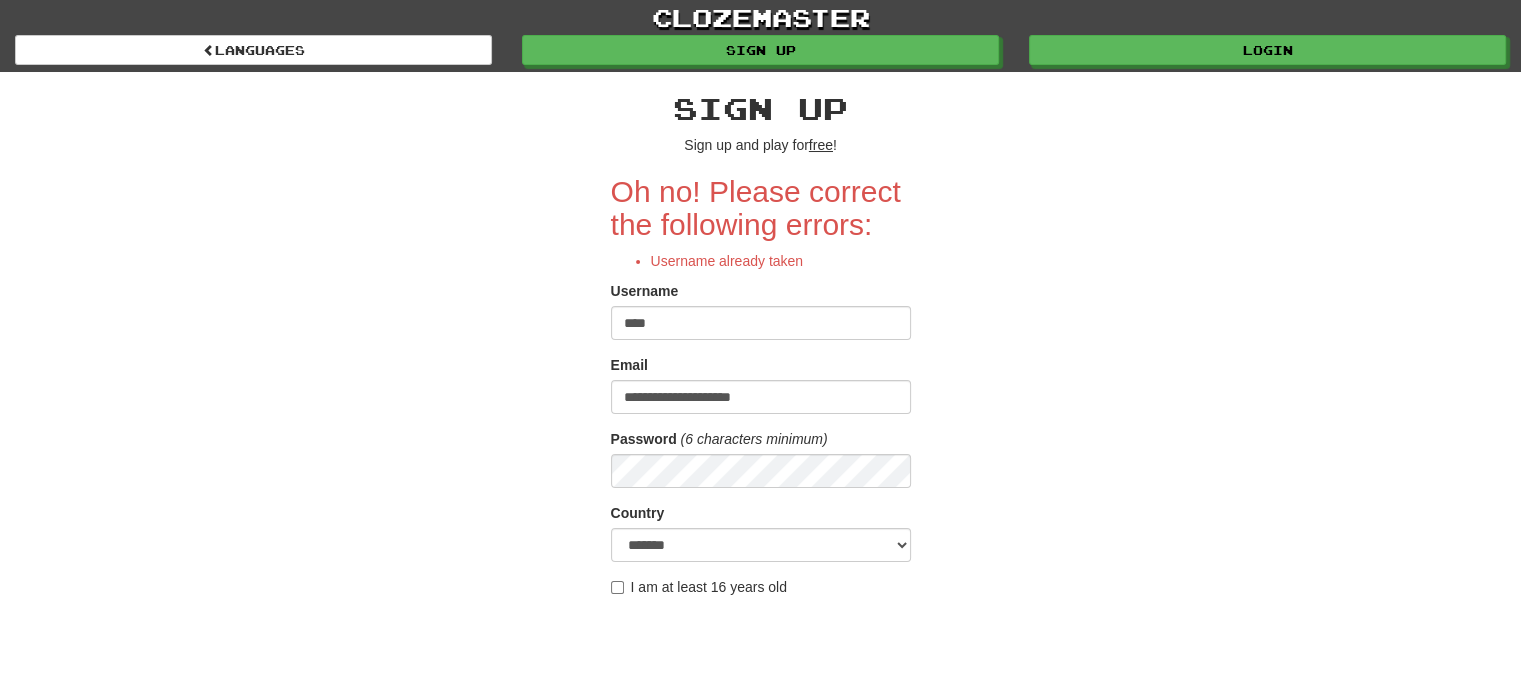 click on "****" at bounding box center (761, 323) 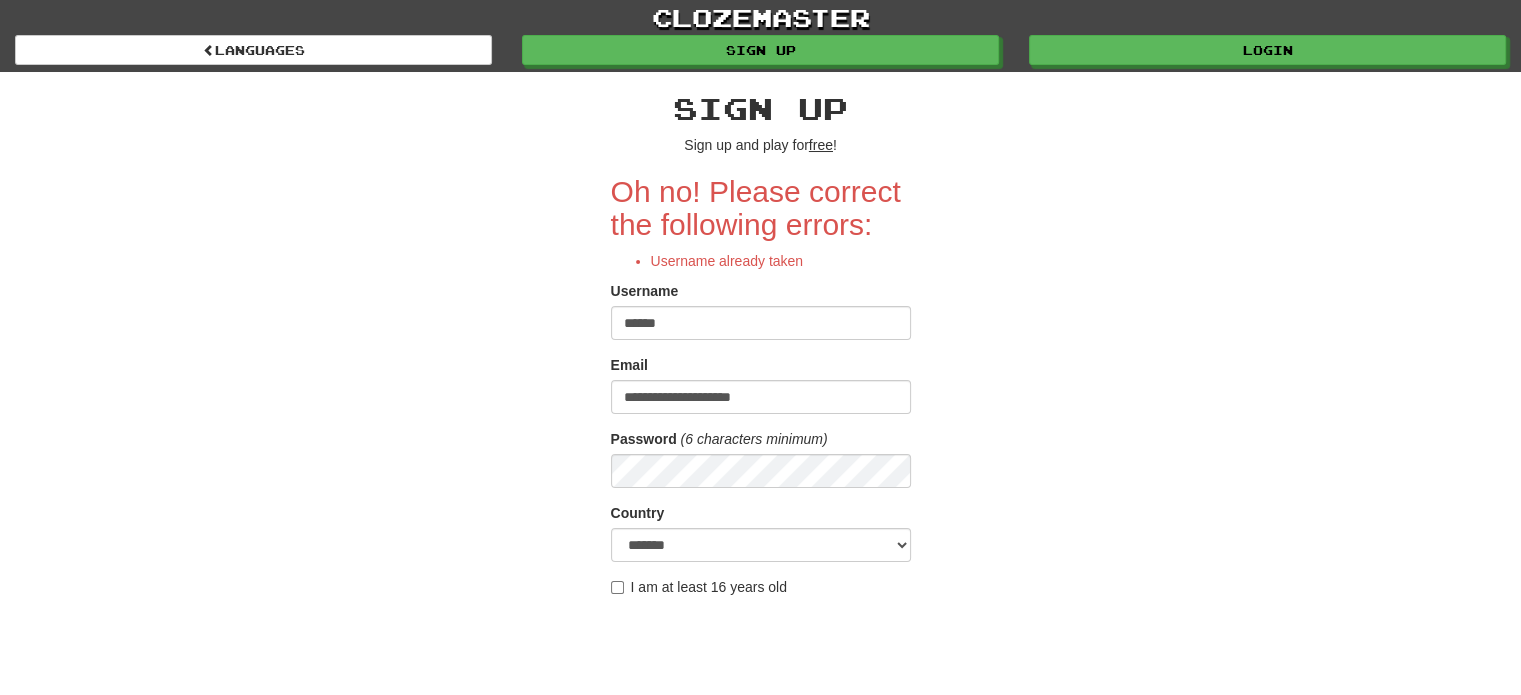 type on "******" 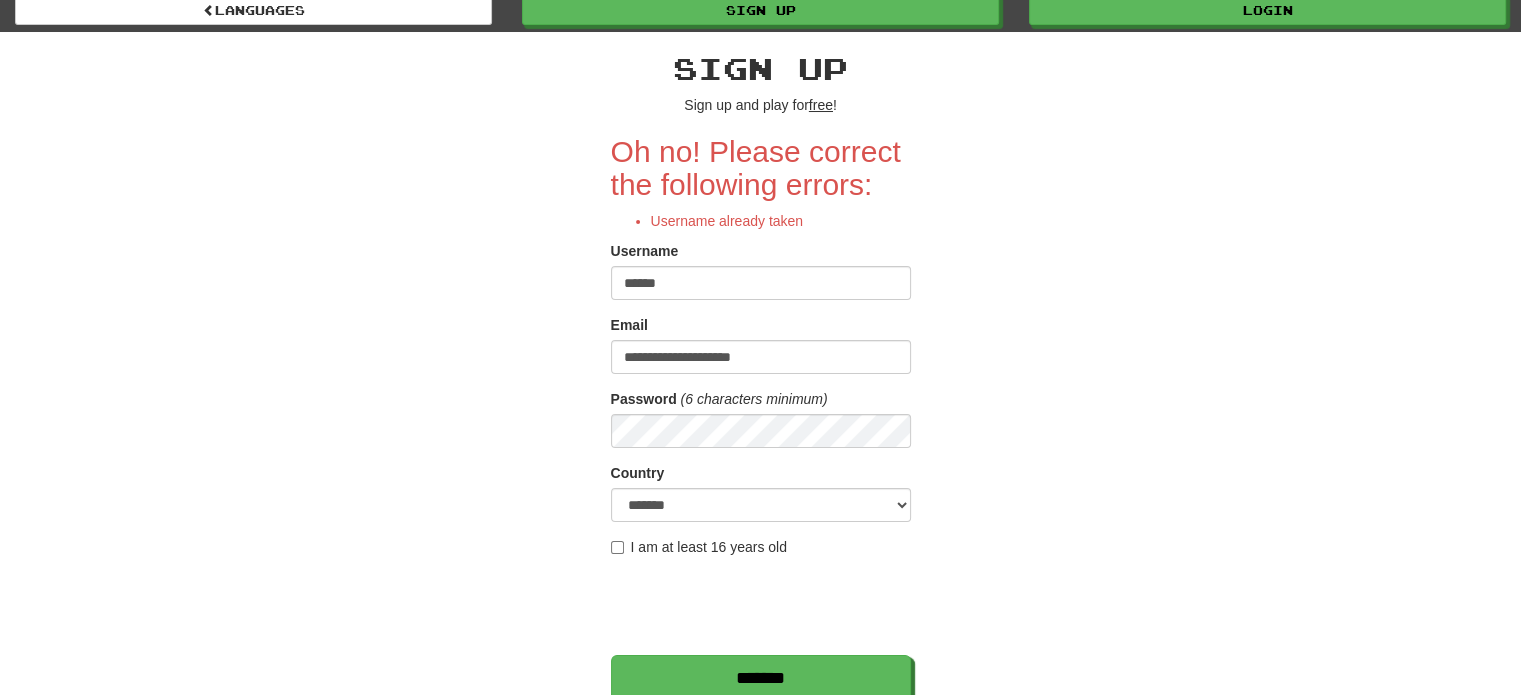 scroll, scrollTop: 80, scrollLeft: 0, axis: vertical 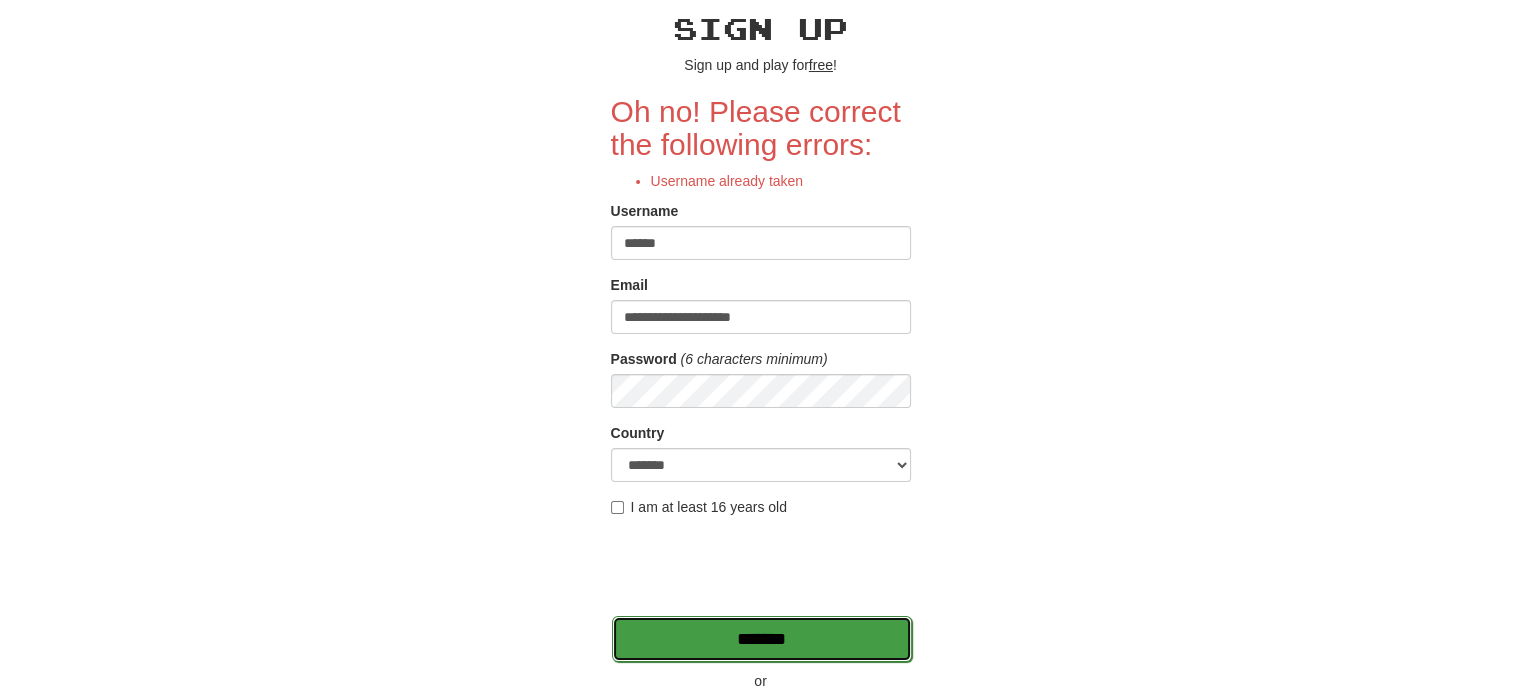 click on "*******" at bounding box center (762, 639) 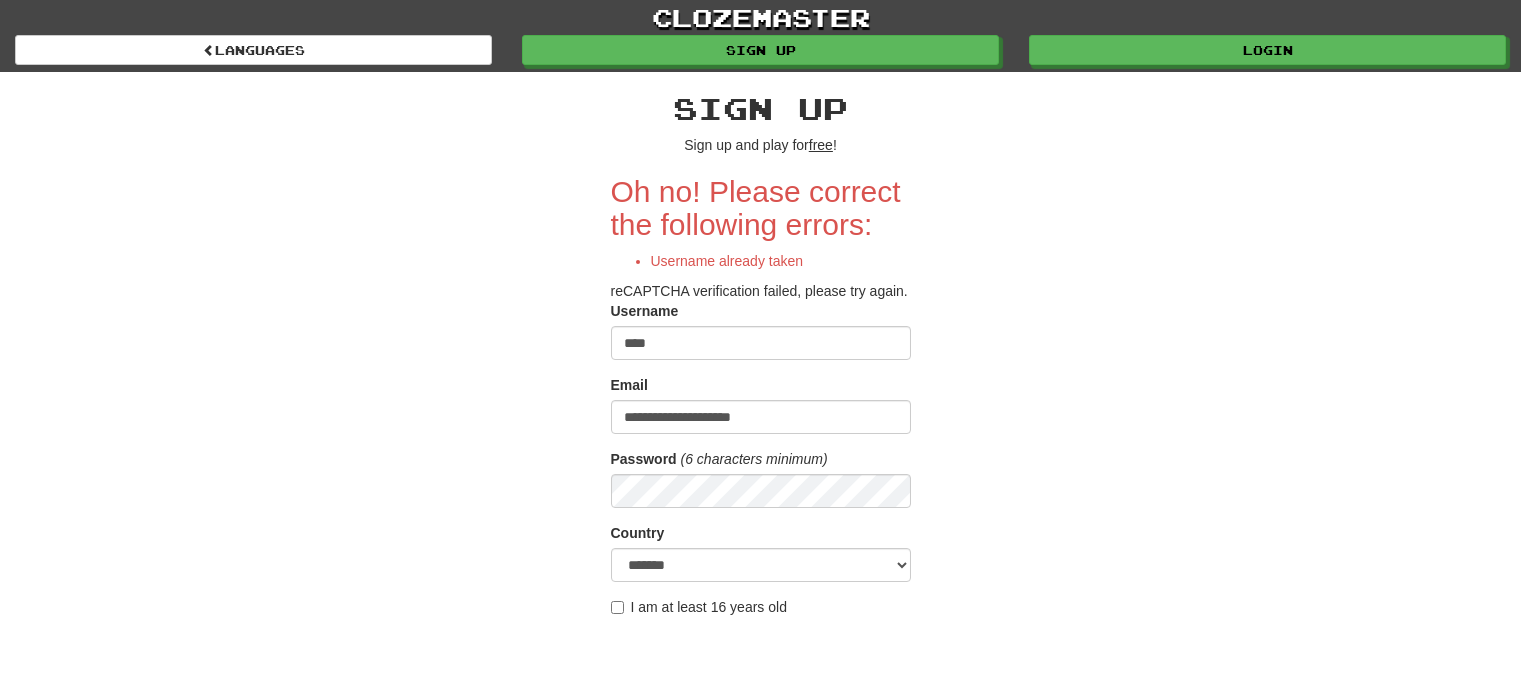 scroll, scrollTop: 0, scrollLeft: 0, axis: both 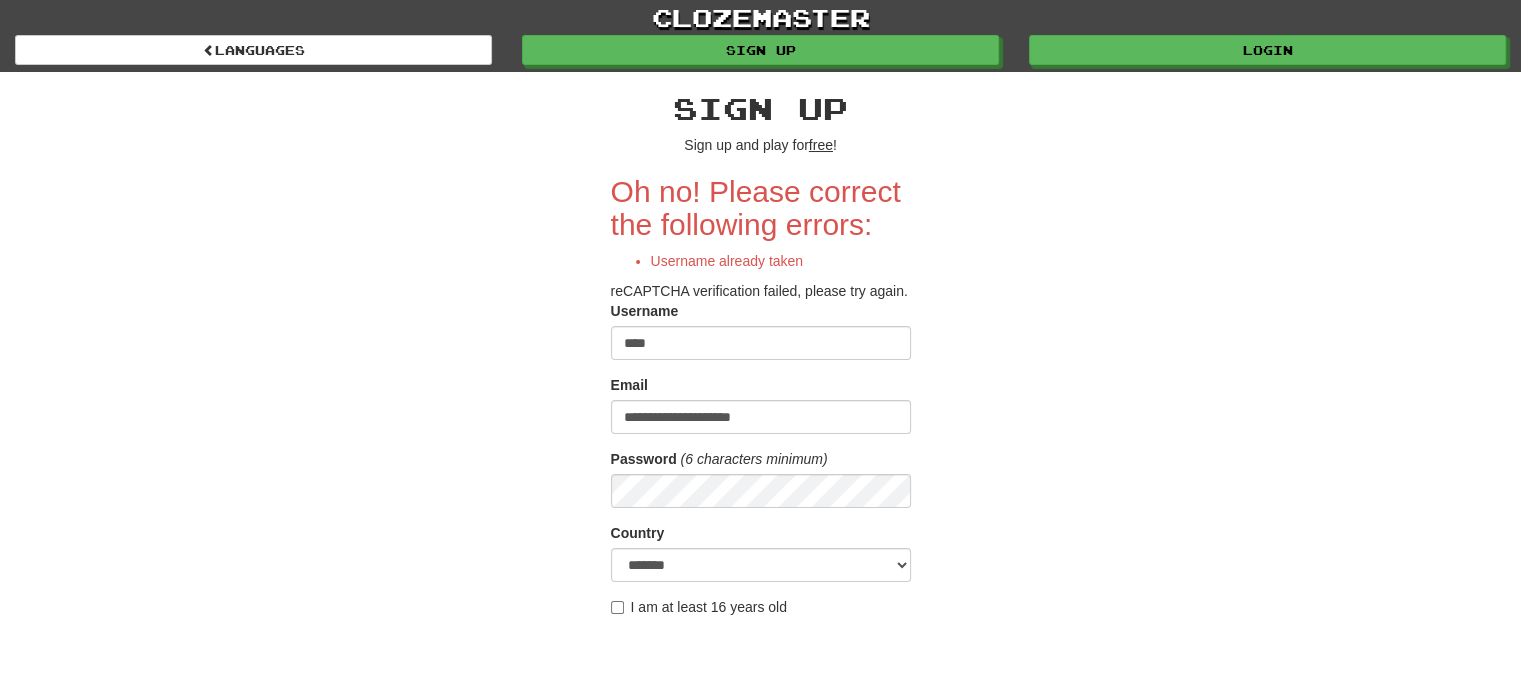 click on "****" at bounding box center (761, 343) 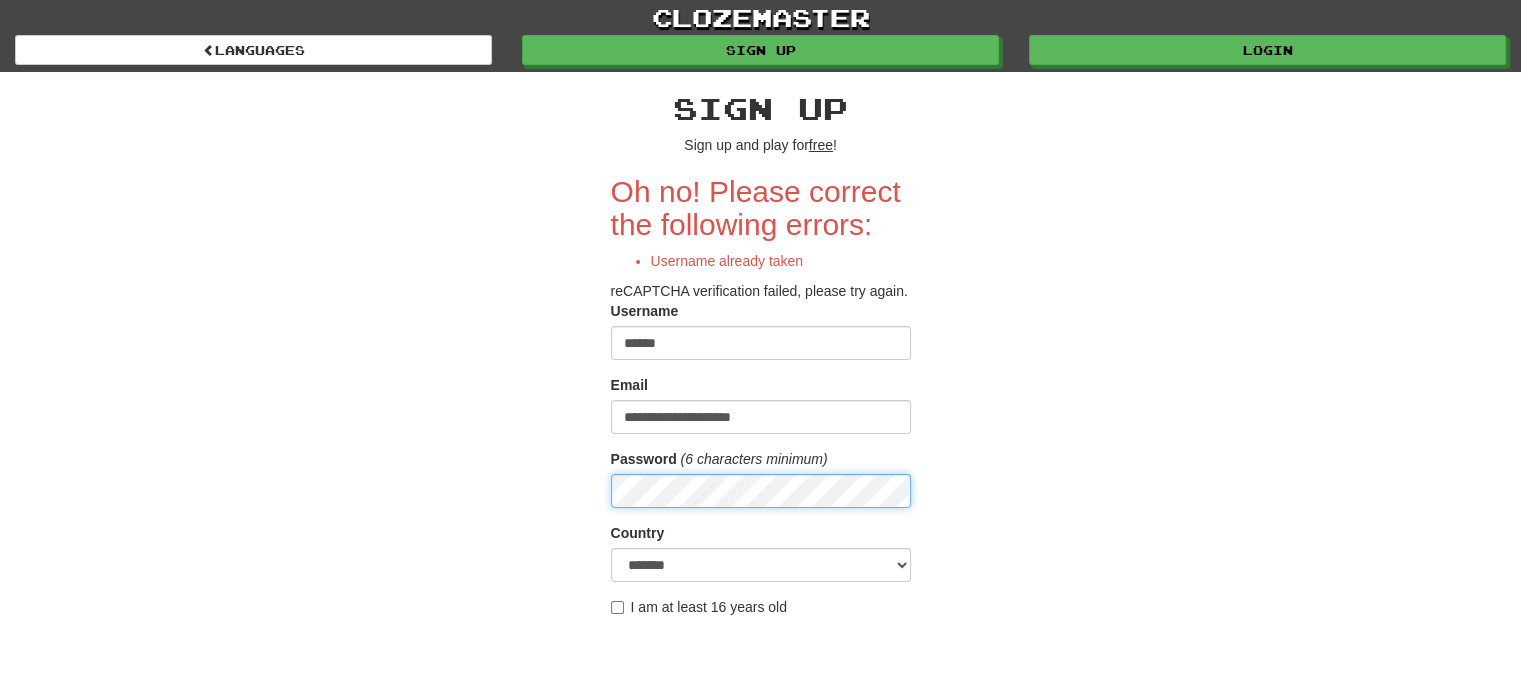 scroll, scrollTop: 257, scrollLeft: 0, axis: vertical 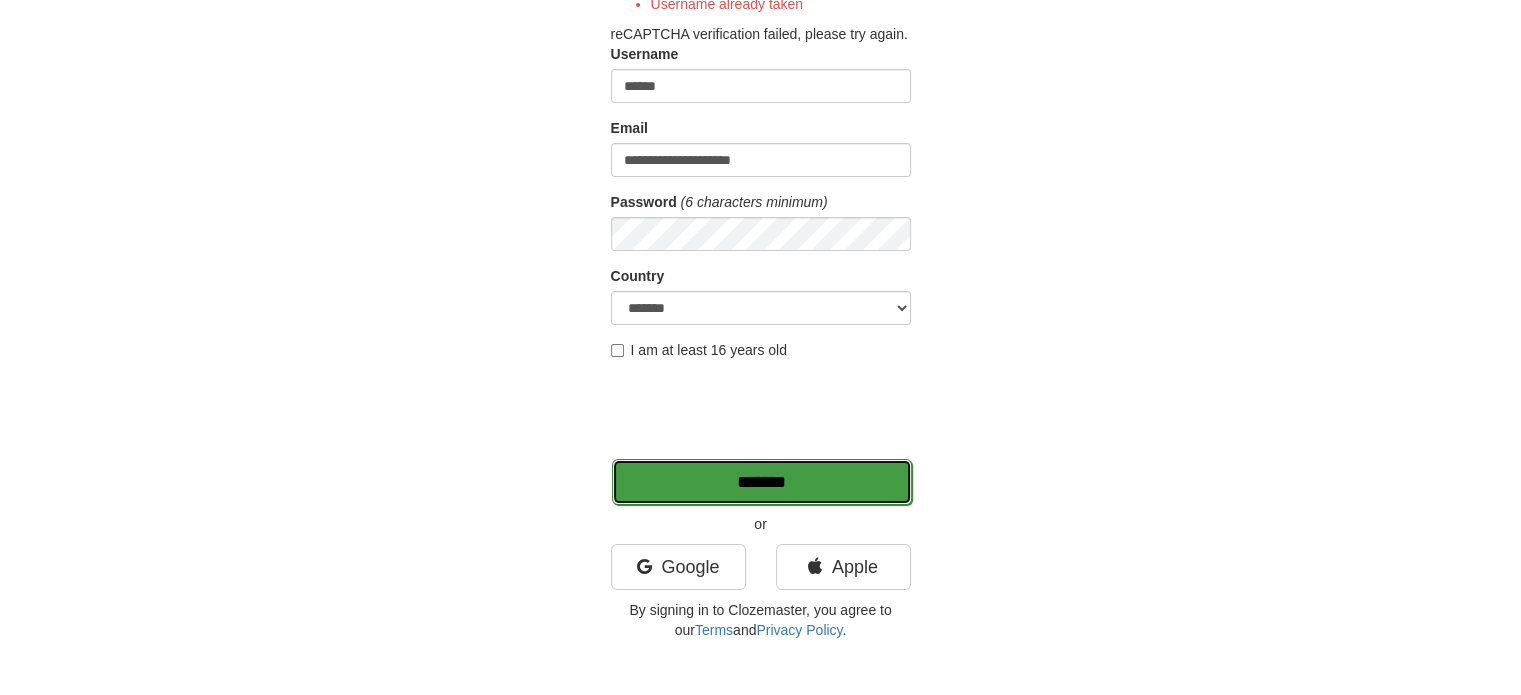 click on "*******" at bounding box center [762, 482] 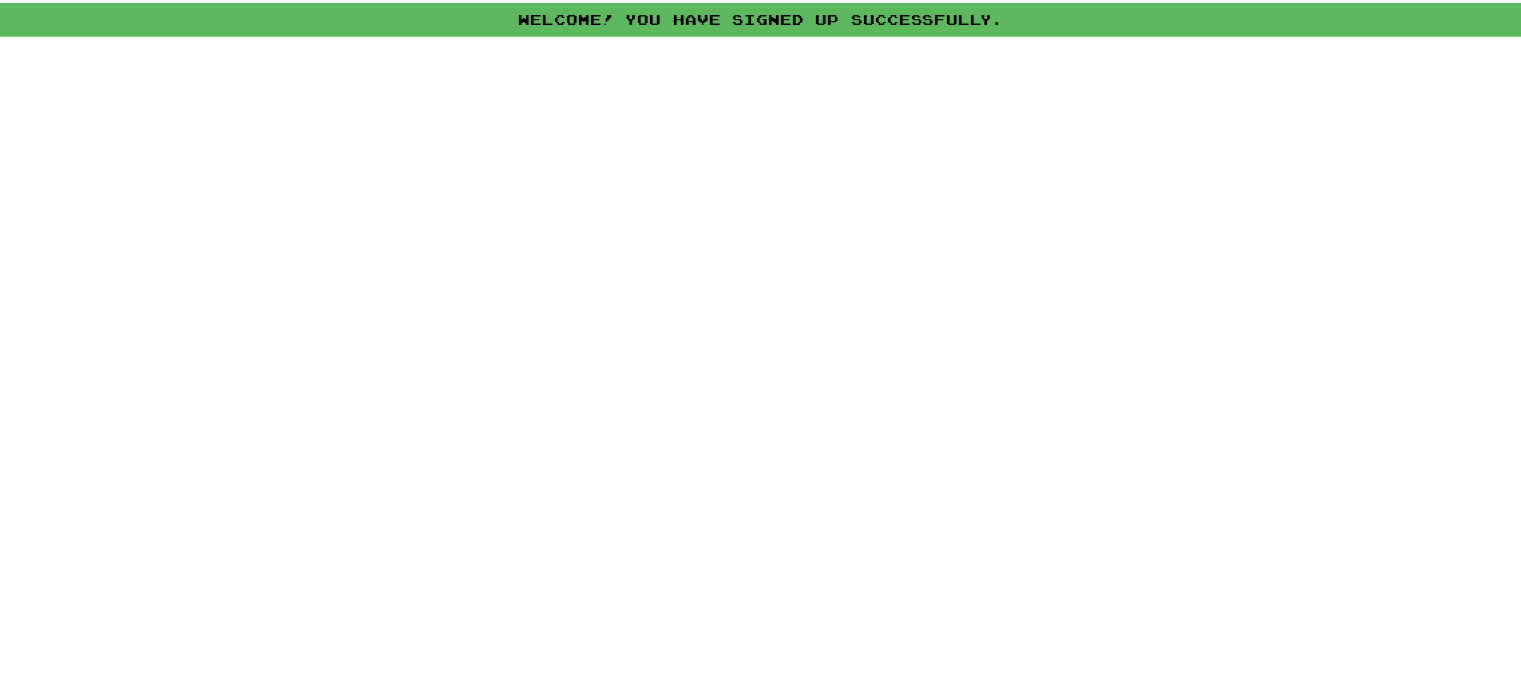 scroll, scrollTop: 0, scrollLeft: 0, axis: both 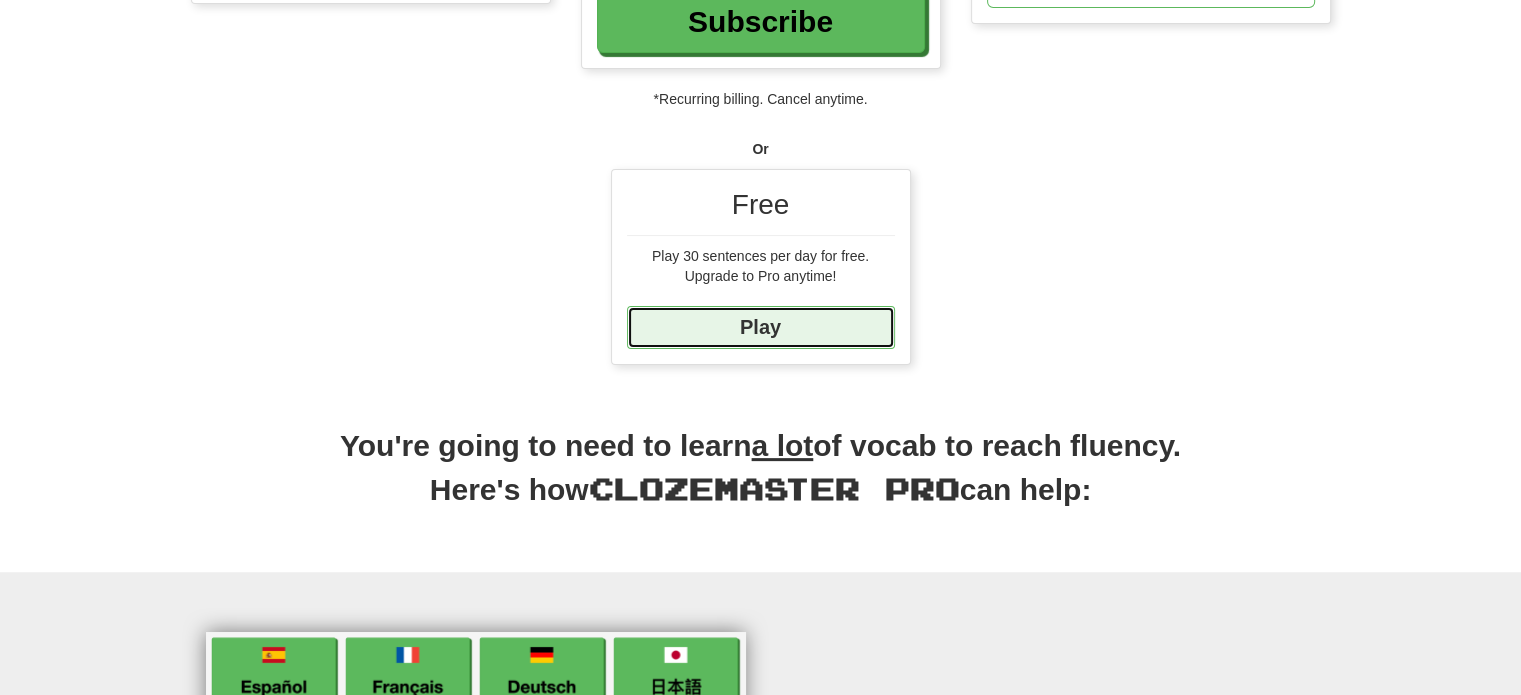 click on "Play" at bounding box center [761, 327] 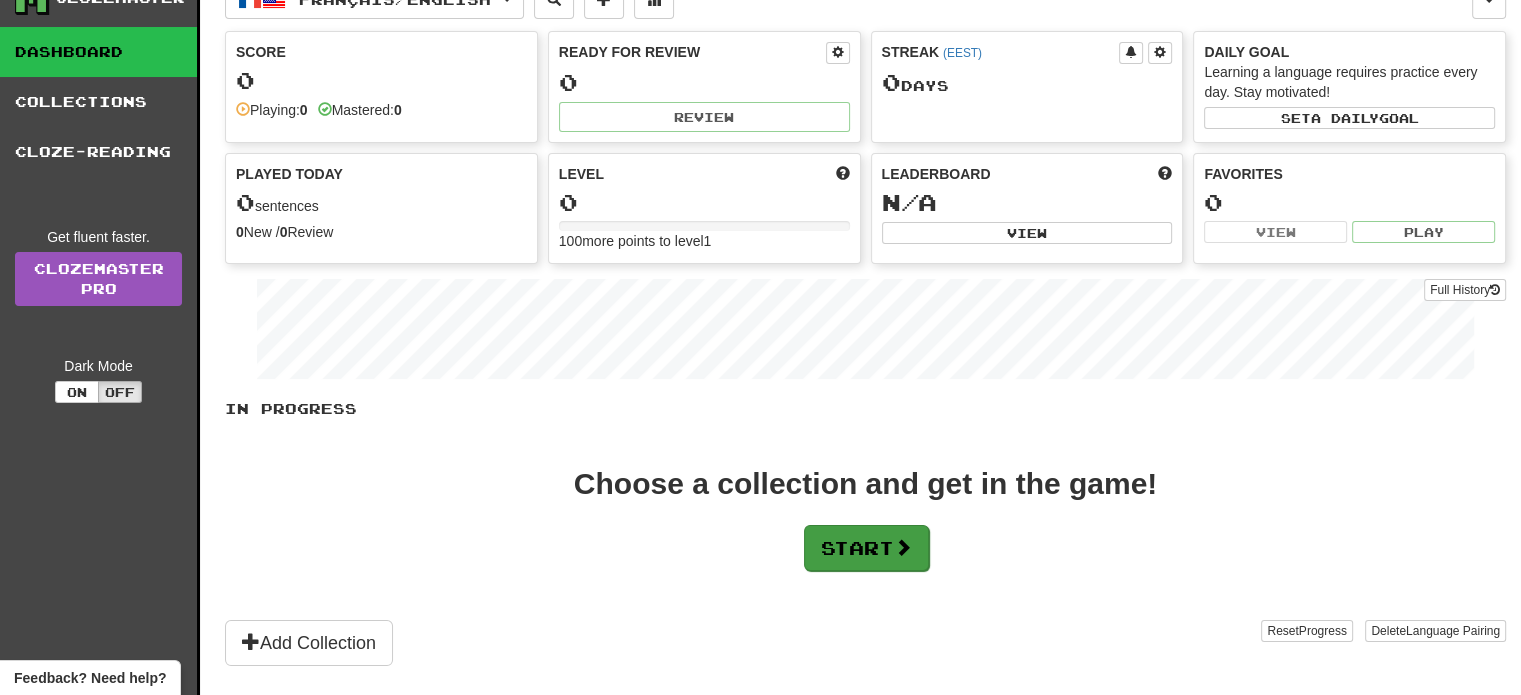 scroll, scrollTop: 160, scrollLeft: 0, axis: vertical 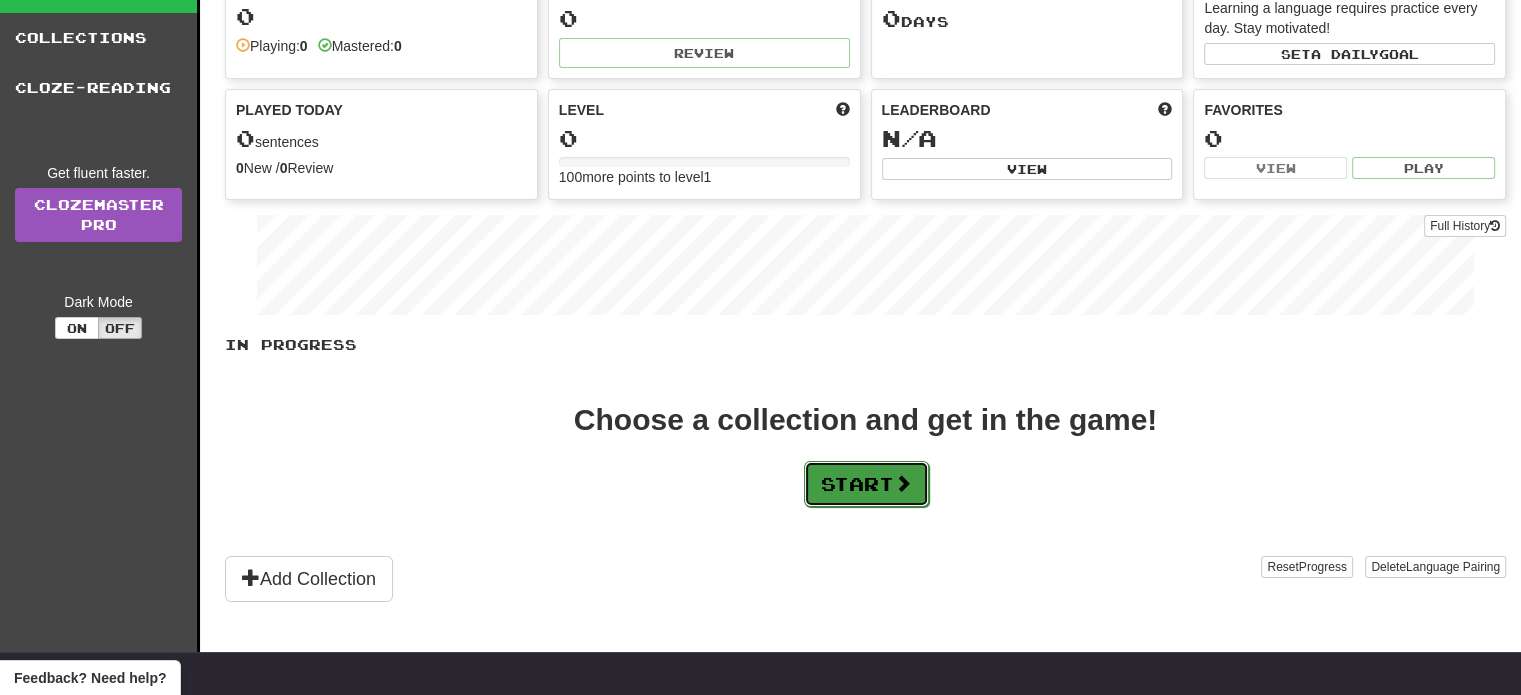 click on "Start" at bounding box center (866, 484) 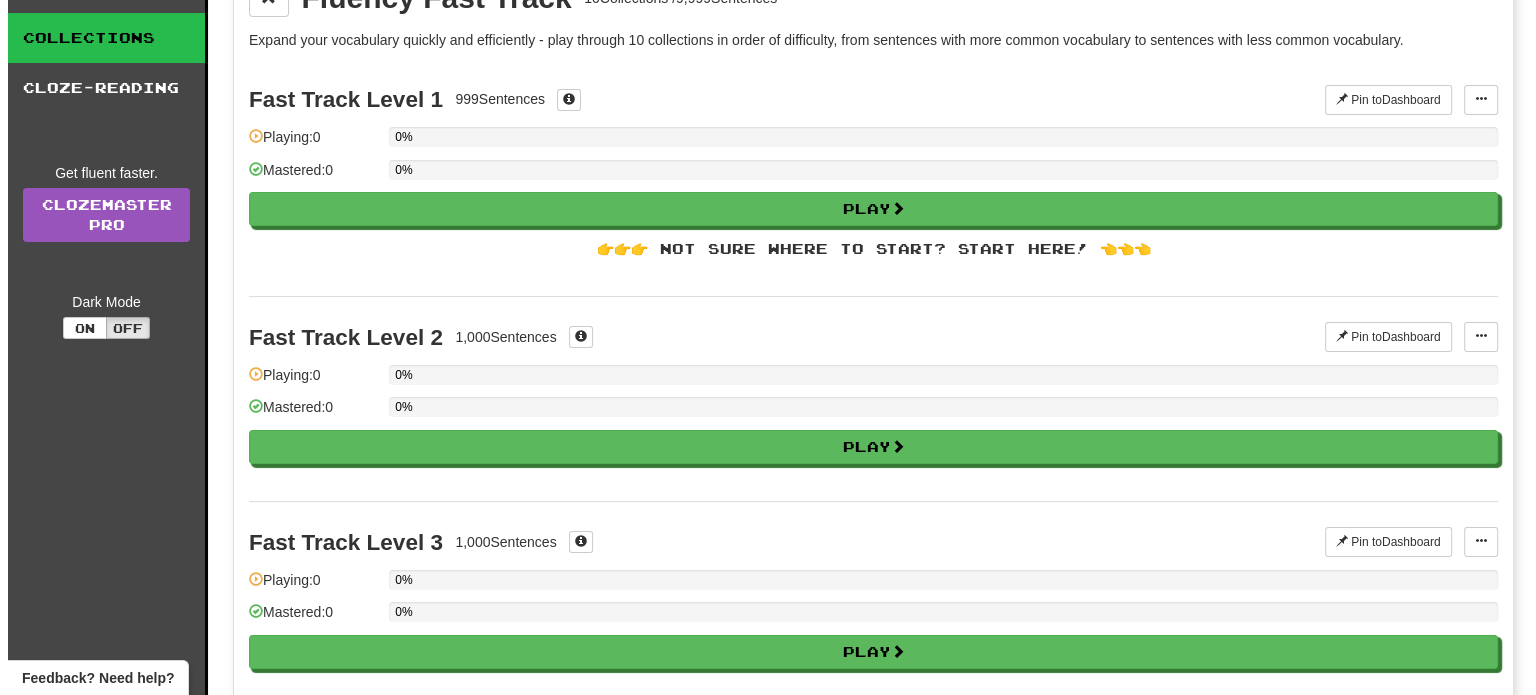 scroll, scrollTop: 0, scrollLeft: 0, axis: both 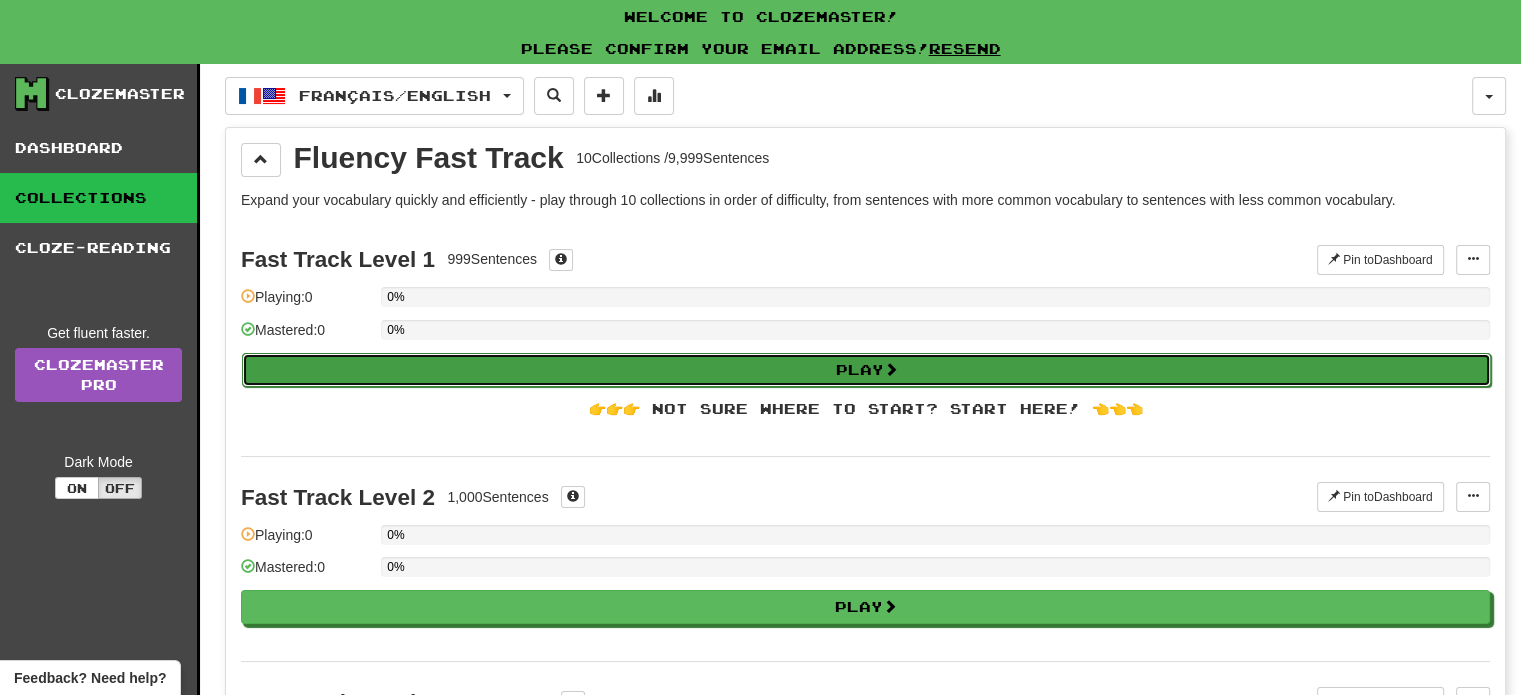 click at bounding box center (891, 369) 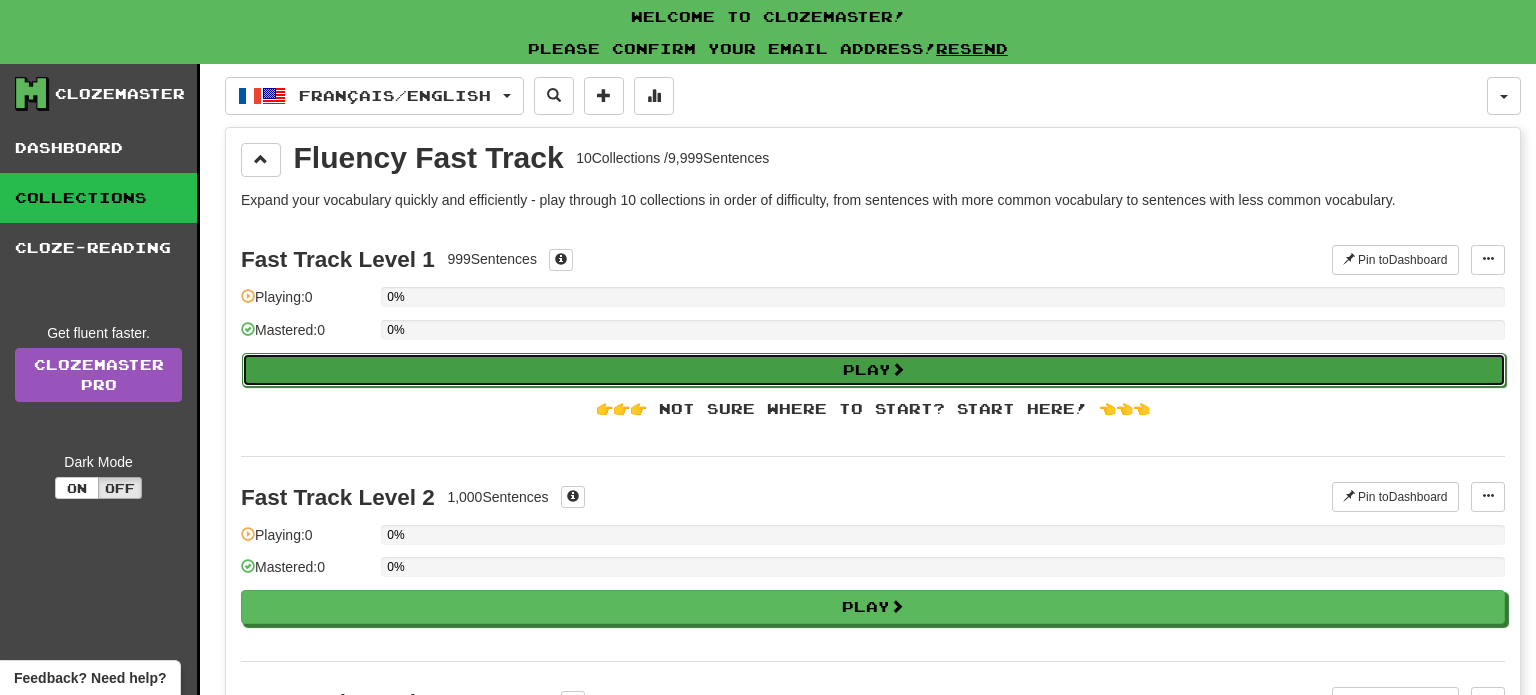 select on "**" 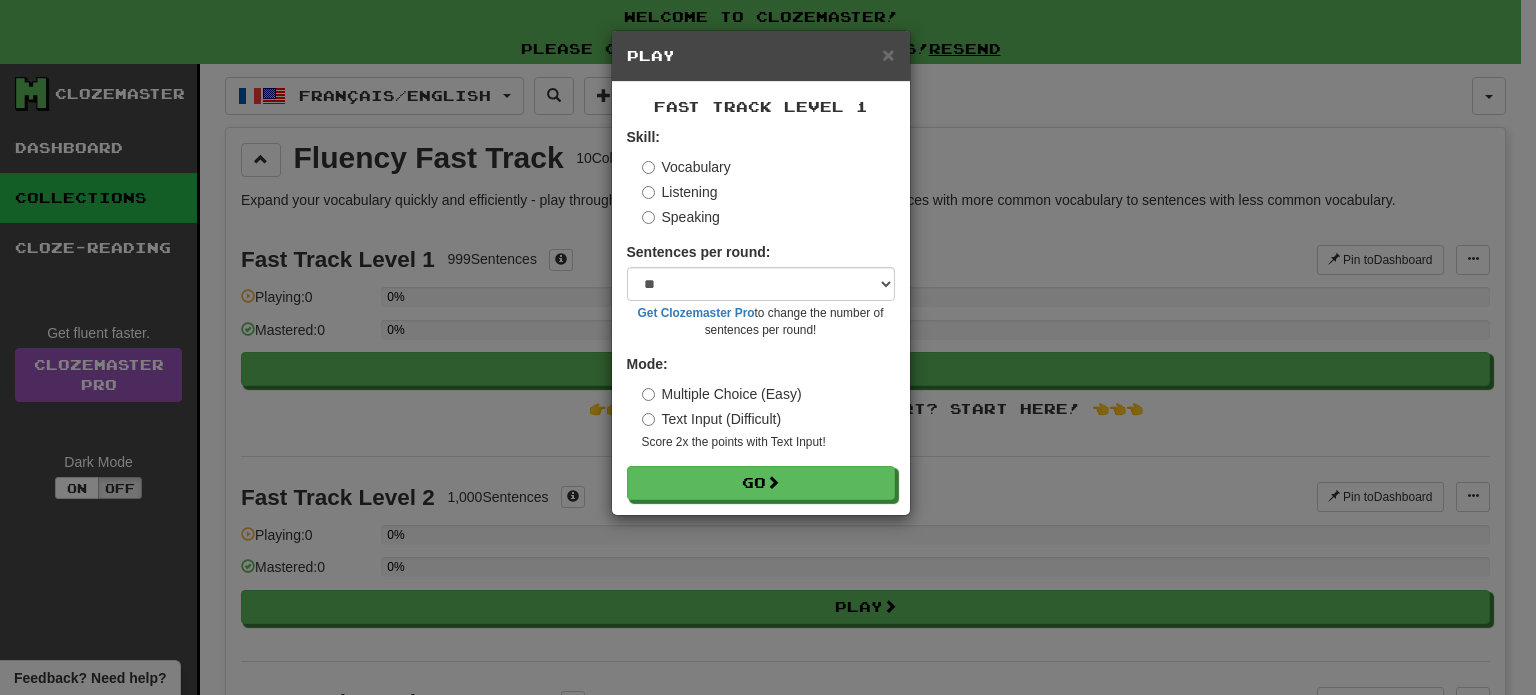 click on "Listening" at bounding box center (680, 192) 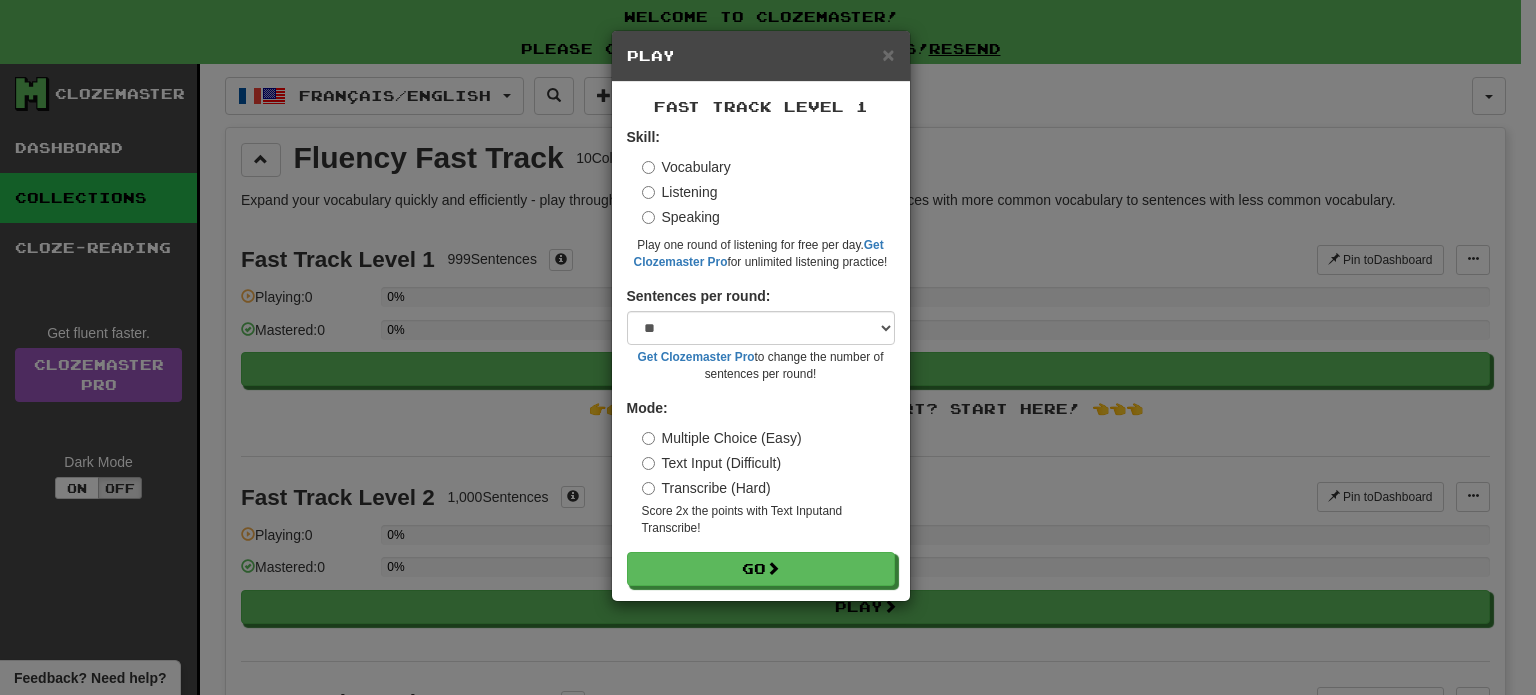 click on "Vocabulary" at bounding box center (686, 167) 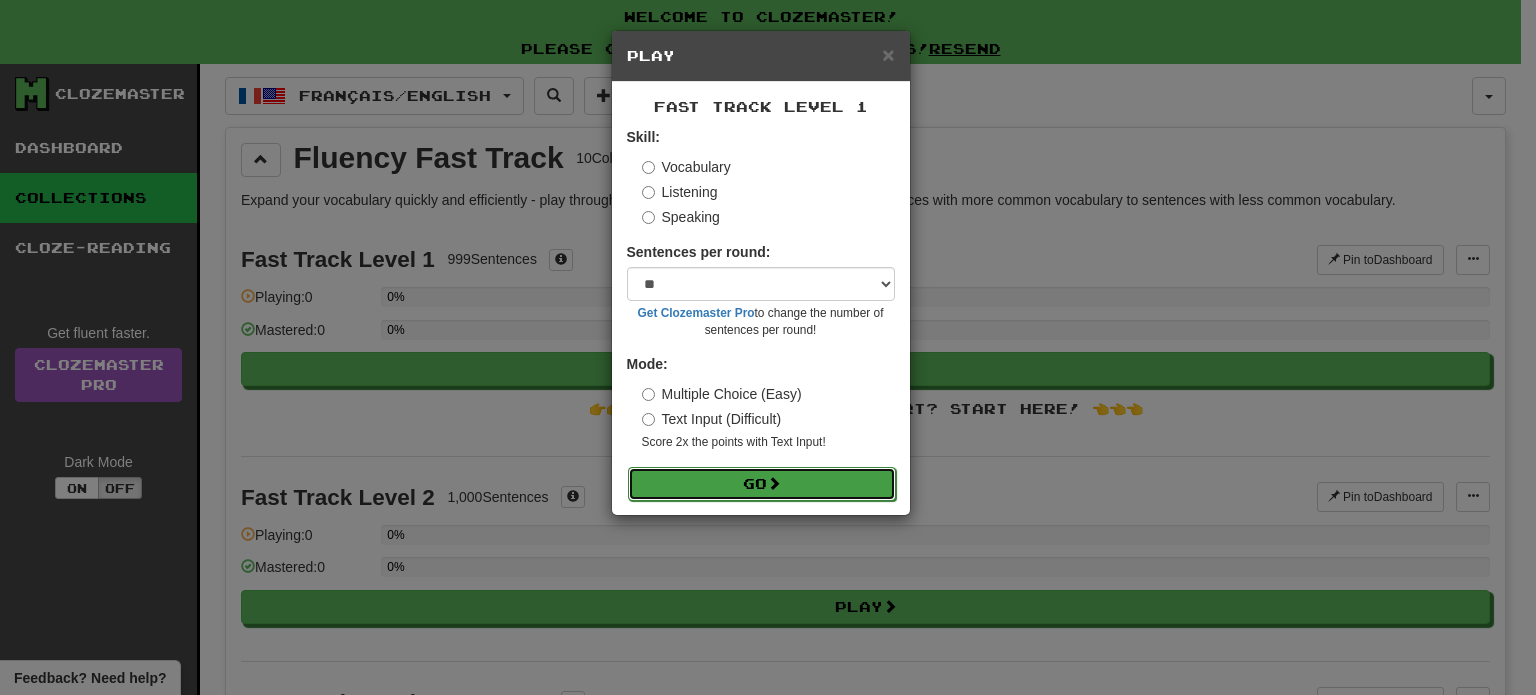 click on "Go" at bounding box center (762, 484) 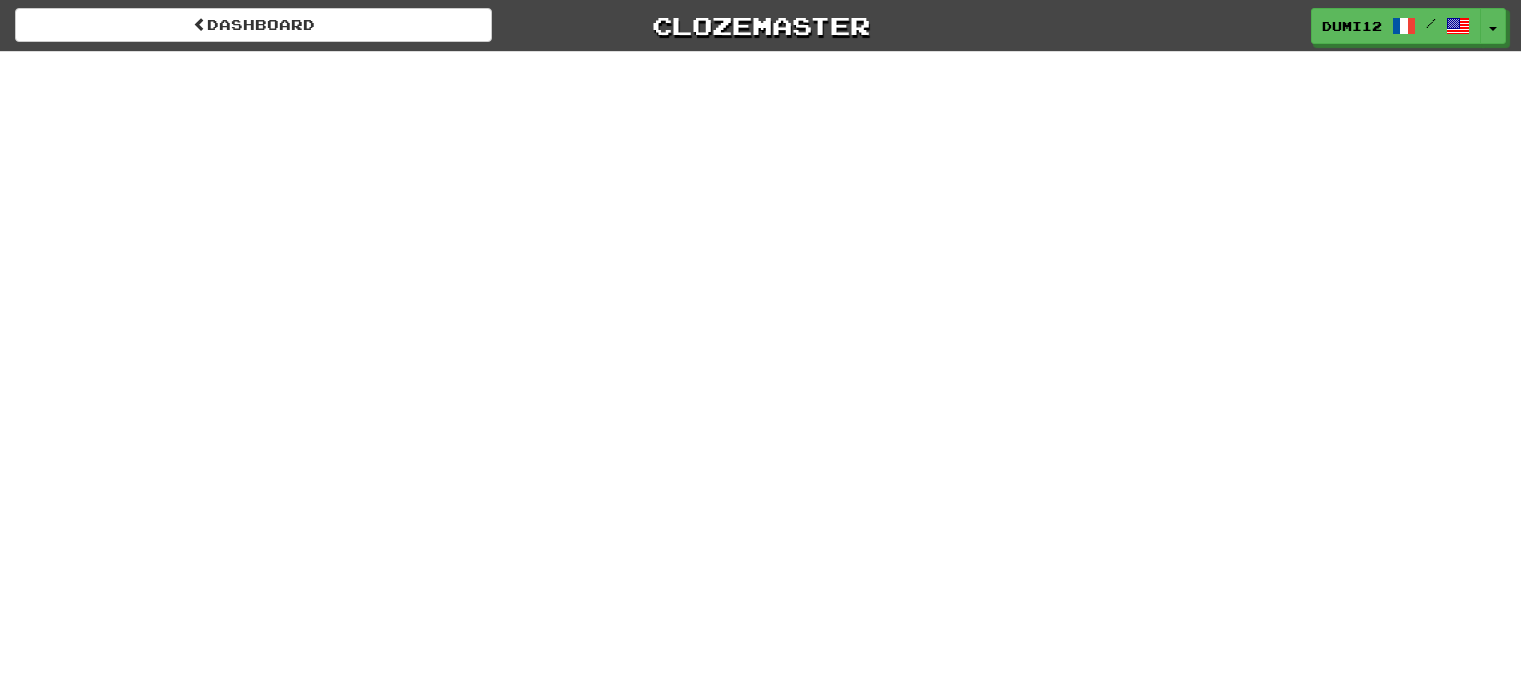 scroll, scrollTop: 0, scrollLeft: 0, axis: both 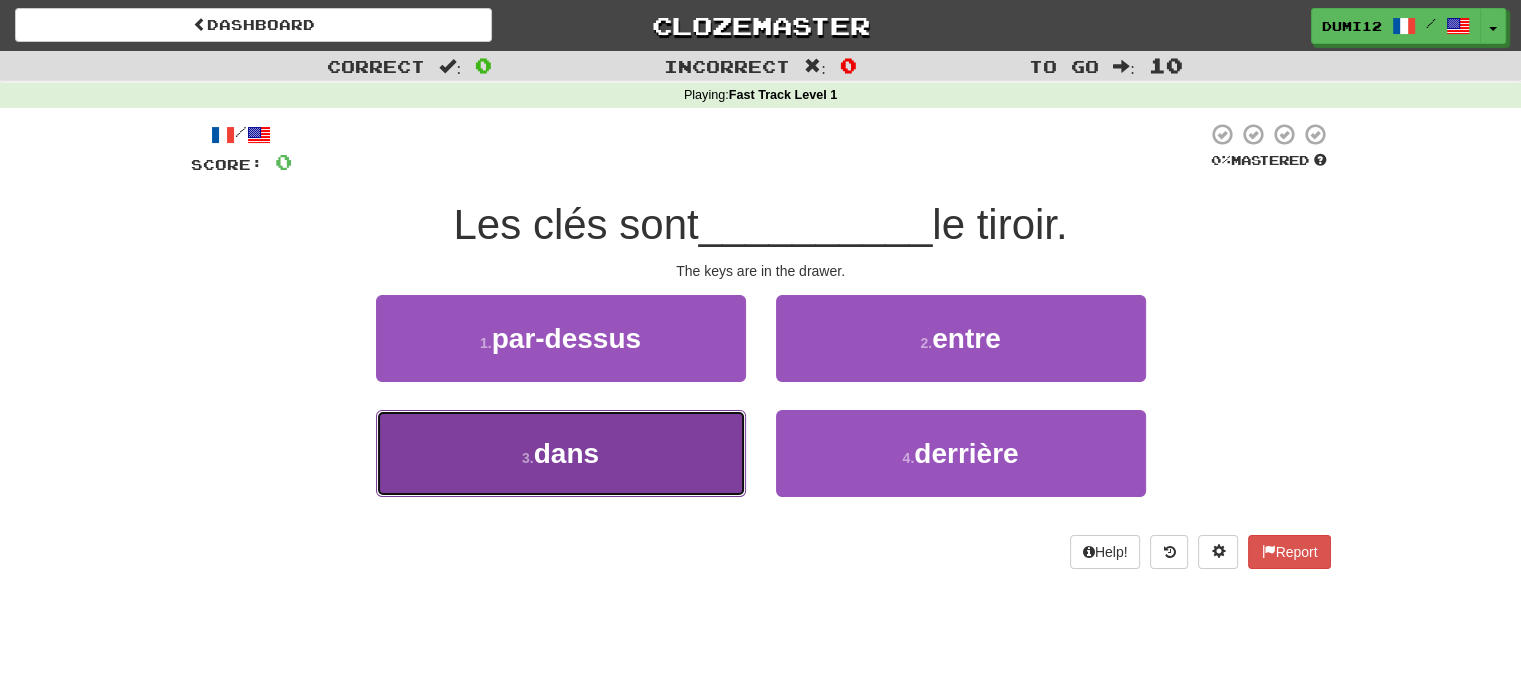 click on "3 .  dans" at bounding box center (561, 453) 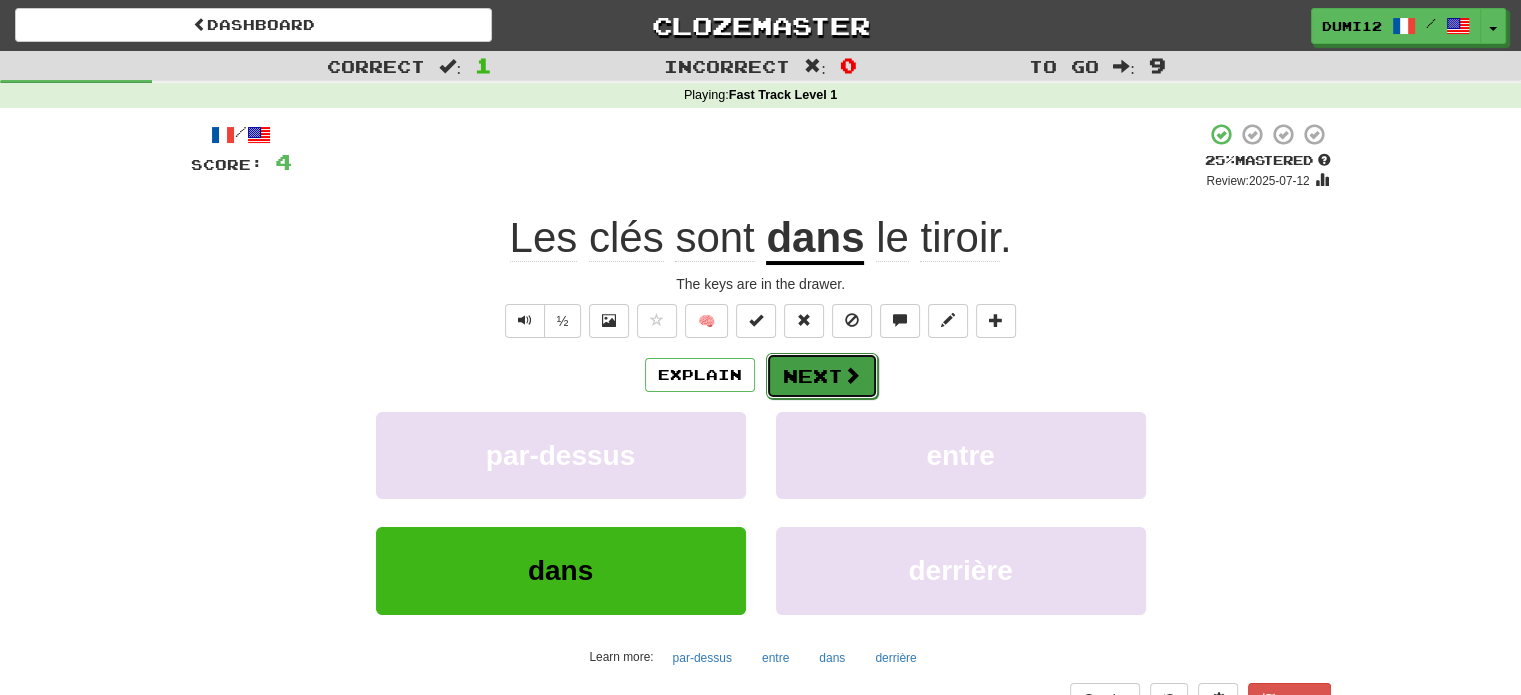 click on "Next" at bounding box center (822, 376) 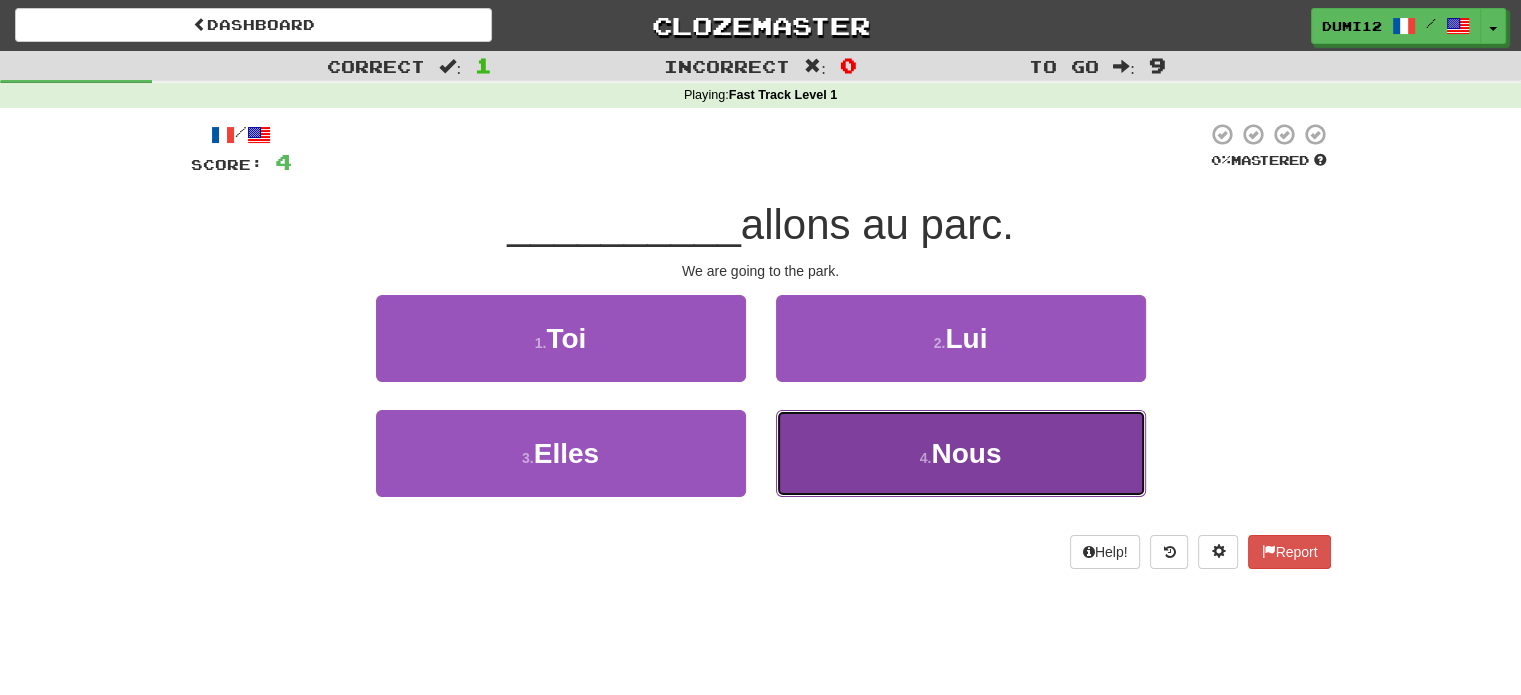 click on "4 .  Nous" at bounding box center [961, 453] 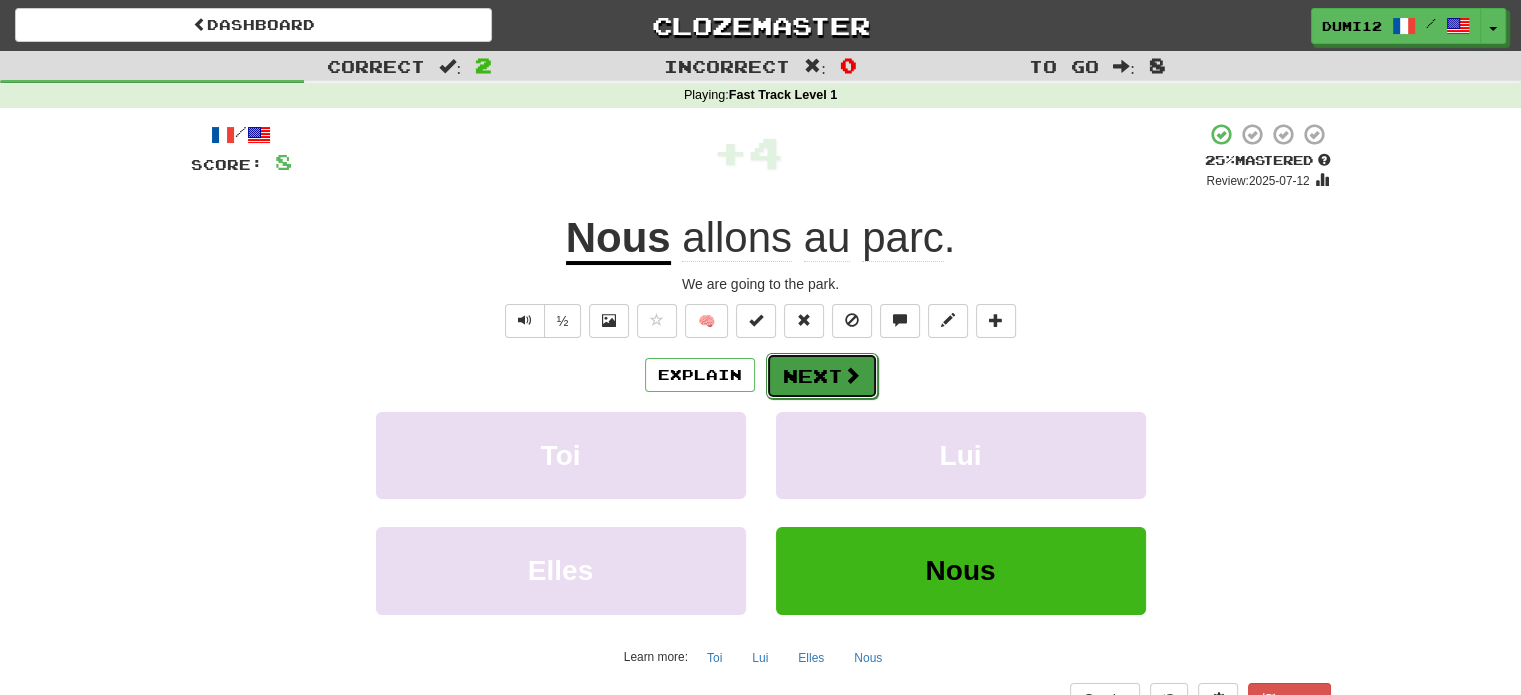 click on "Next" at bounding box center (822, 376) 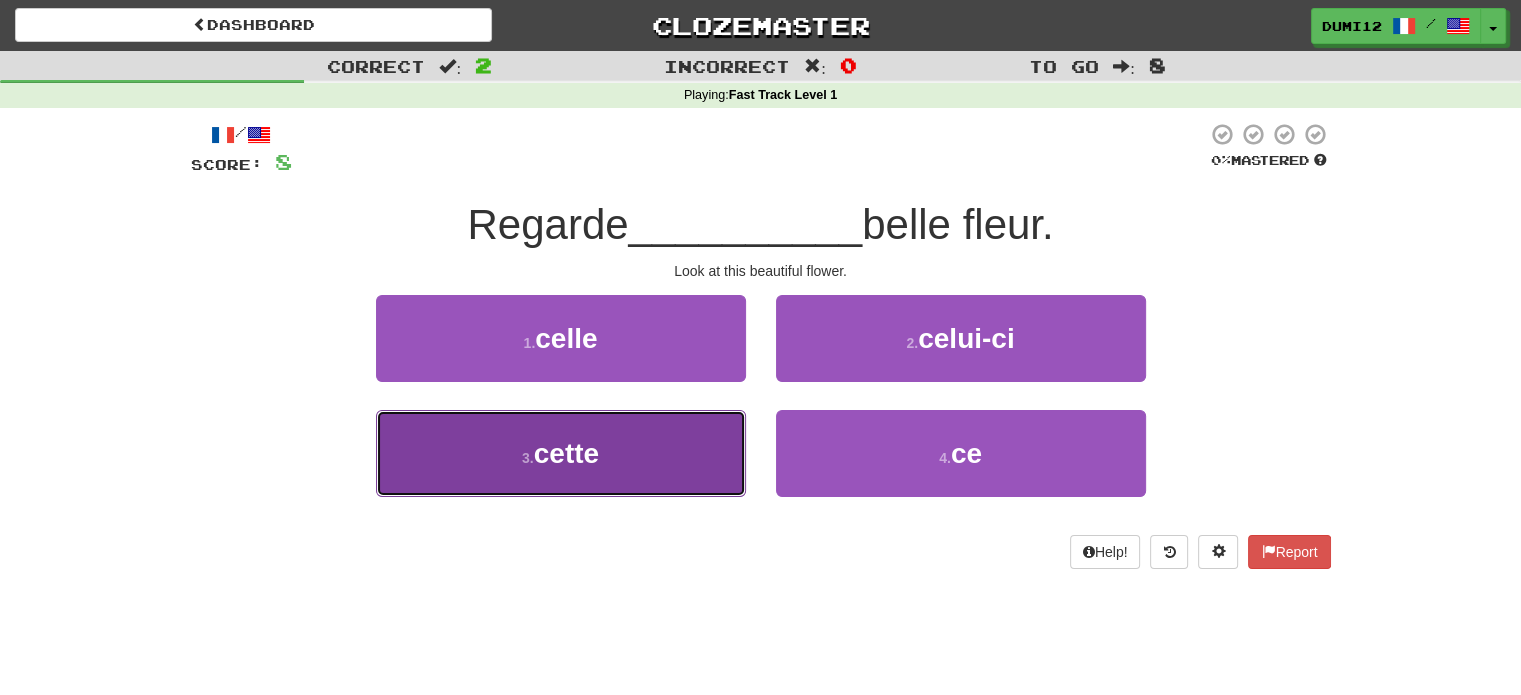 click on "3 .  cette" at bounding box center [561, 453] 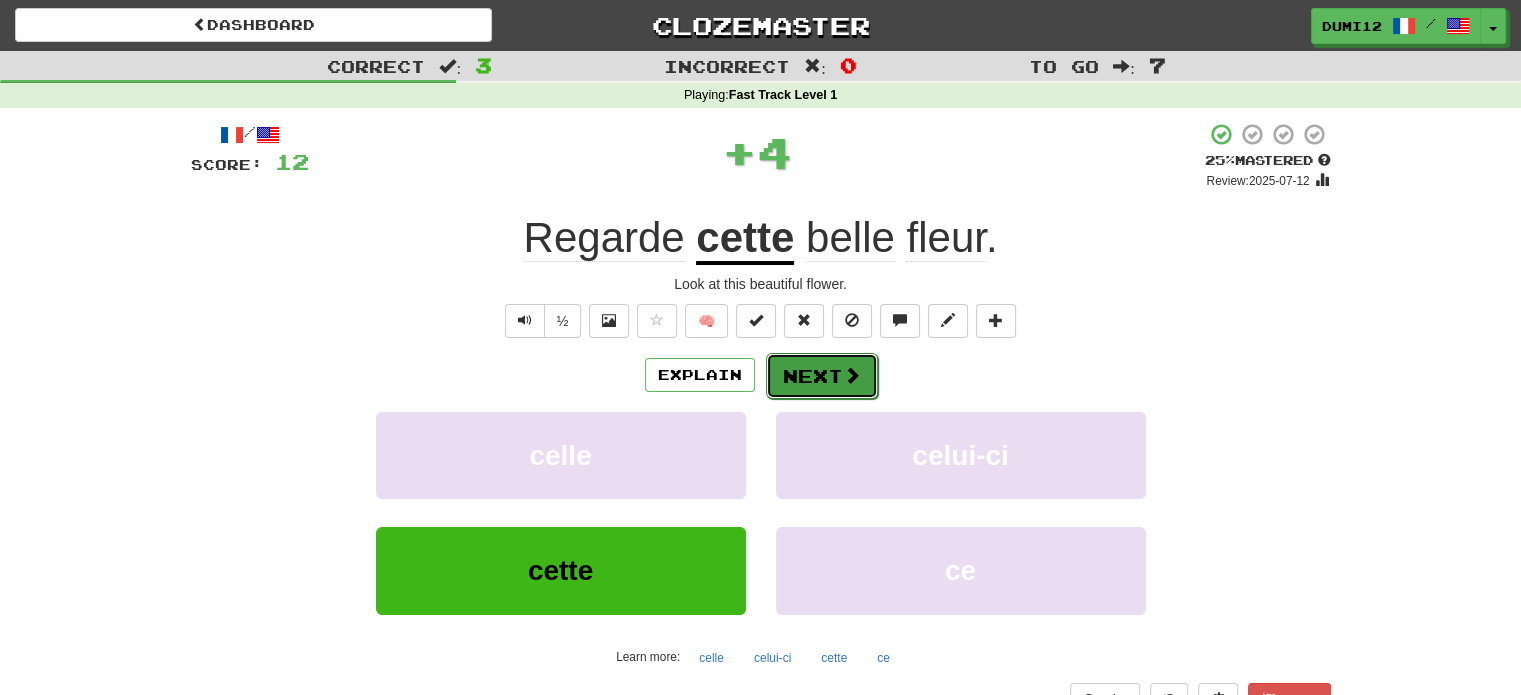 click on "Next" at bounding box center (822, 376) 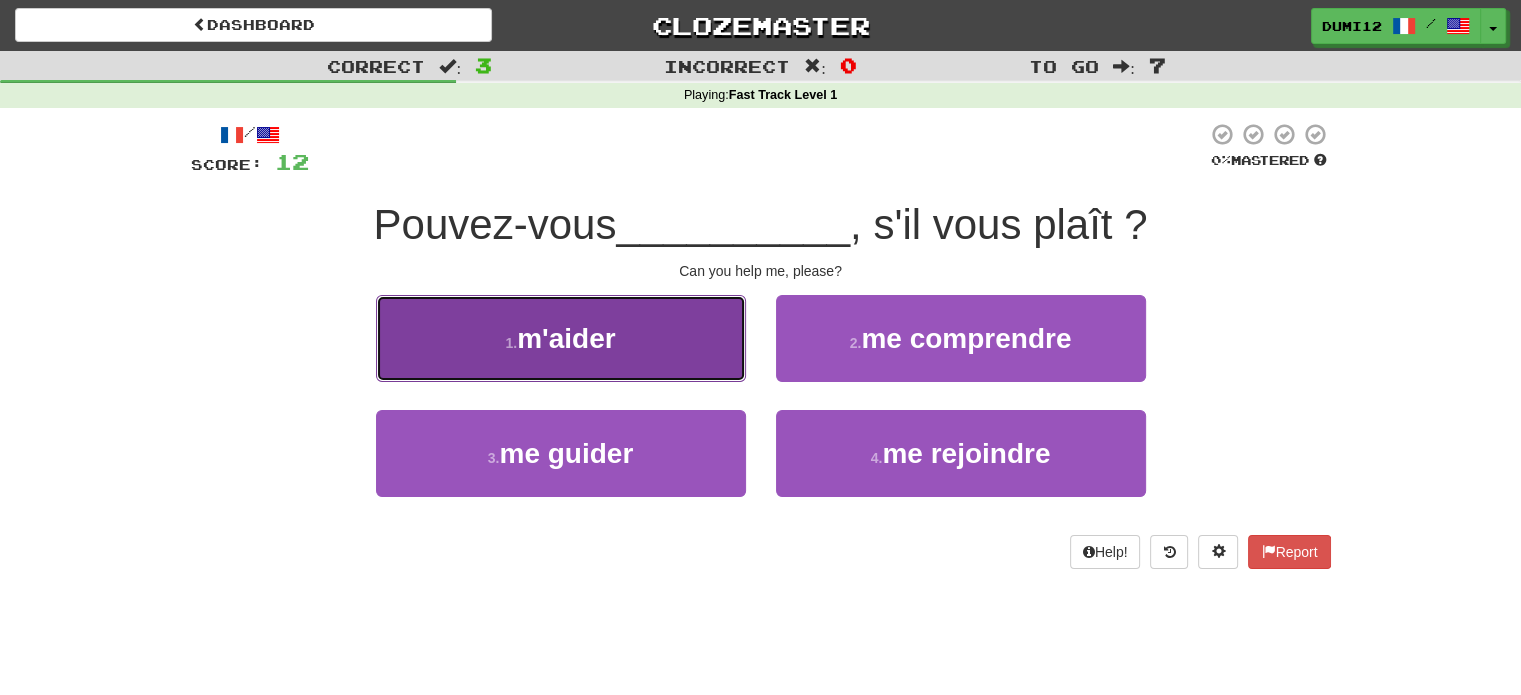 click on "1 .  m'aider" at bounding box center [561, 338] 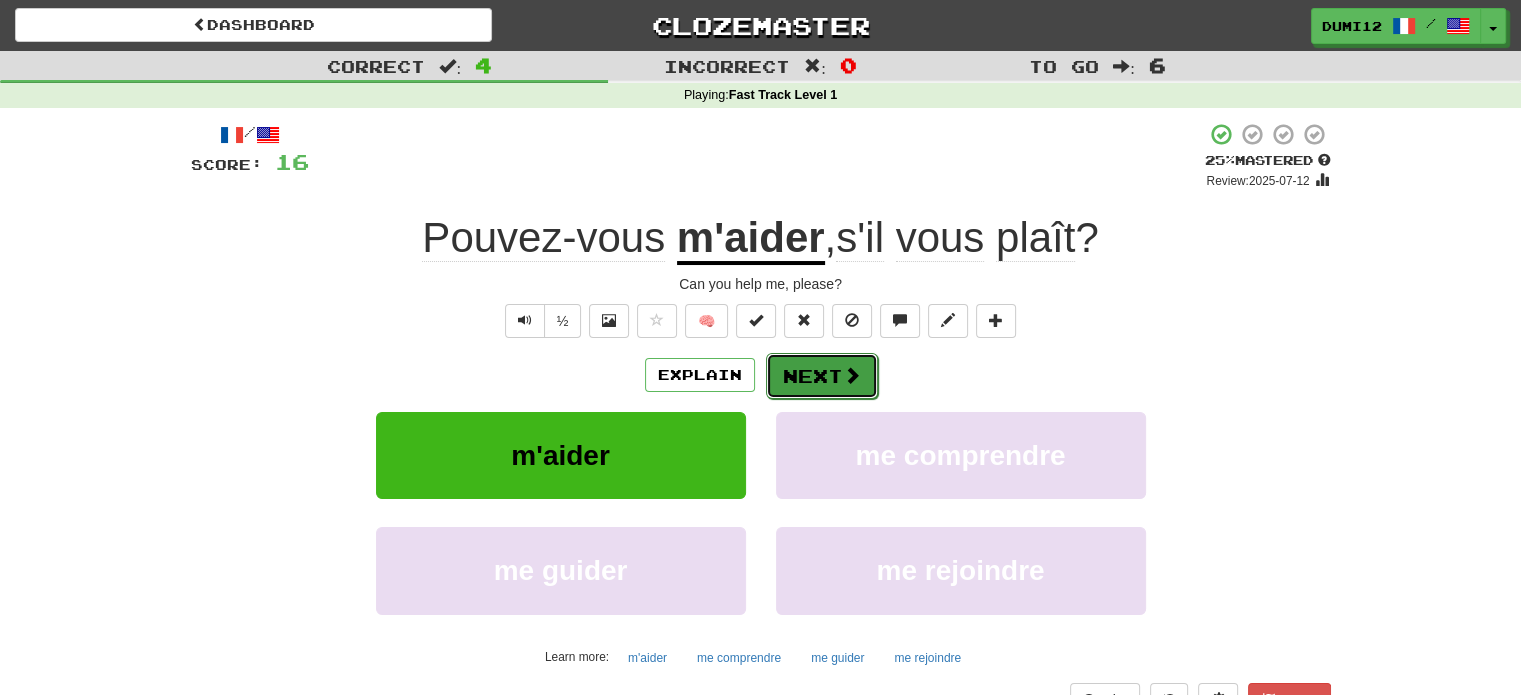 click at bounding box center (852, 375) 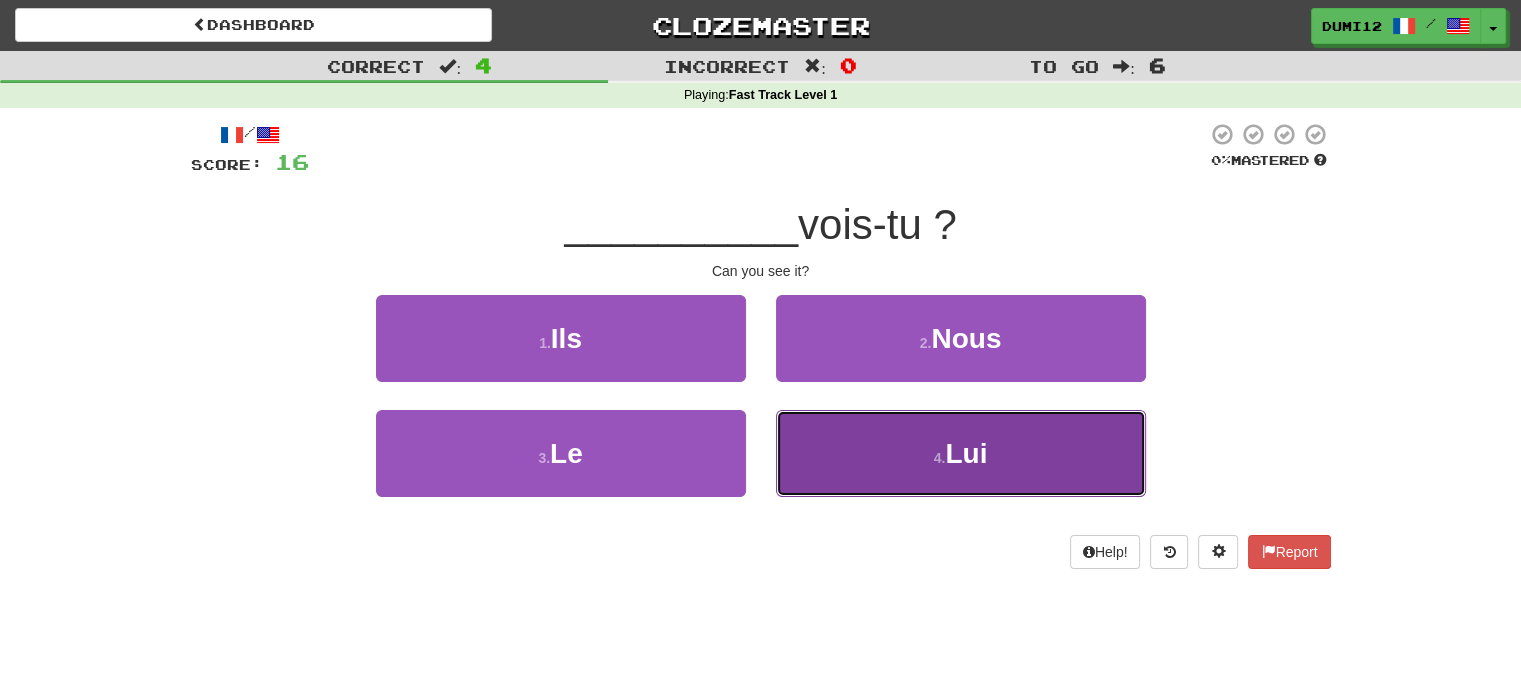 click on "4 .  Lui" at bounding box center [961, 453] 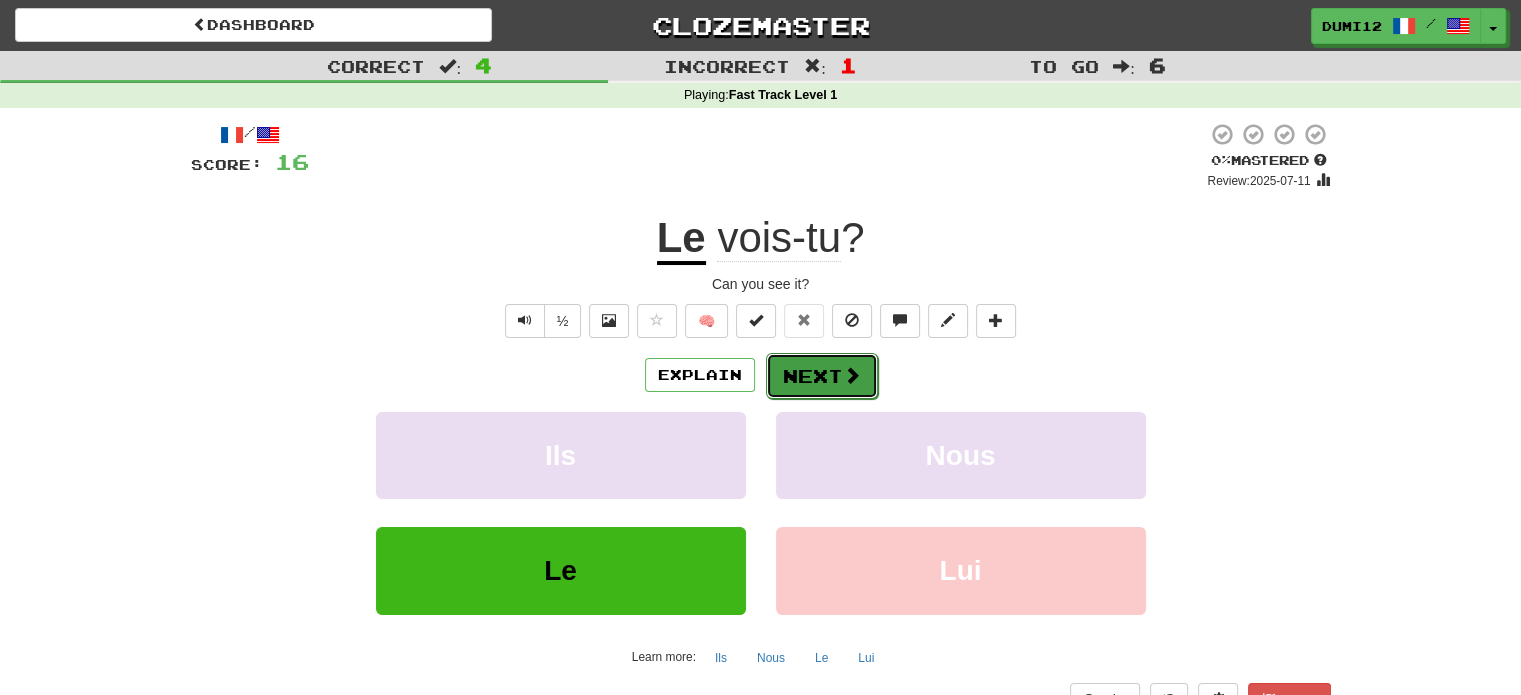 click on "Next" at bounding box center (822, 376) 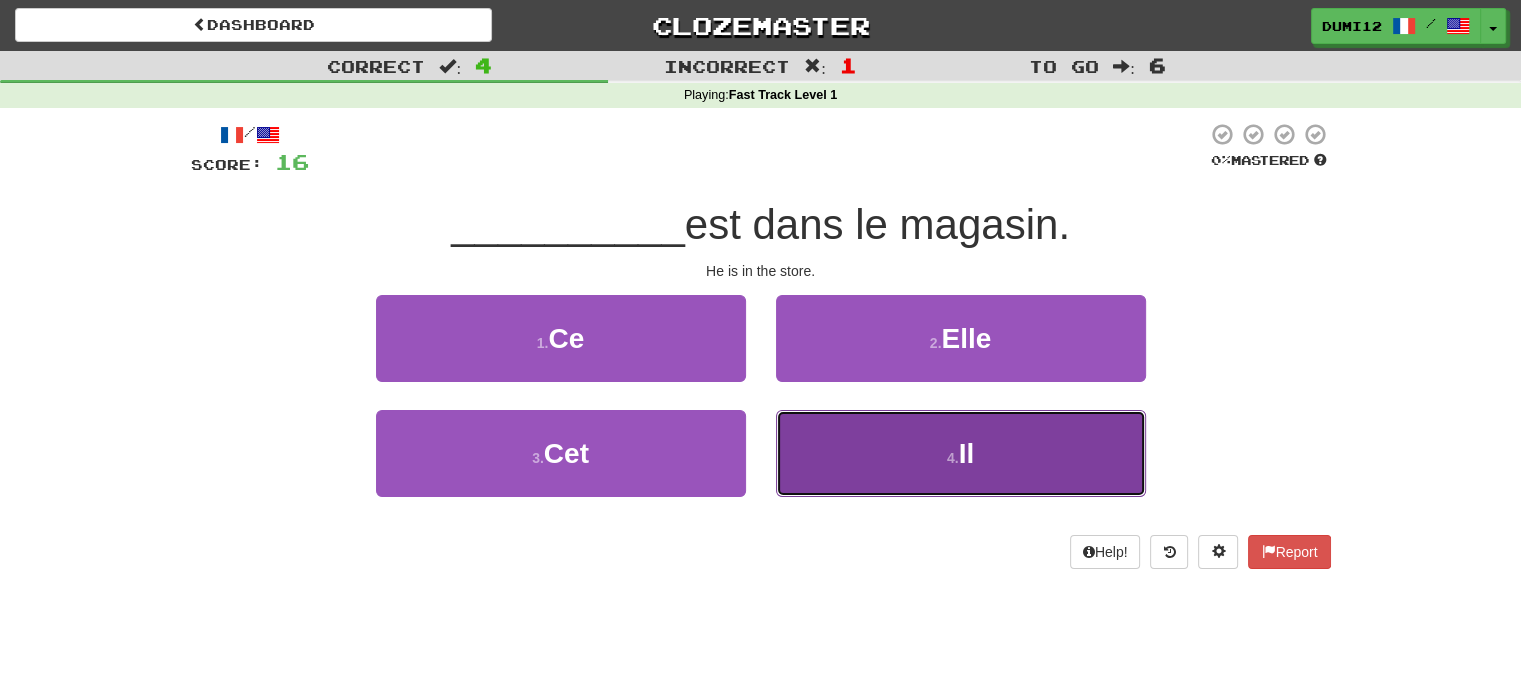 click on "4 .  Il" at bounding box center (961, 453) 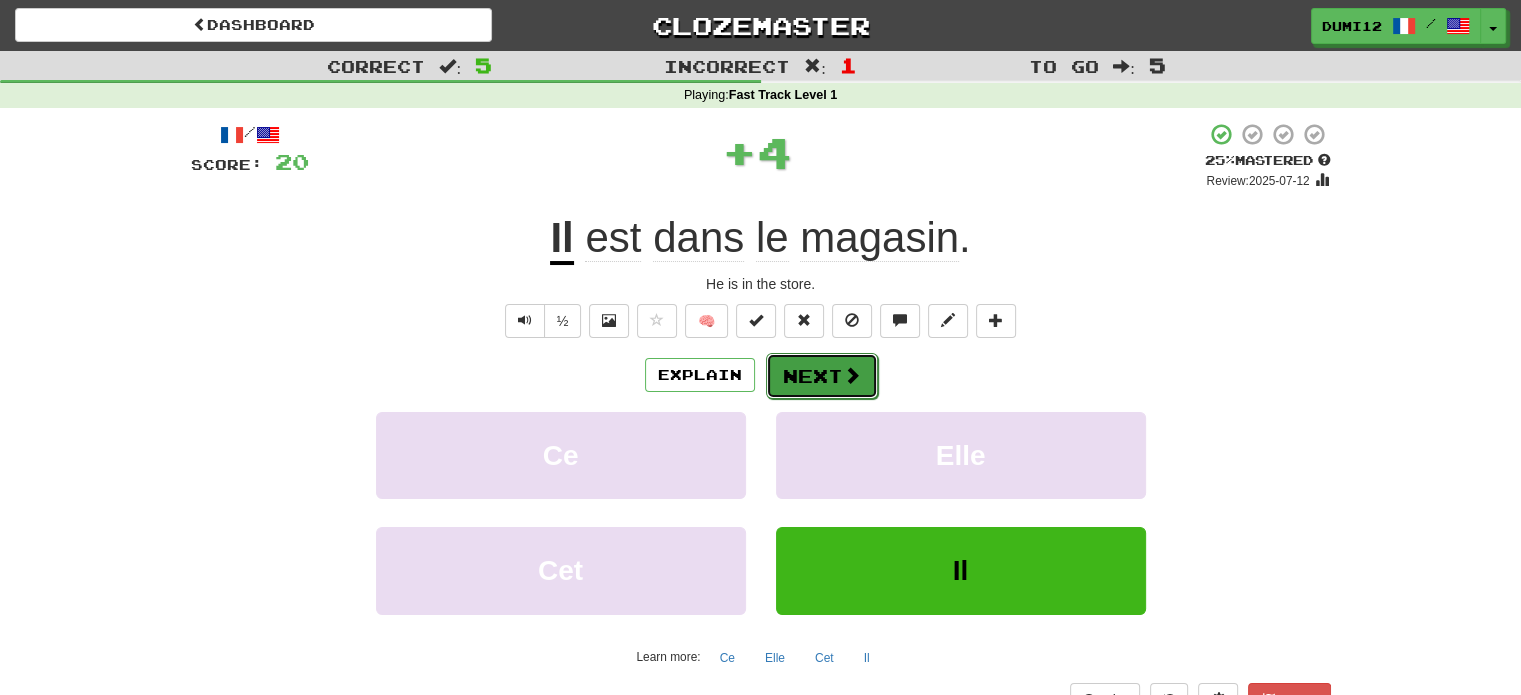 click on "Next" at bounding box center [822, 376] 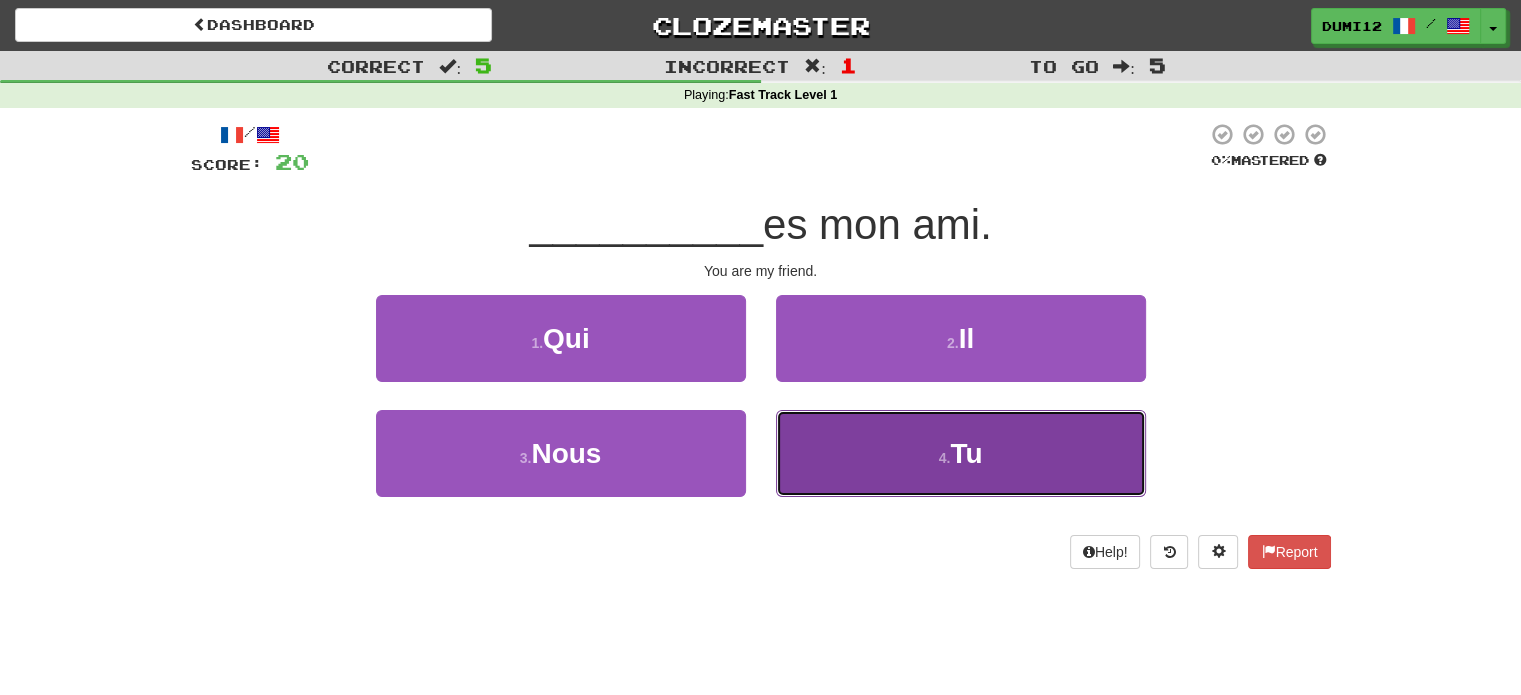 click on "4 .  Tu" at bounding box center (961, 453) 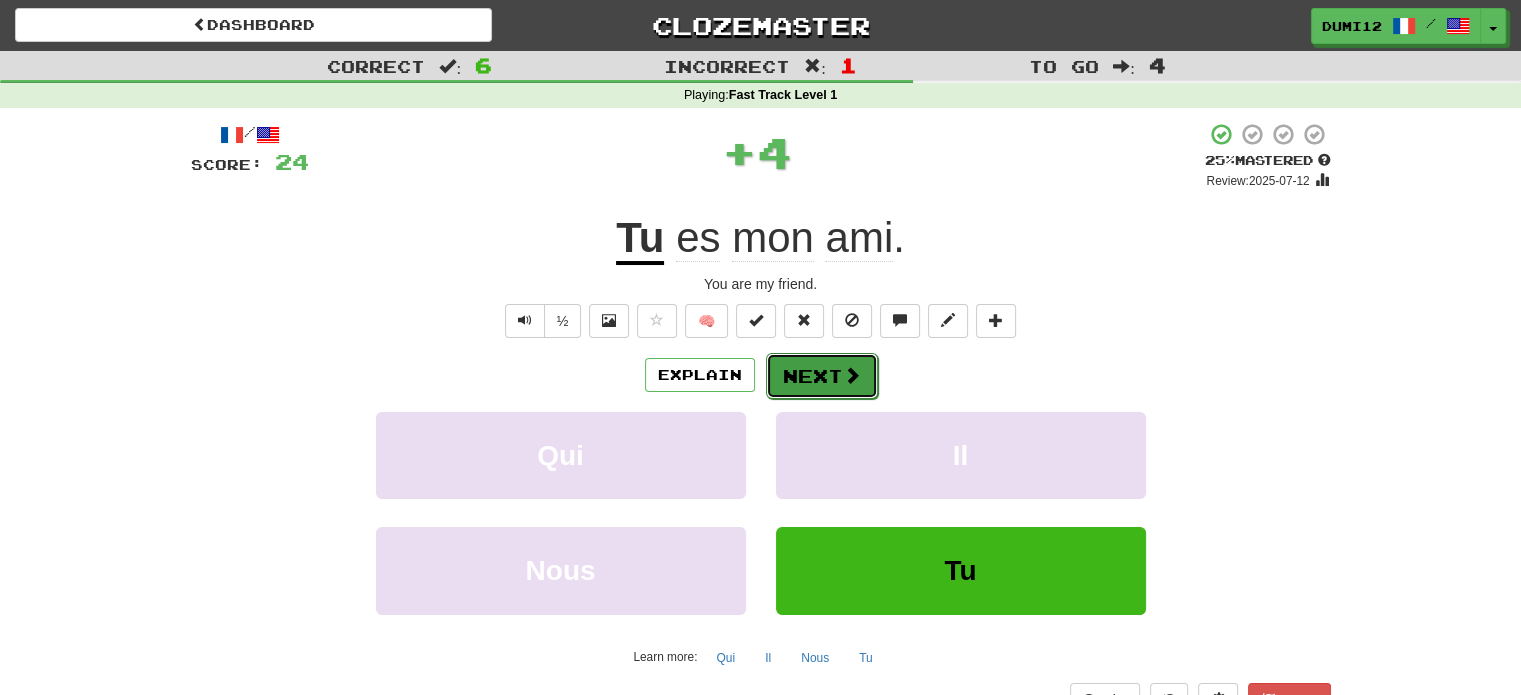 click on "Next" at bounding box center [822, 376] 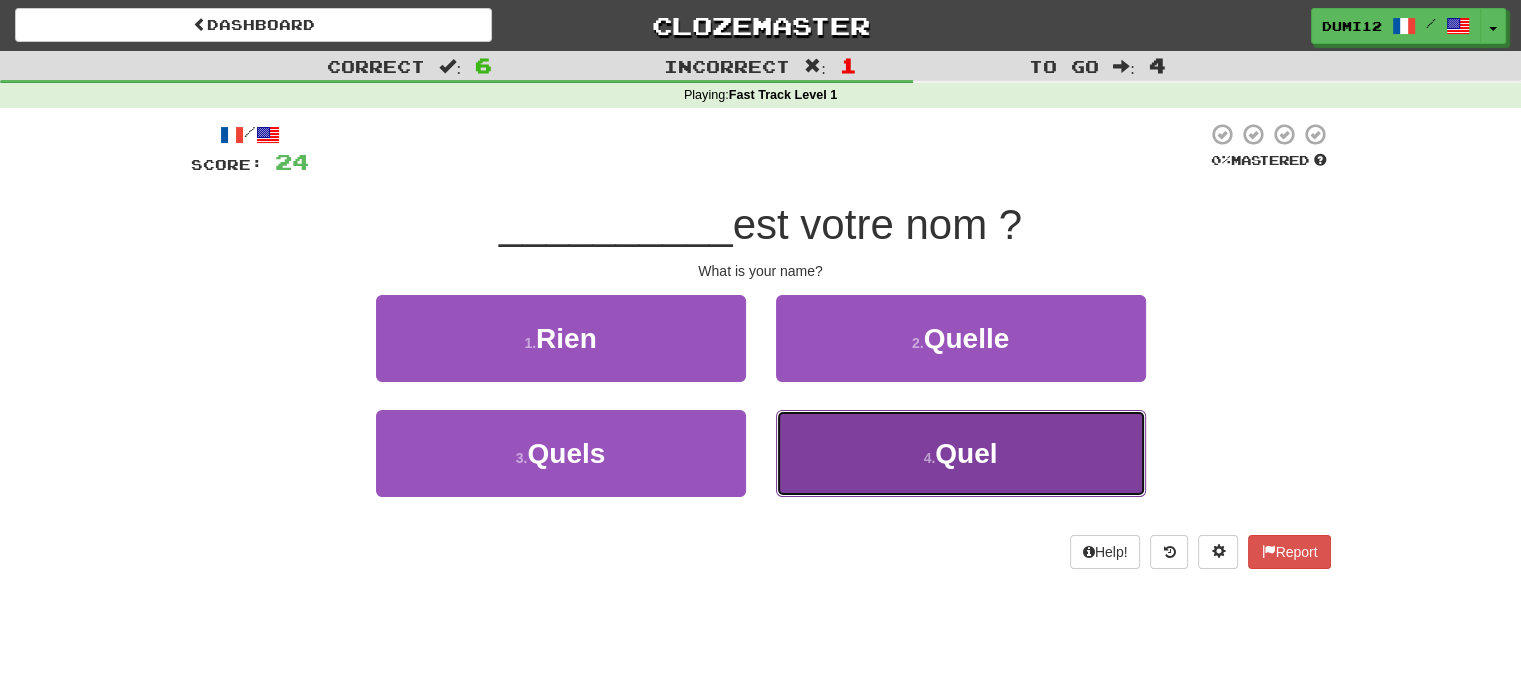 click on "4 .  Quel" at bounding box center (961, 453) 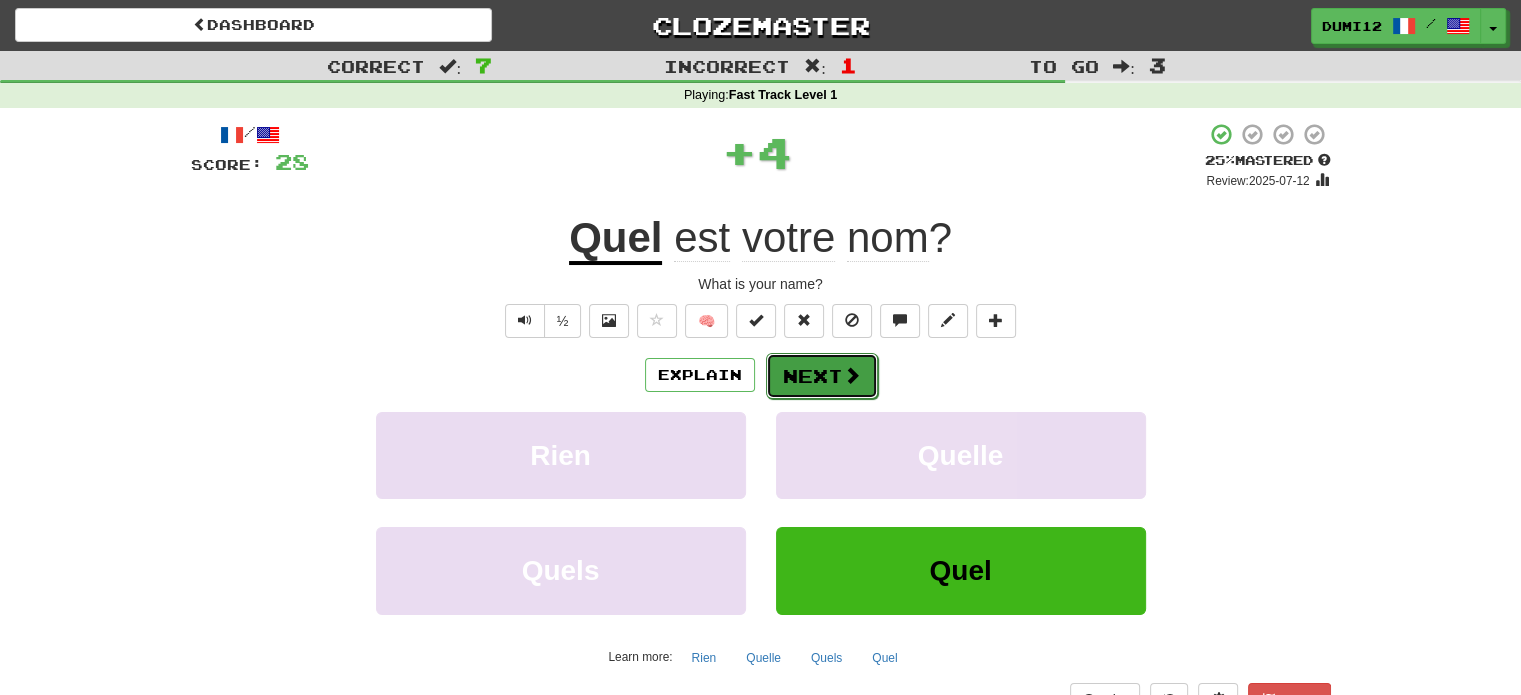 click at bounding box center [852, 375] 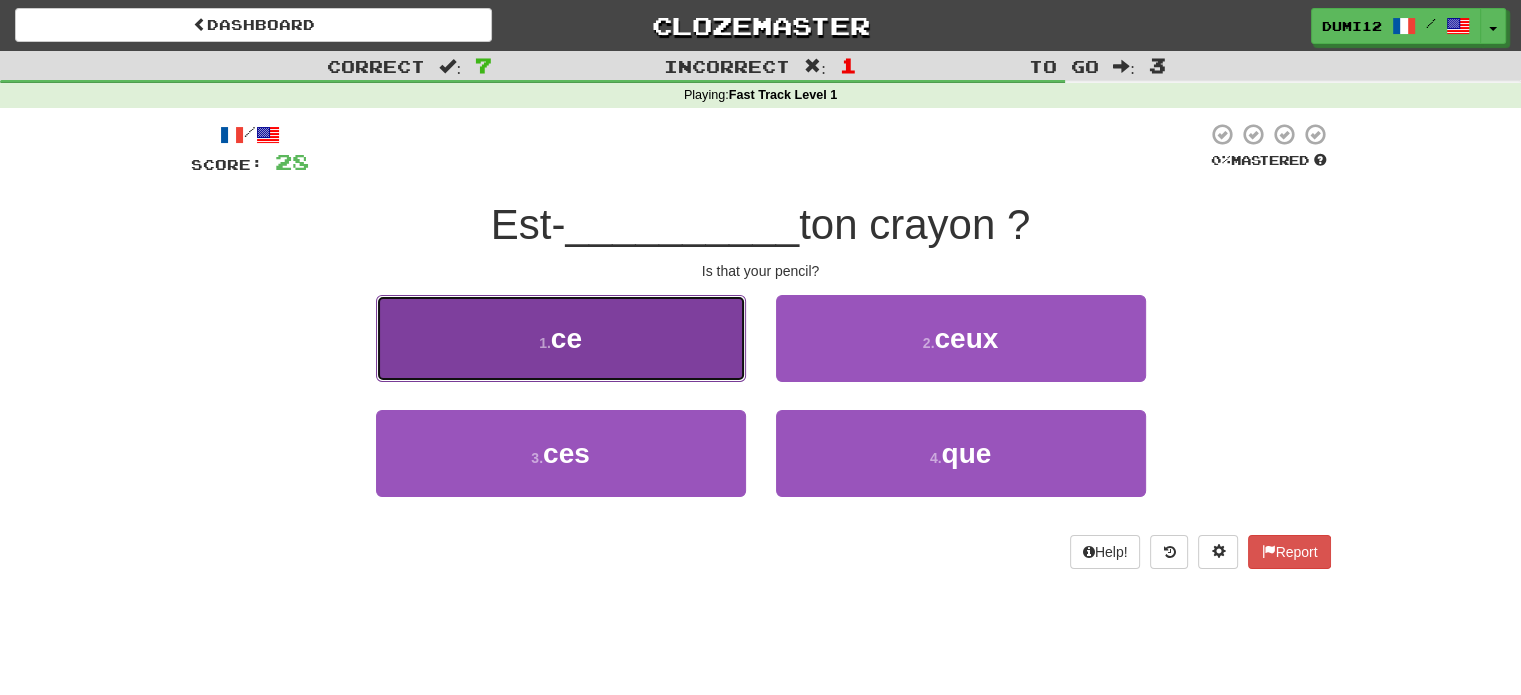 click on "1 .  ce" at bounding box center (561, 338) 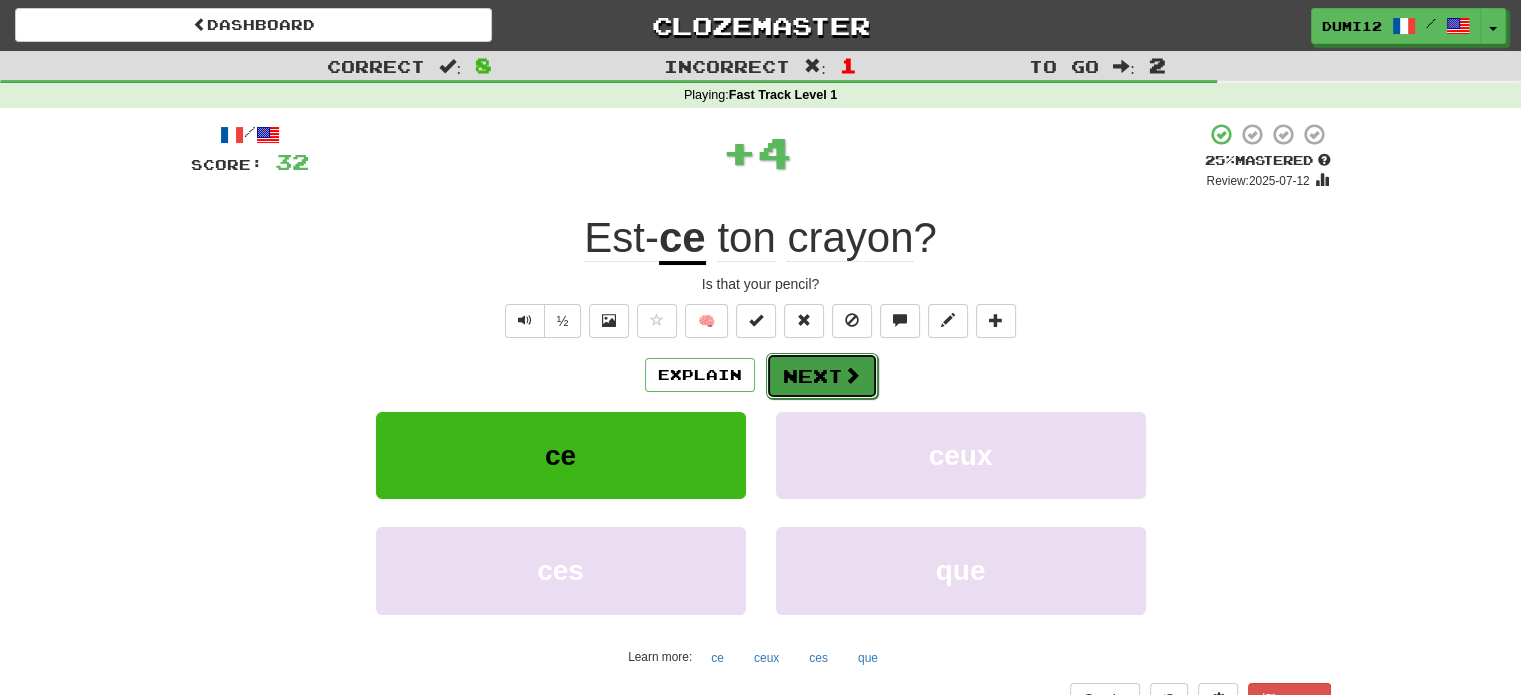 click on "Next" at bounding box center [822, 376] 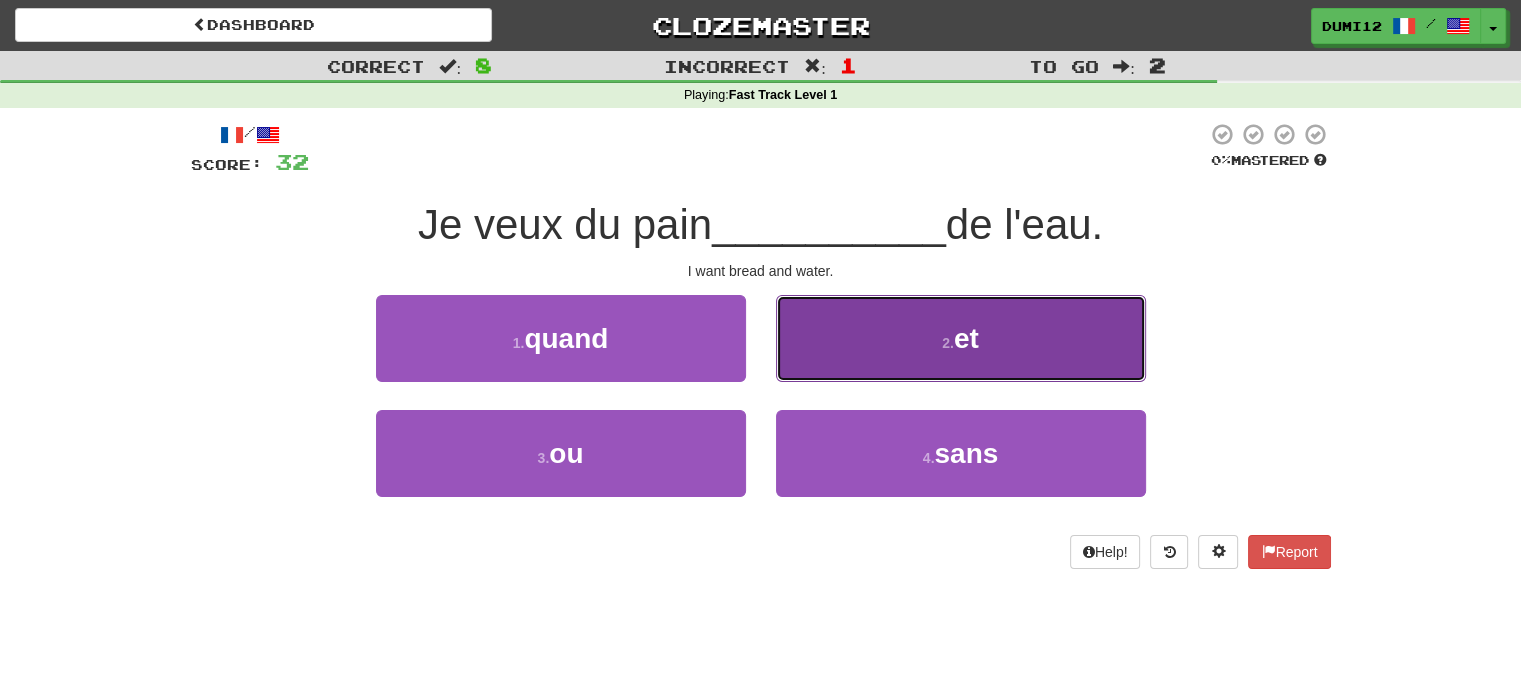 click on "2 .  et" at bounding box center (961, 338) 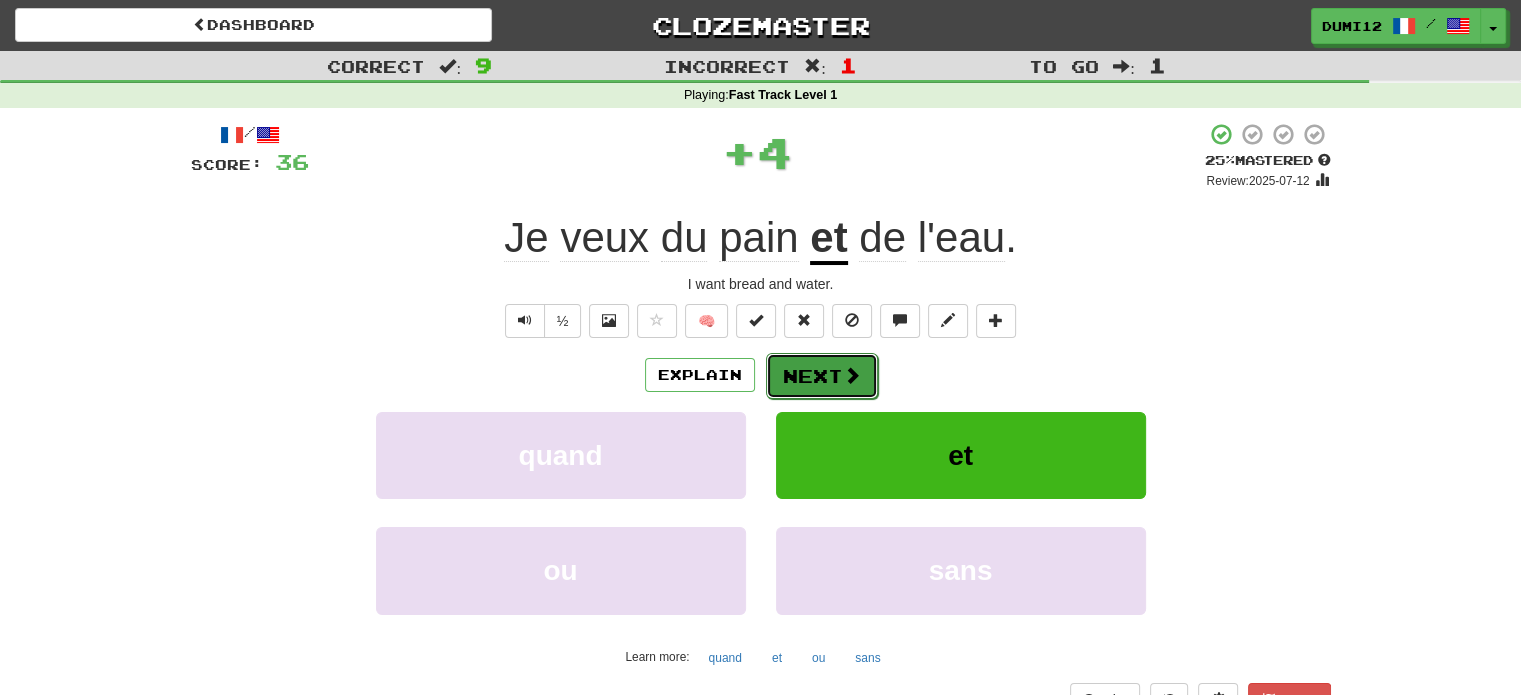 click on "Next" at bounding box center [822, 376] 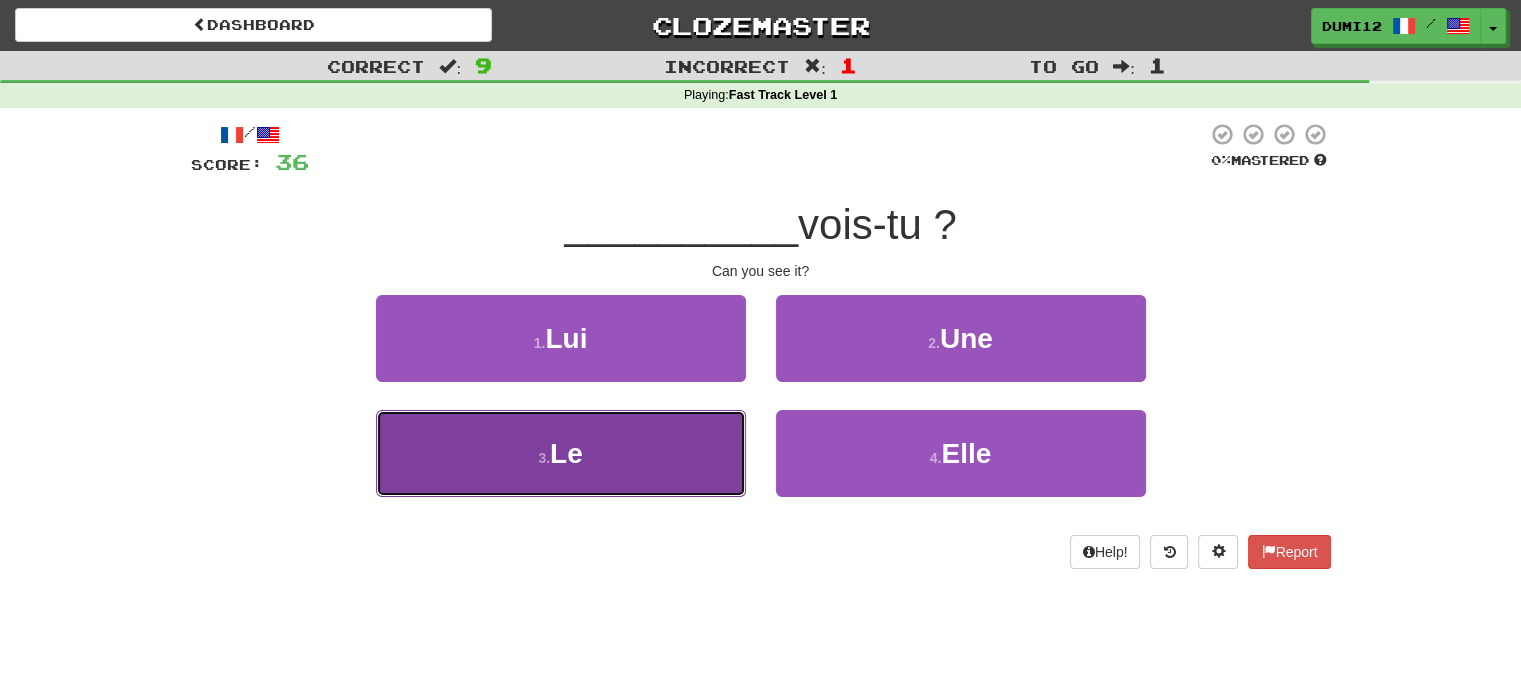 click on "3 .  Le" at bounding box center (561, 453) 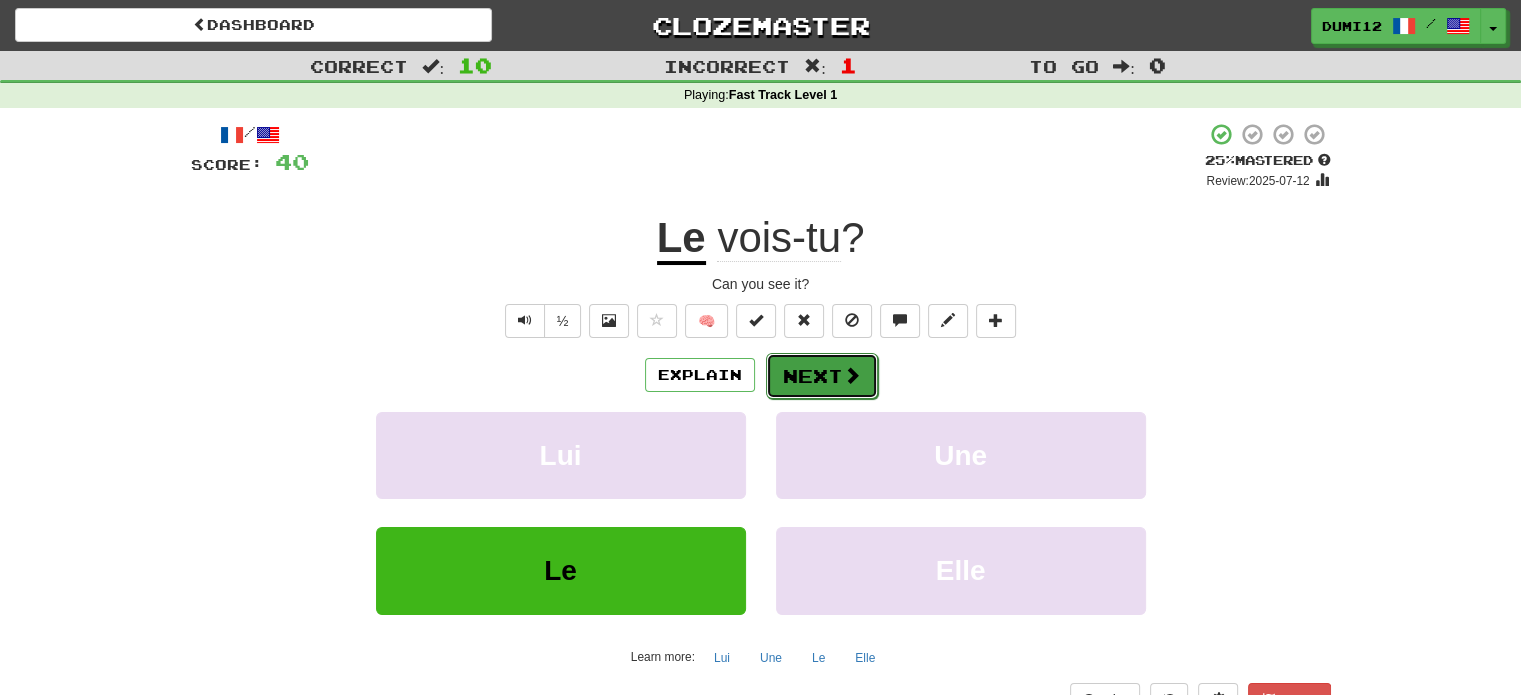 click on "Next" at bounding box center (822, 376) 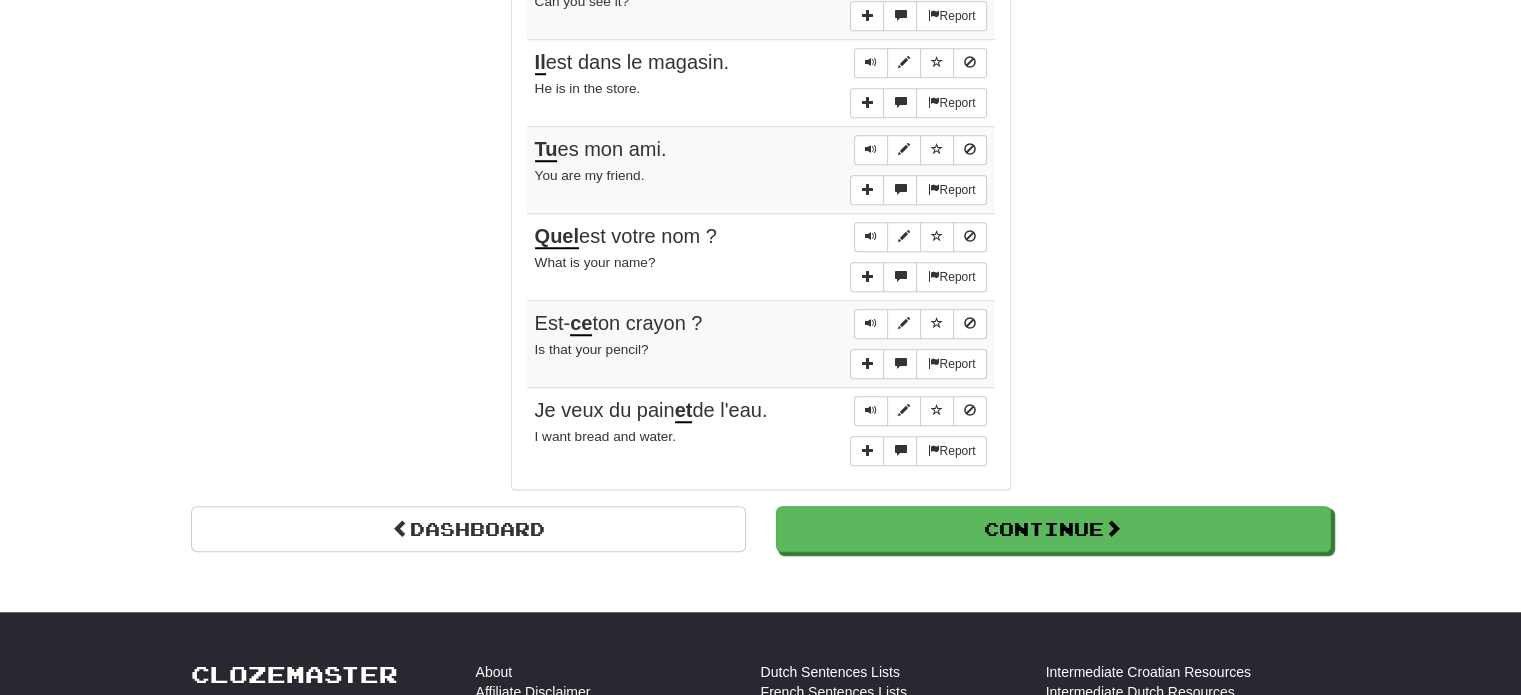 scroll, scrollTop: 1600, scrollLeft: 0, axis: vertical 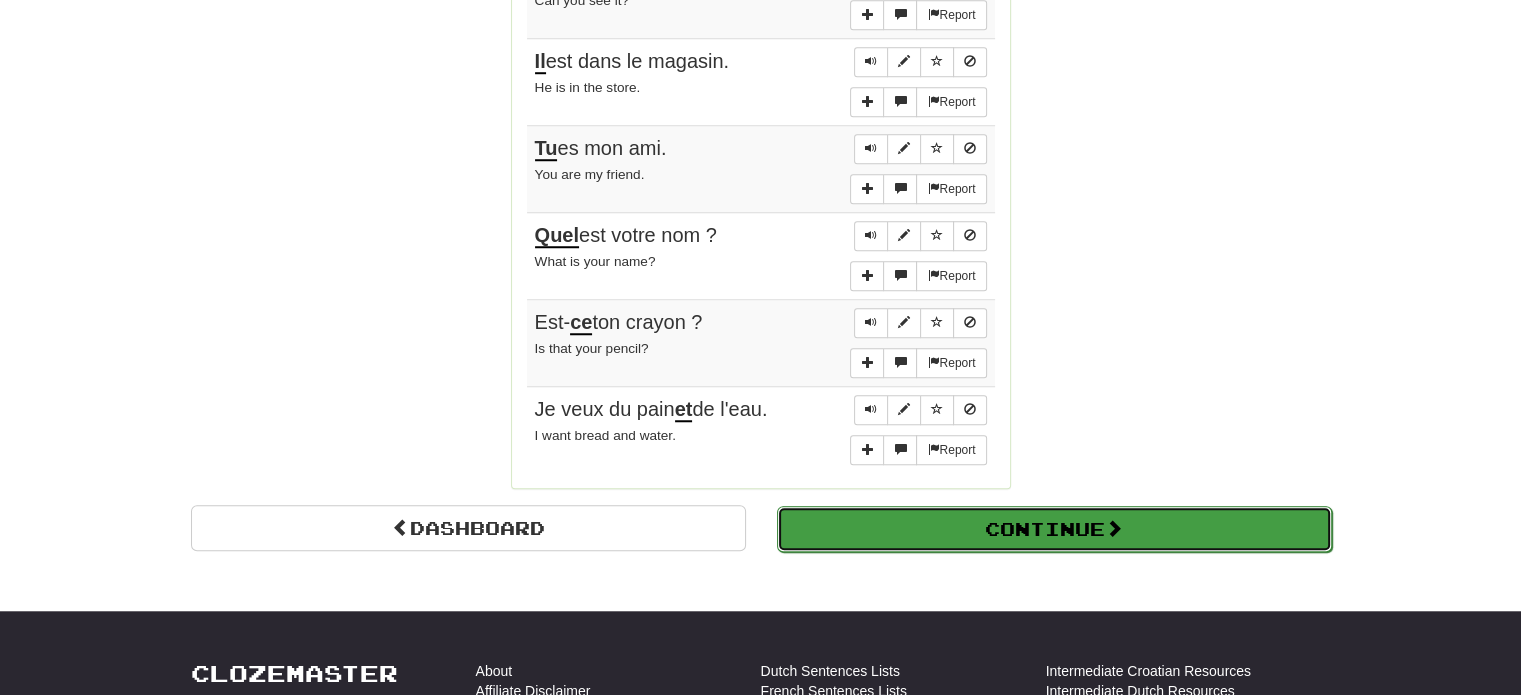 click on "Continue" at bounding box center (1054, 529) 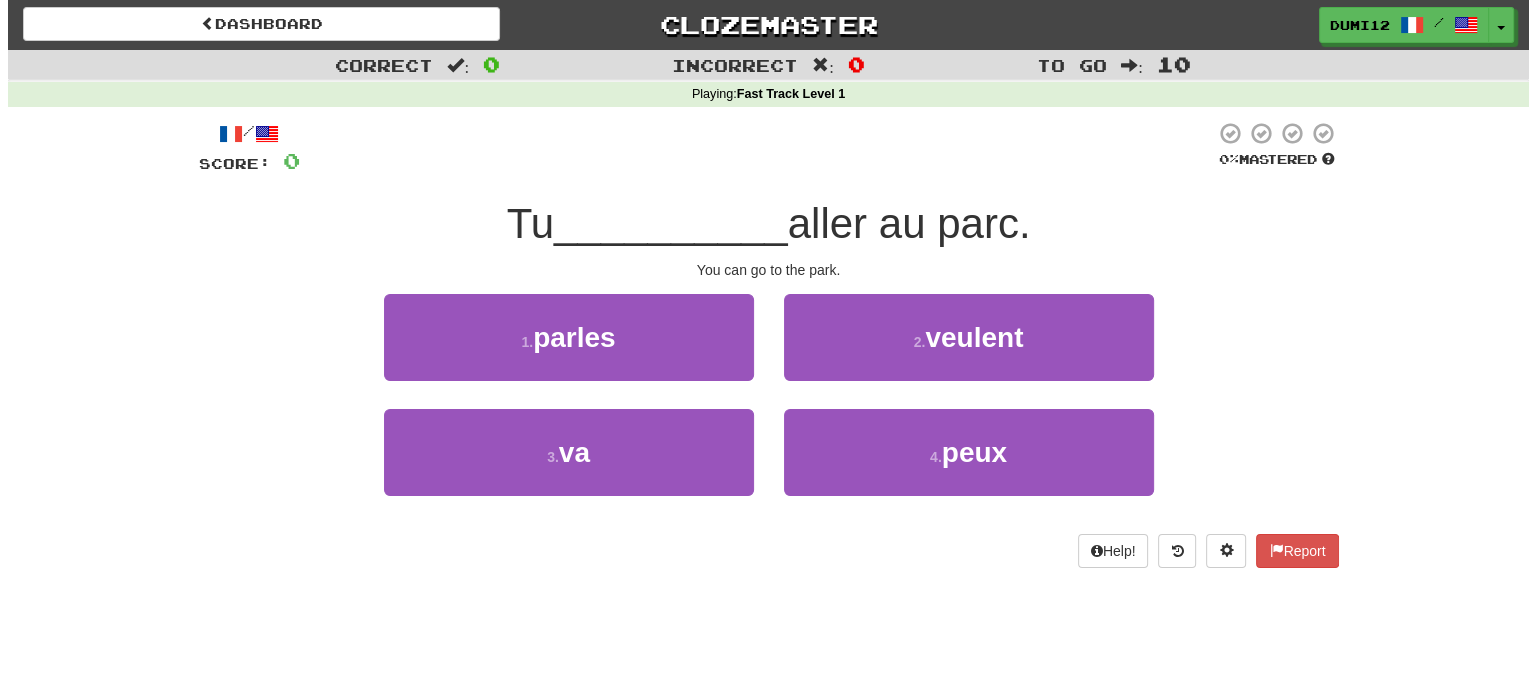 scroll, scrollTop: 0, scrollLeft: 0, axis: both 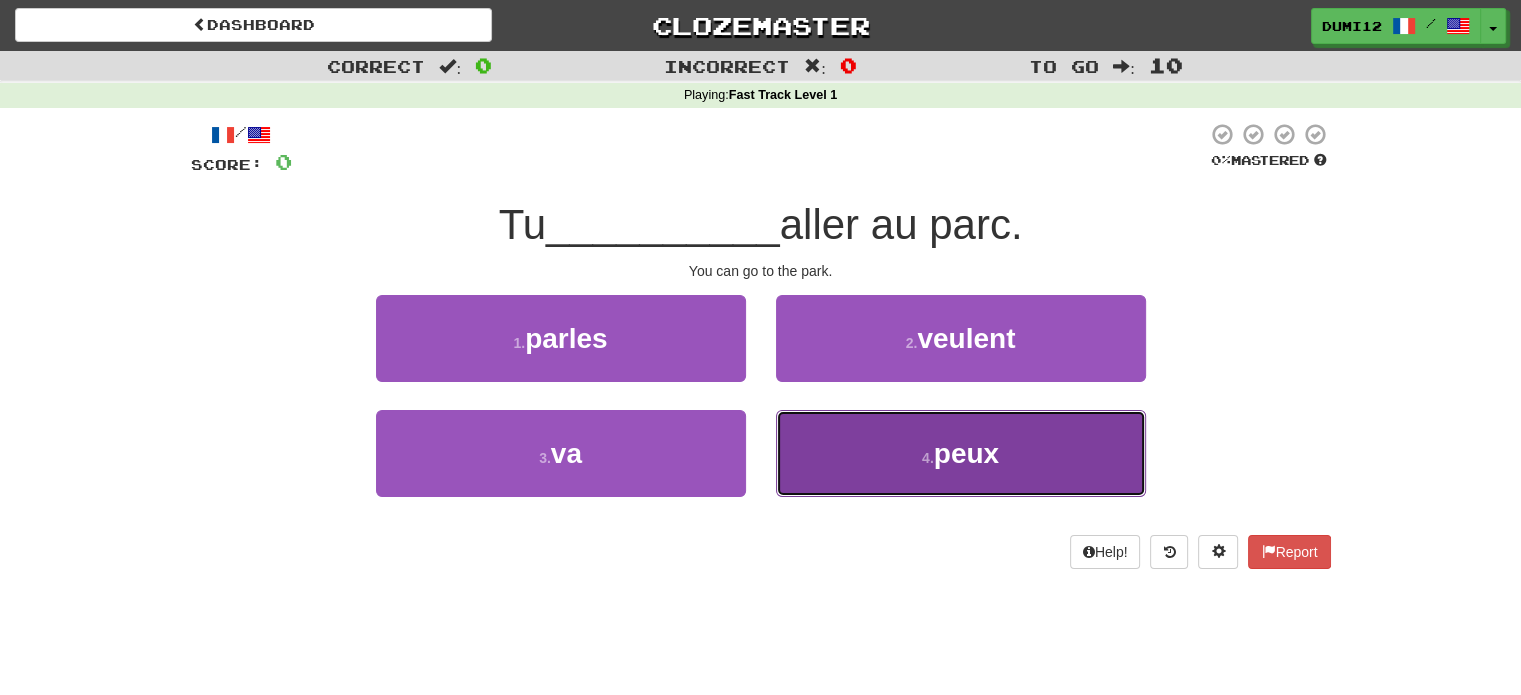 click on "4 .  peux" at bounding box center (961, 453) 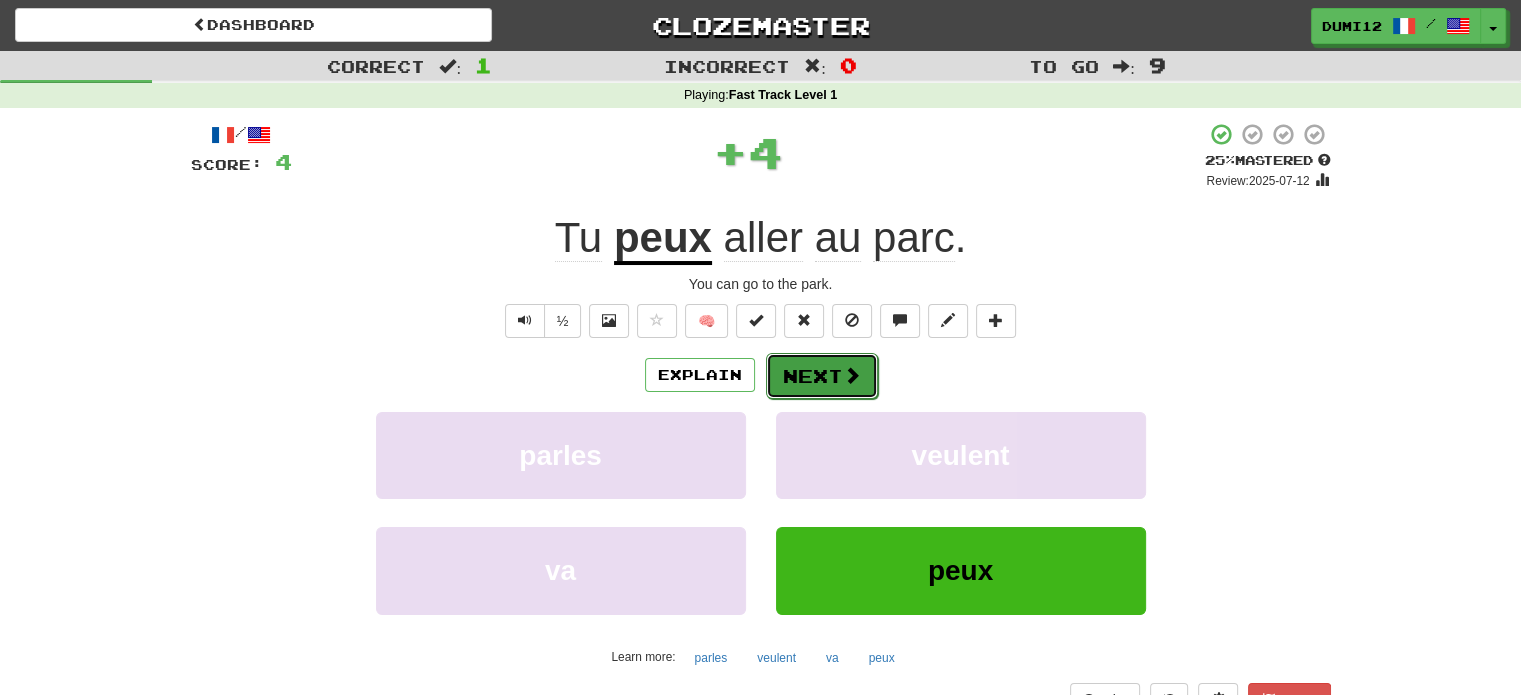 click on "Next" at bounding box center [822, 376] 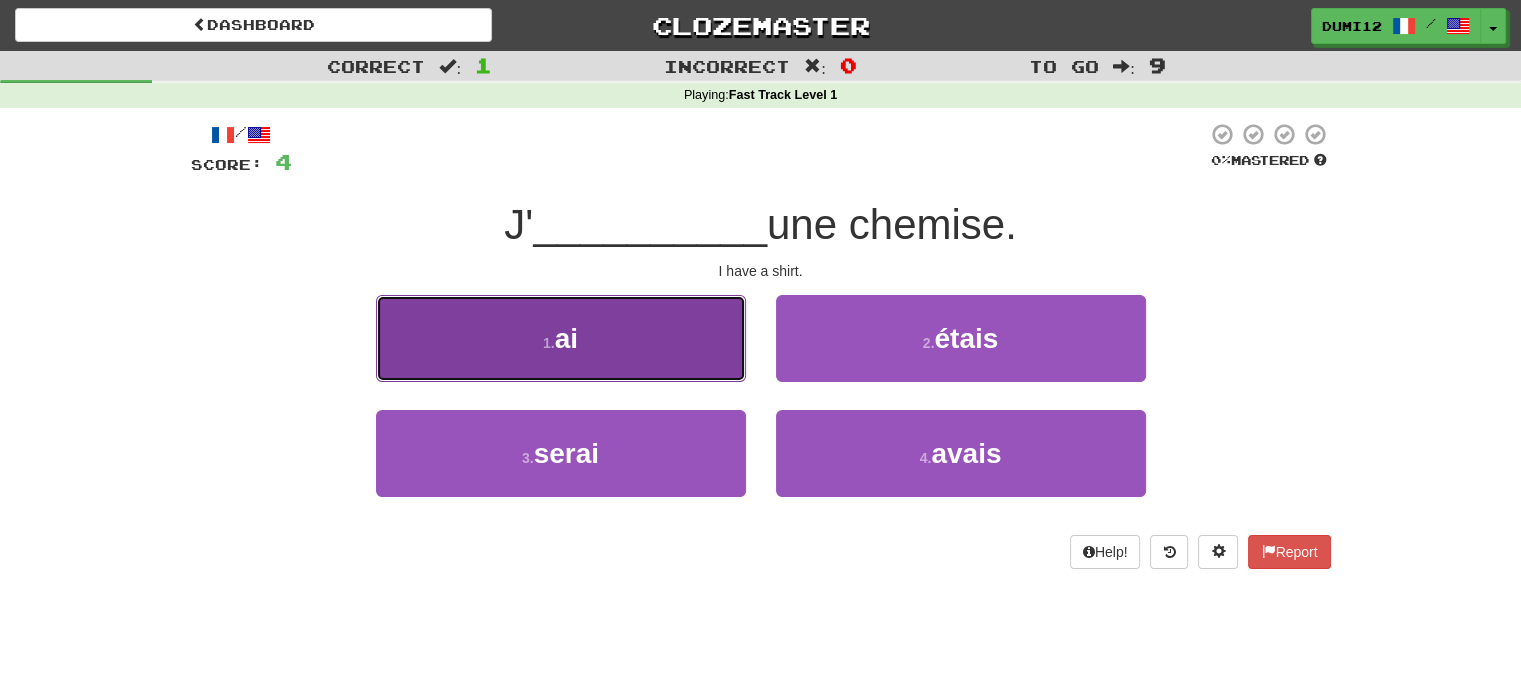click on "1 .  ai" at bounding box center (561, 338) 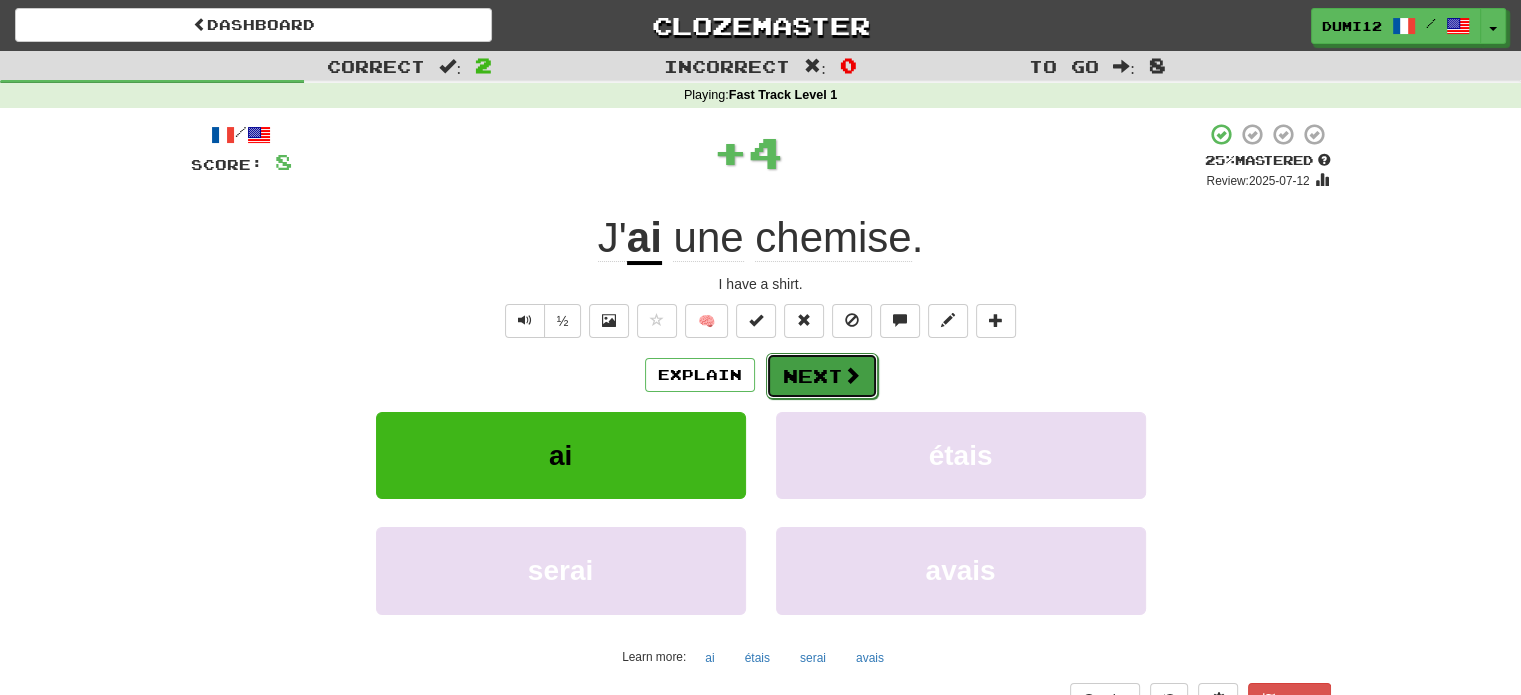 click on "Next" at bounding box center [822, 376] 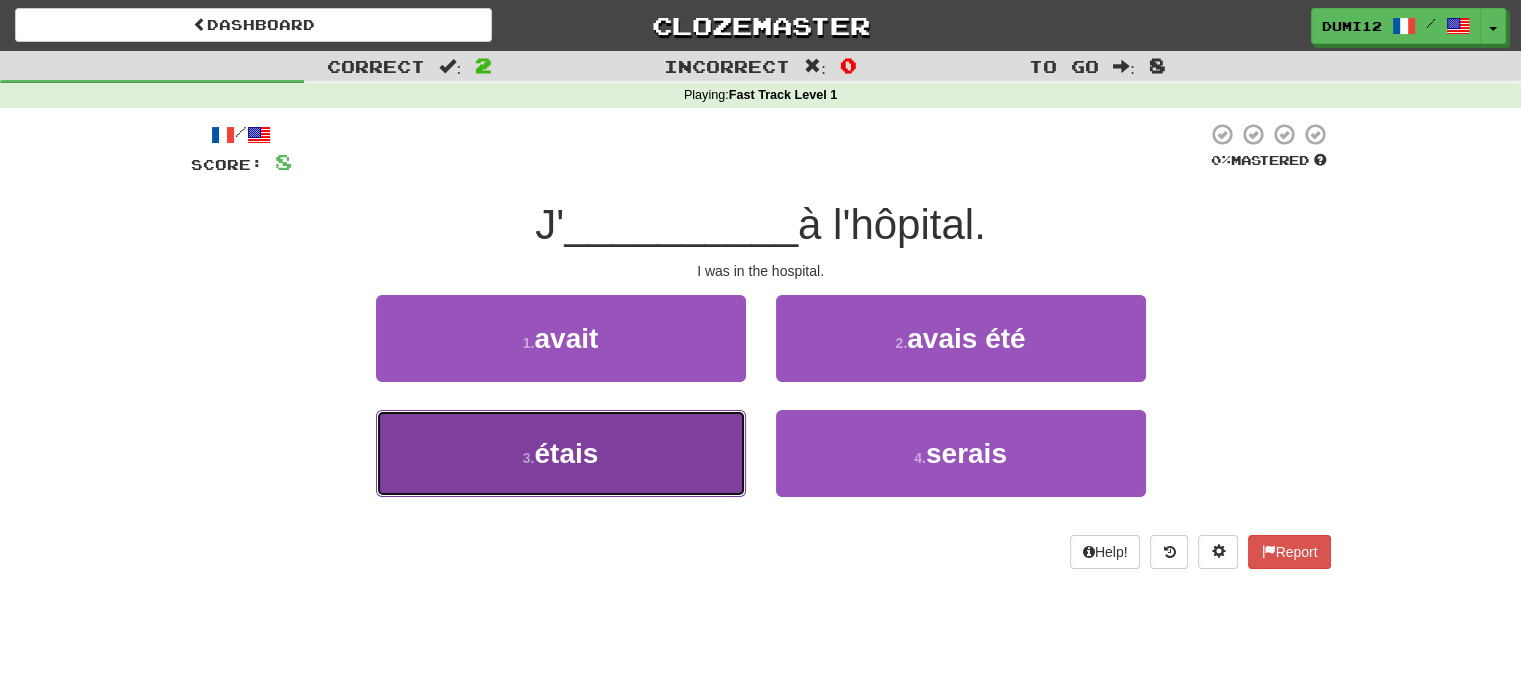 click on "3 .  étais" at bounding box center [561, 453] 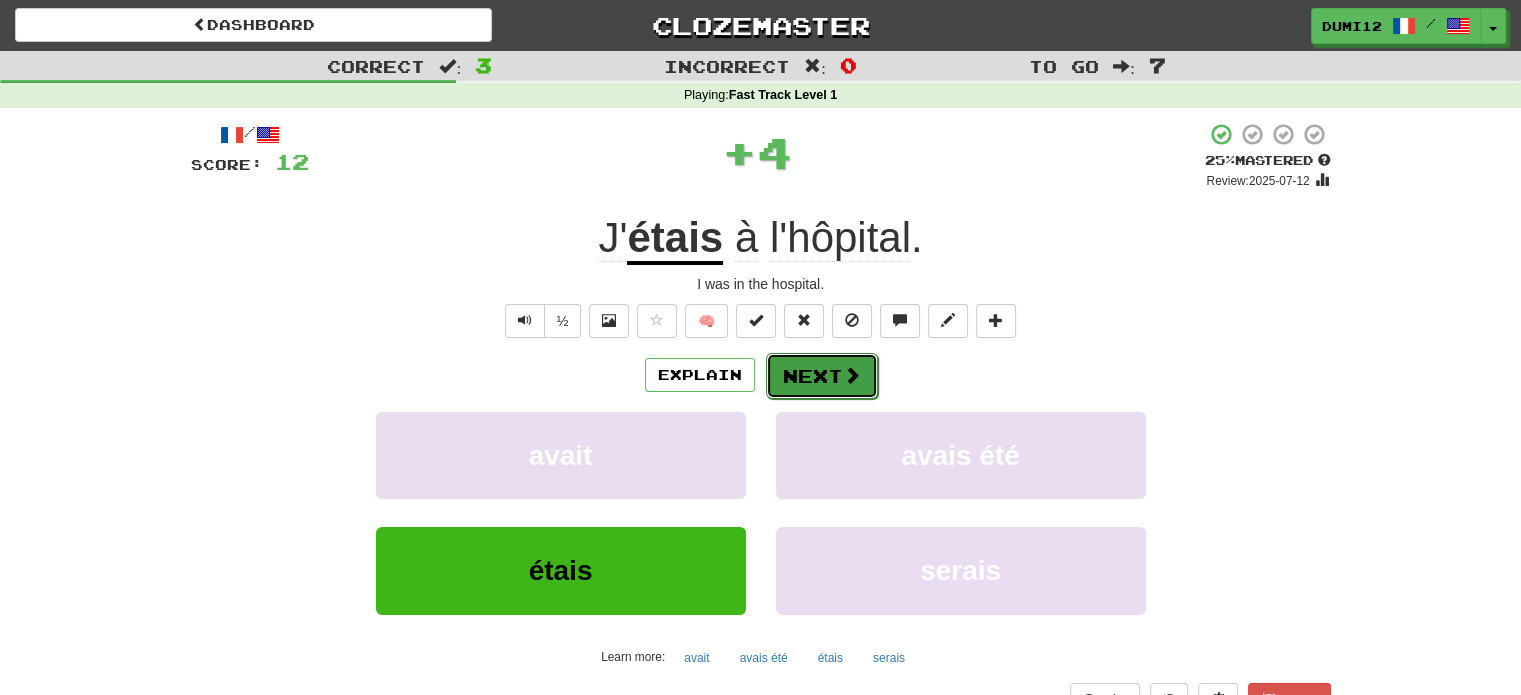 click on "Next" at bounding box center (822, 376) 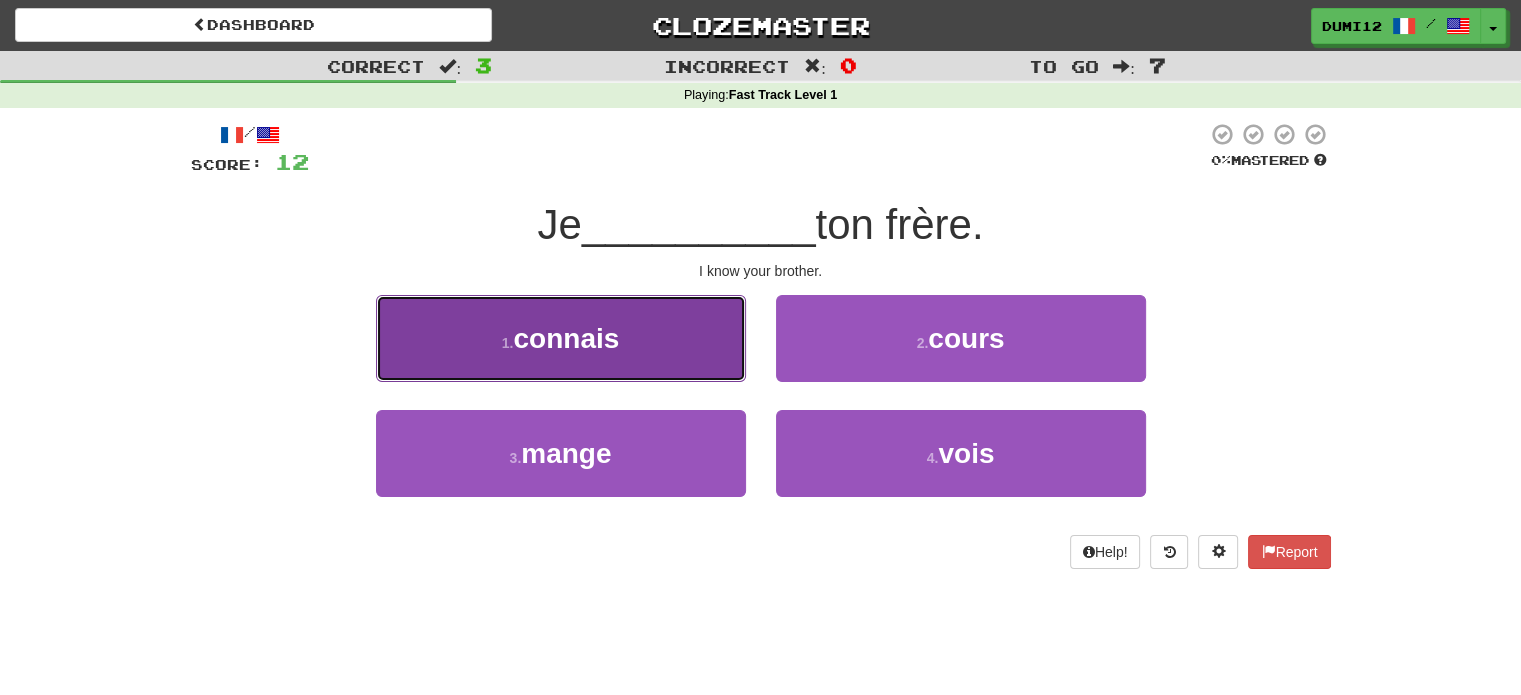 click on "1 .  connais" at bounding box center [561, 338] 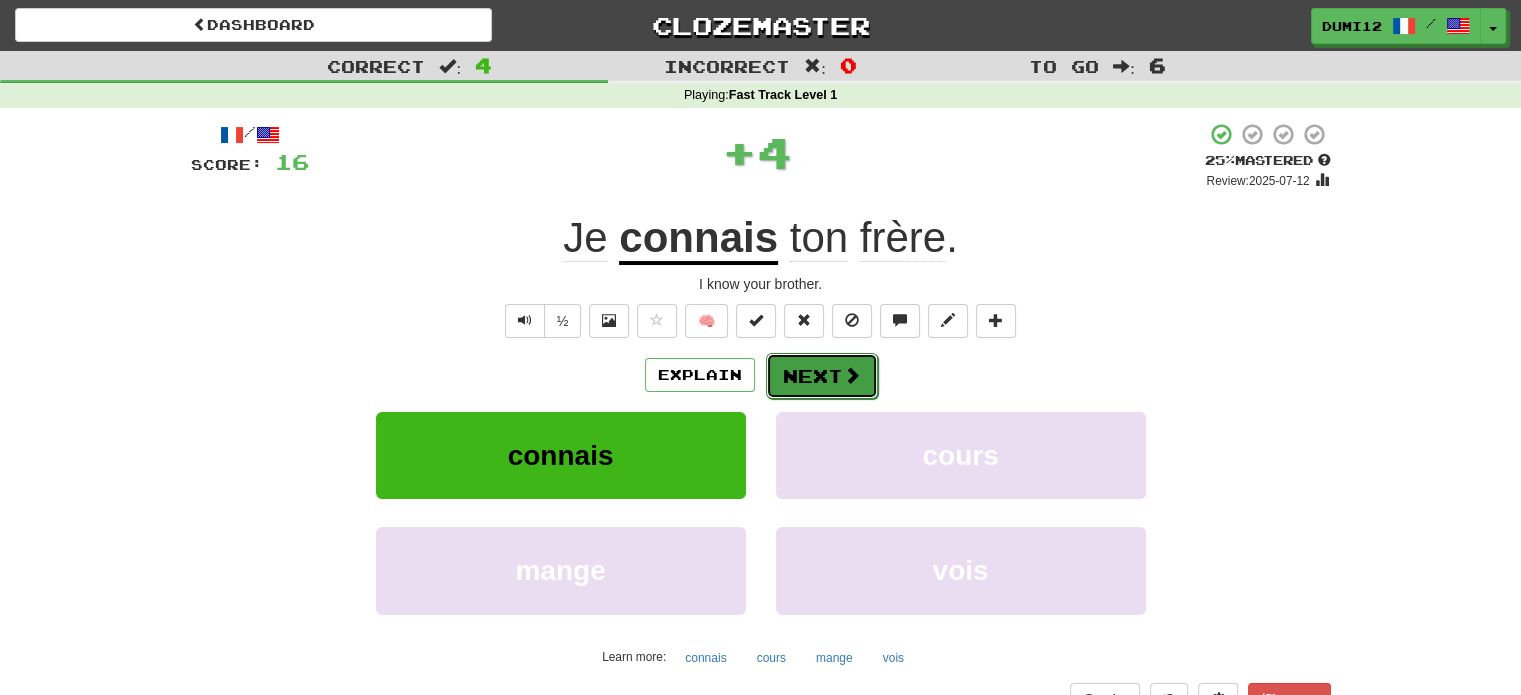 click on "Next" at bounding box center (822, 376) 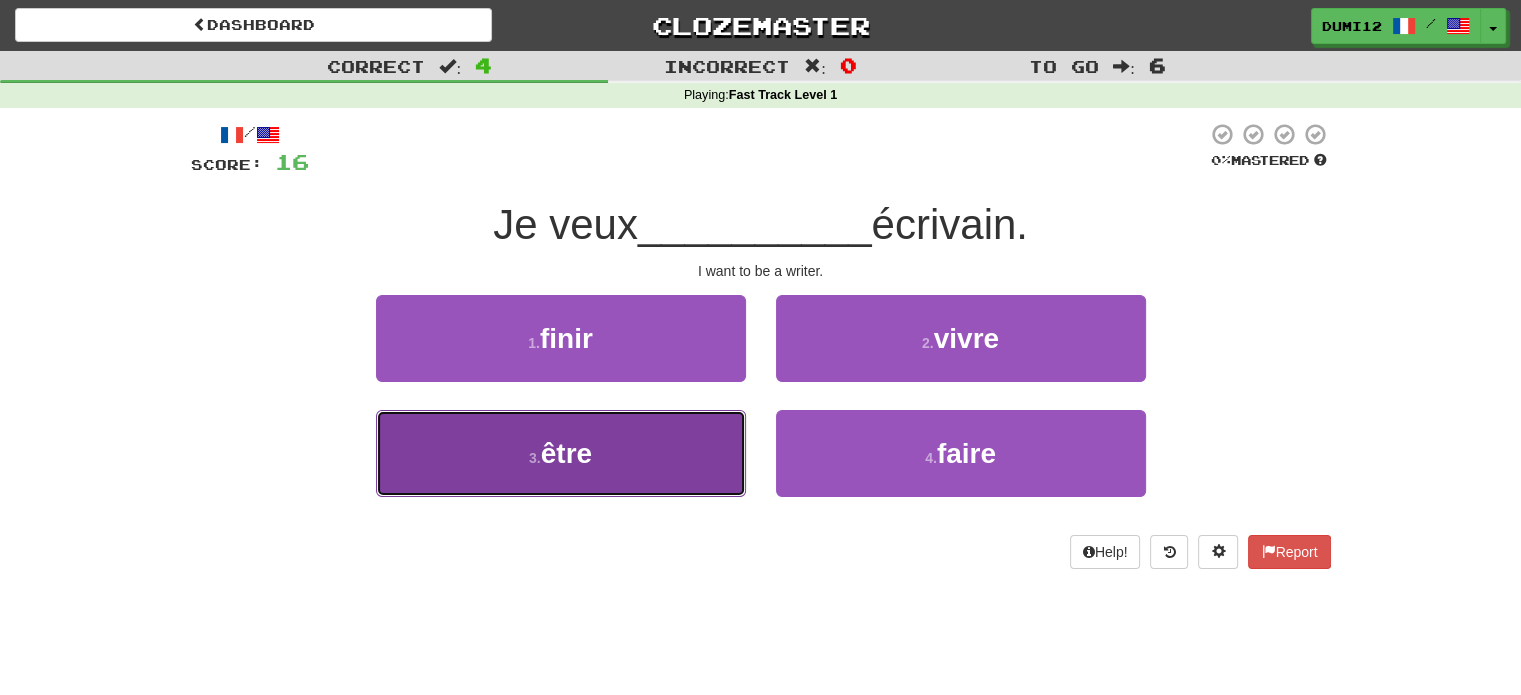 click on "3 .  être" at bounding box center [561, 453] 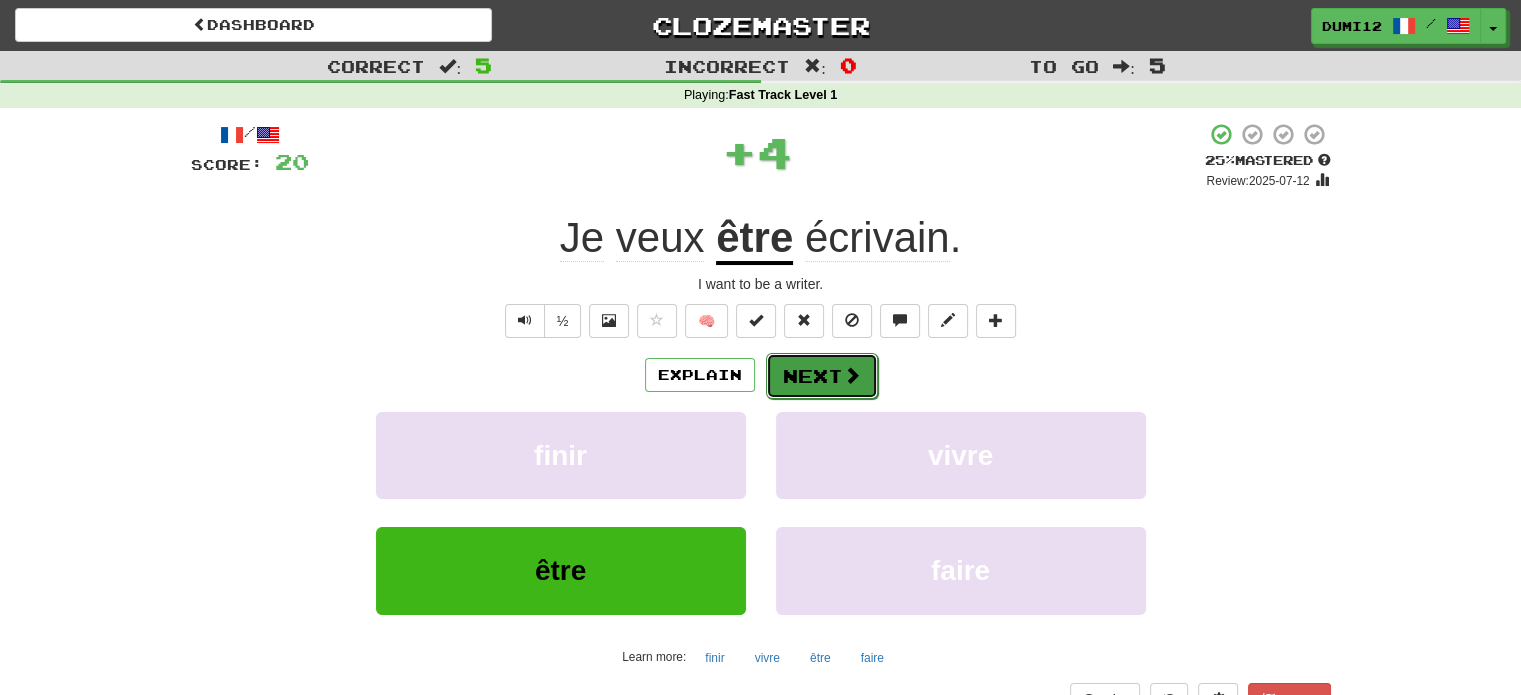 click on "Next" at bounding box center (822, 376) 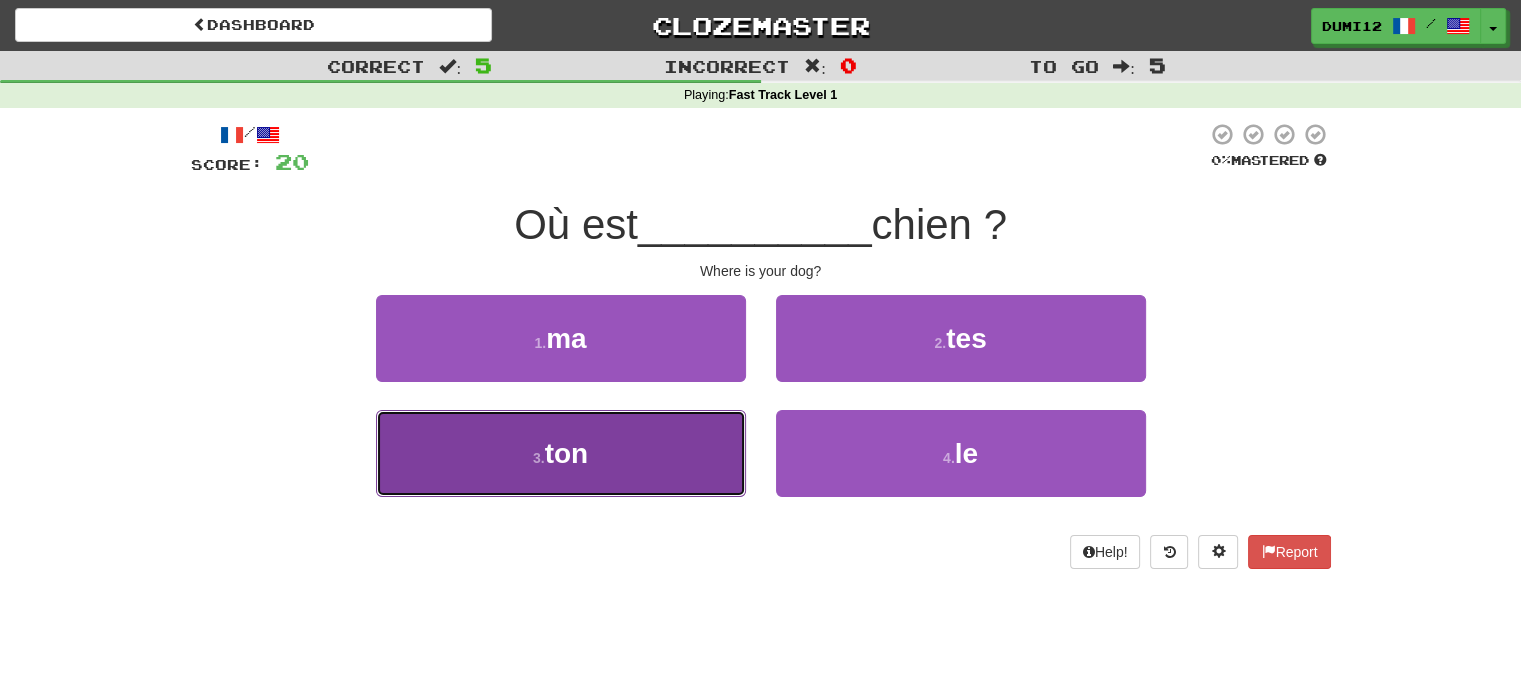 click on "3 .  ton" at bounding box center [561, 453] 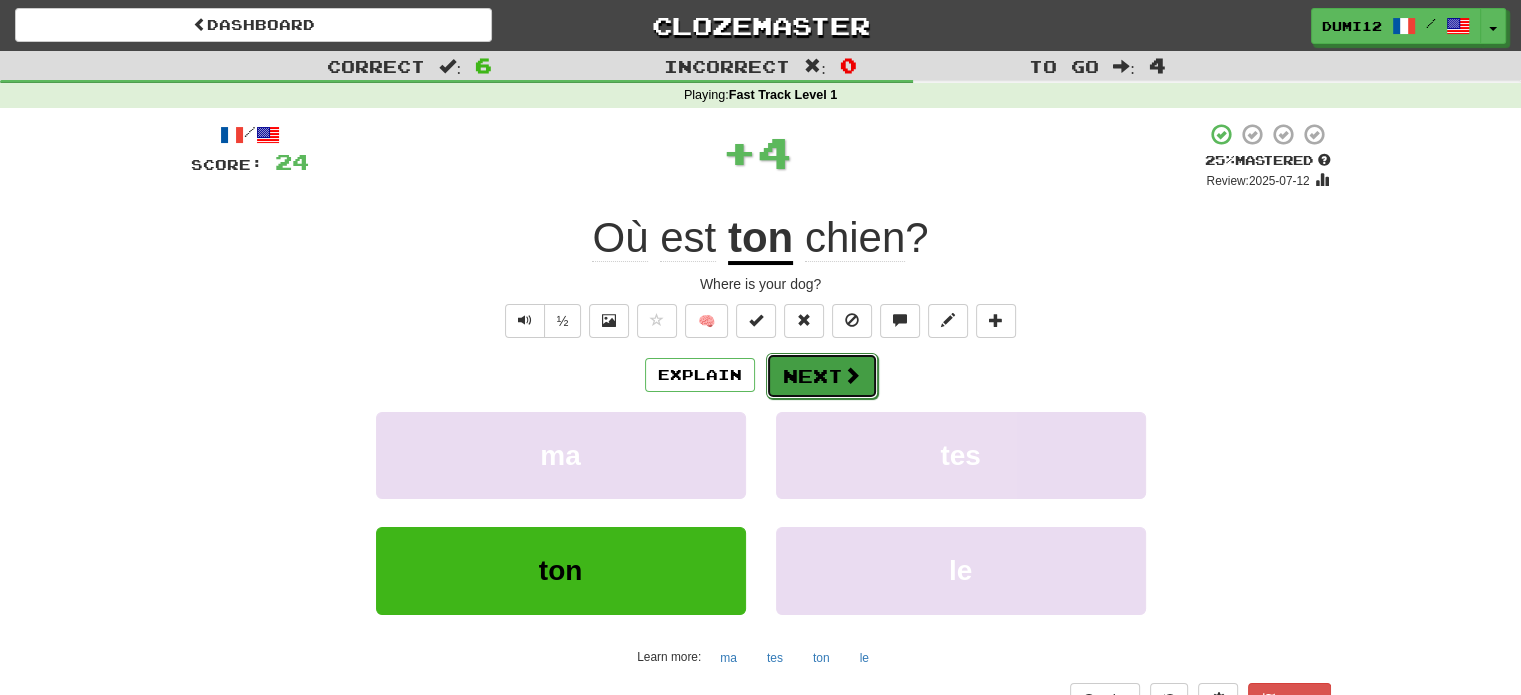 click on "Next" at bounding box center [822, 376] 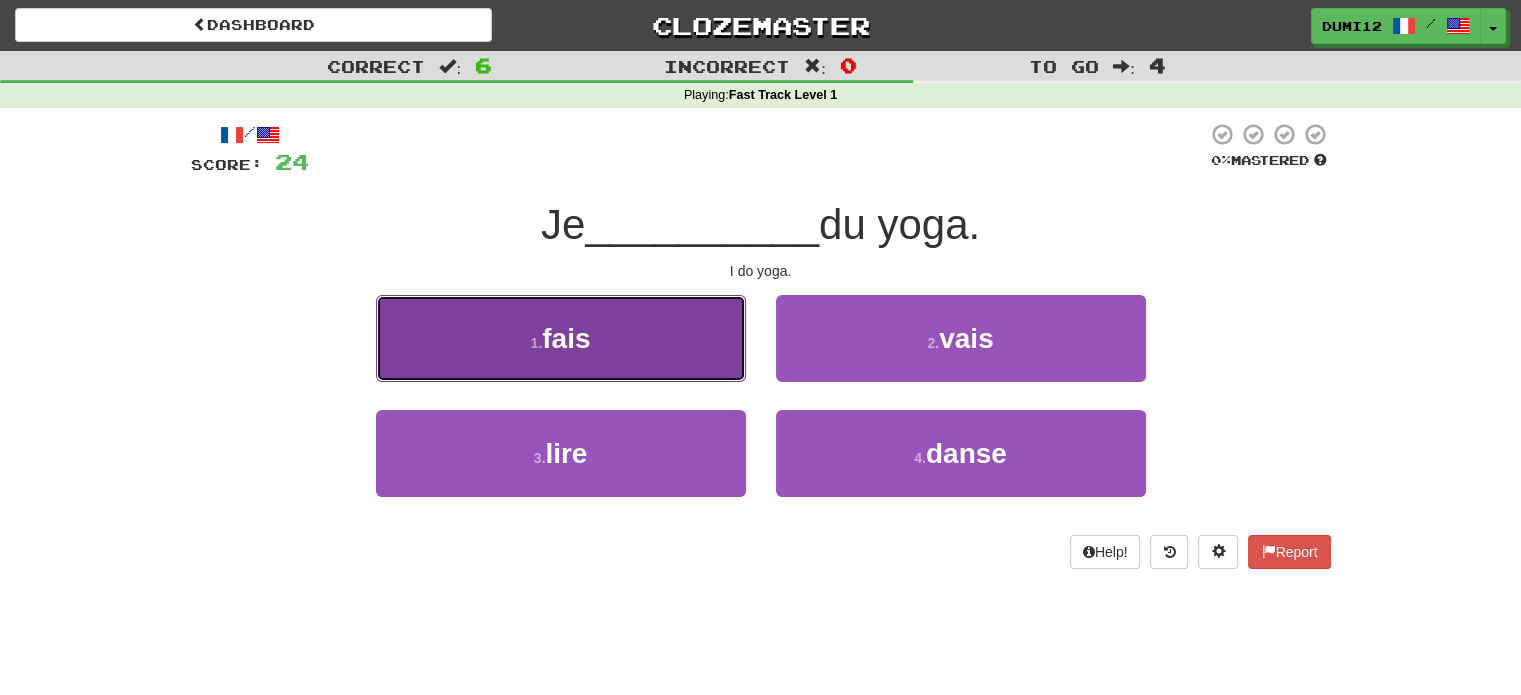 click on "1 .  fais" at bounding box center [561, 338] 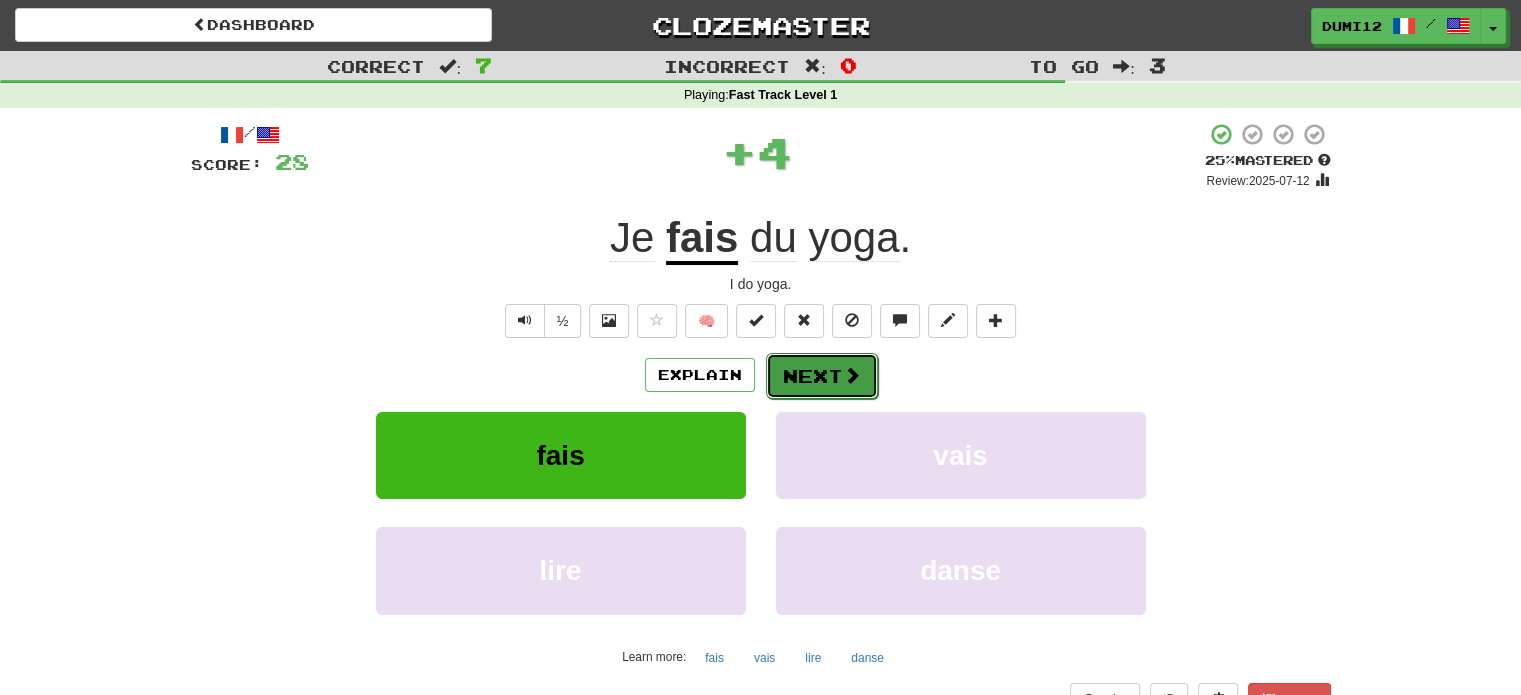 click on "Next" at bounding box center (822, 376) 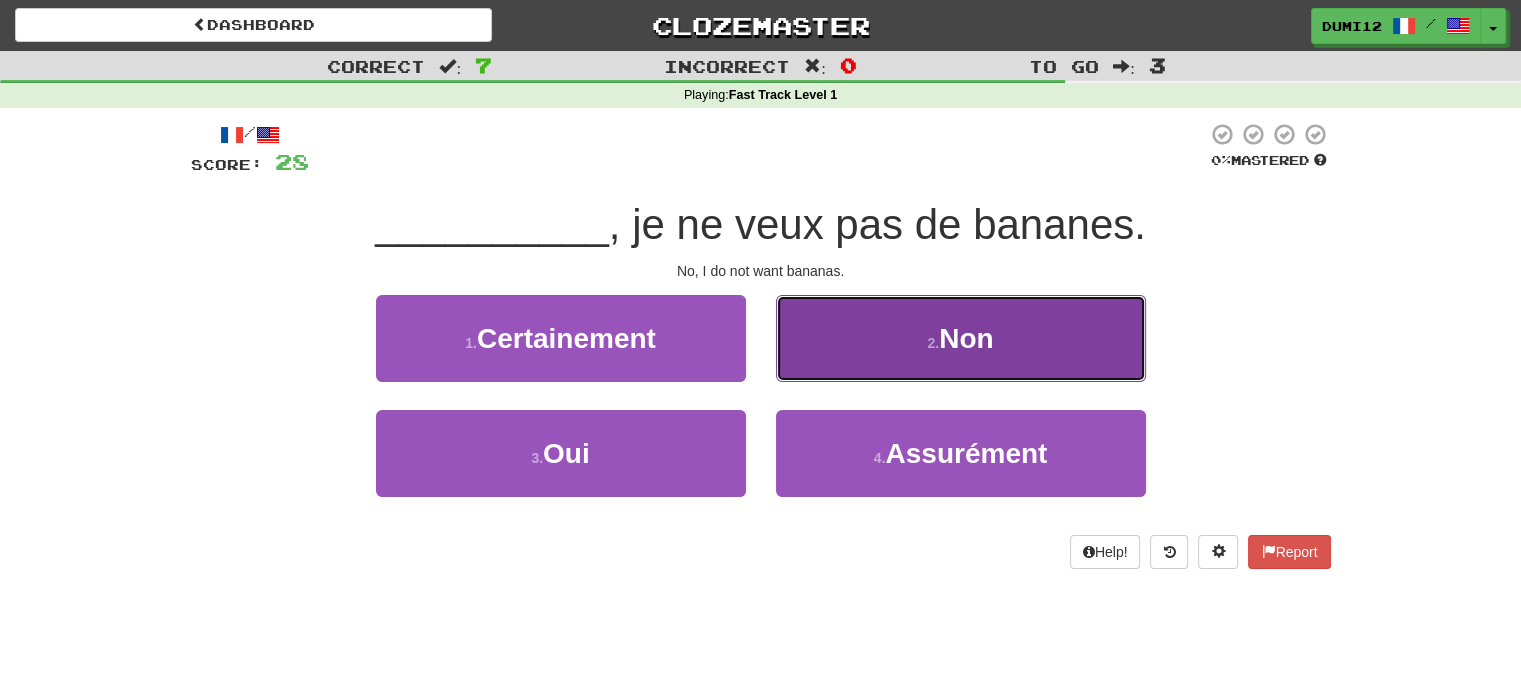 click on "2 .  Non" at bounding box center [961, 338] 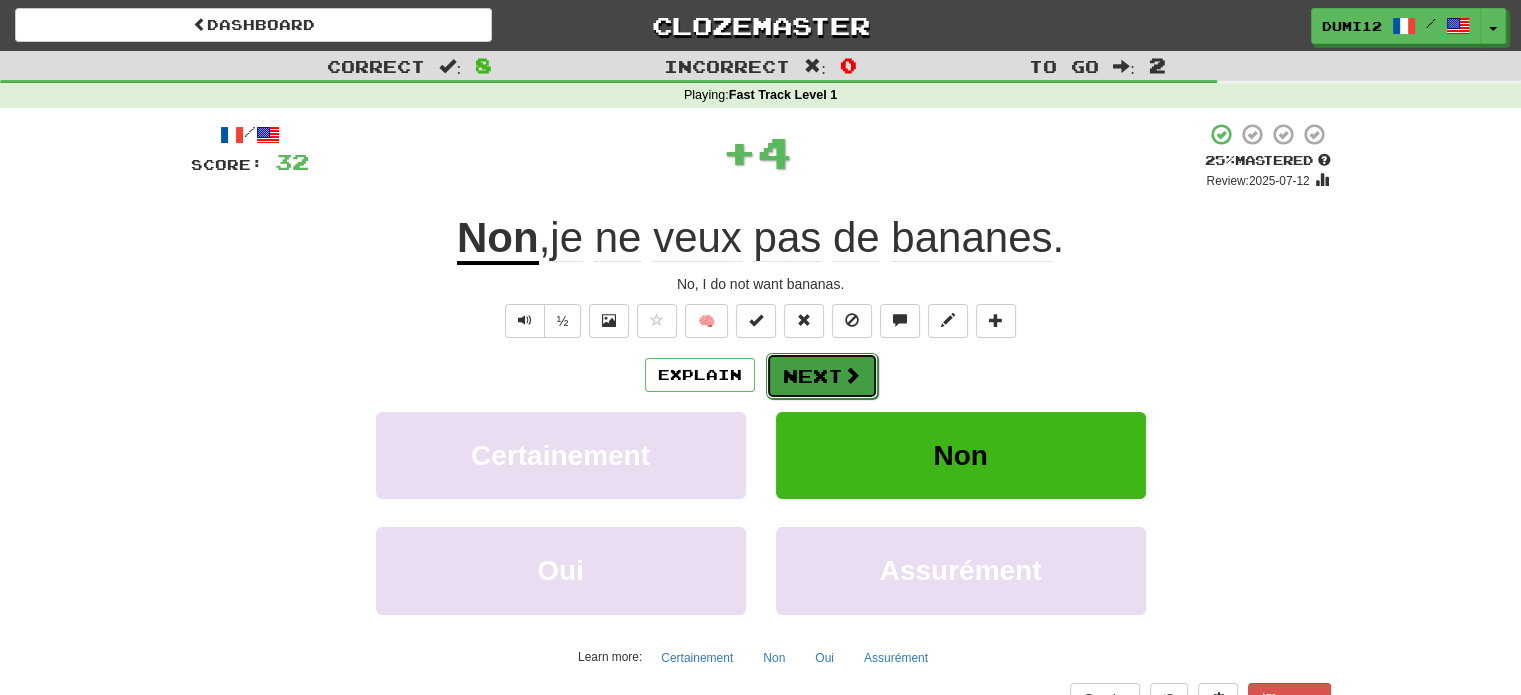 click on "Next" at bounding box center (822, 376) 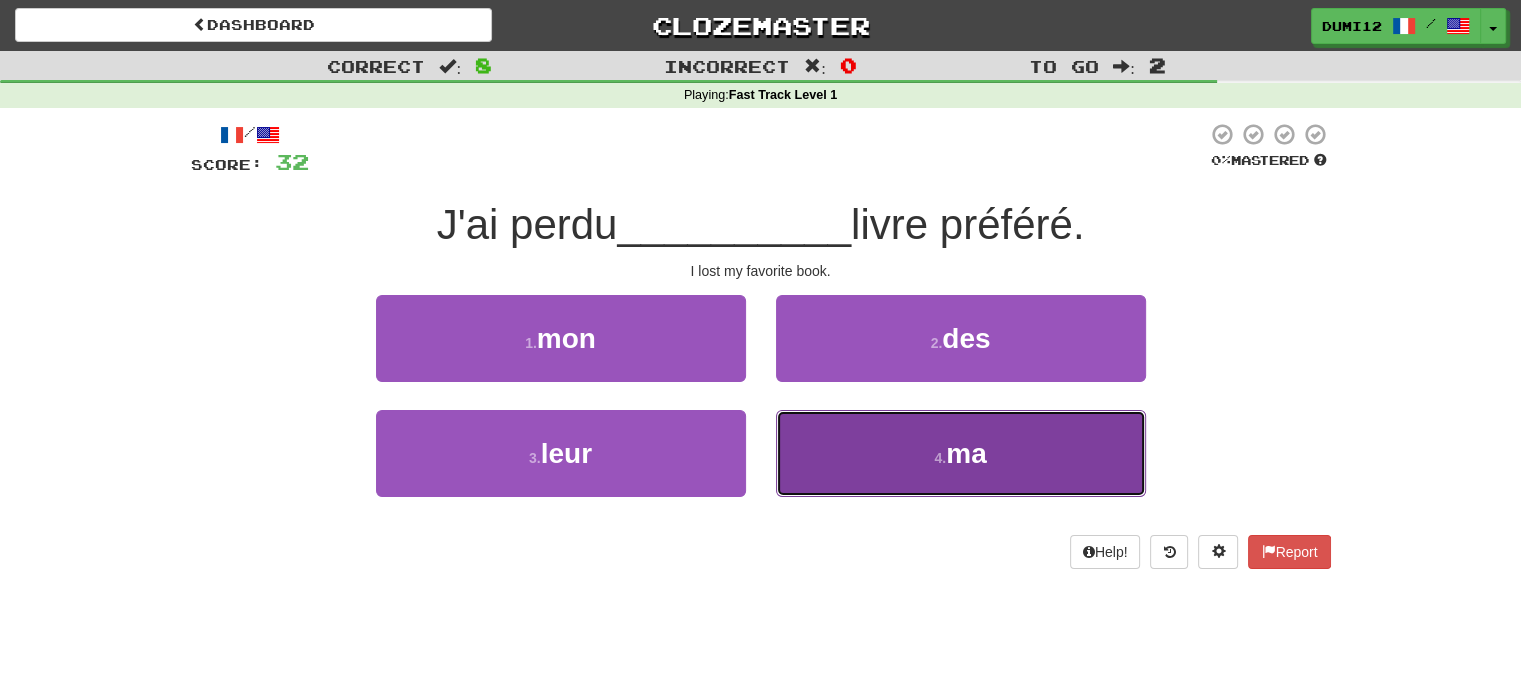 click on "4 .  ma" at bounding box center [961, 453] 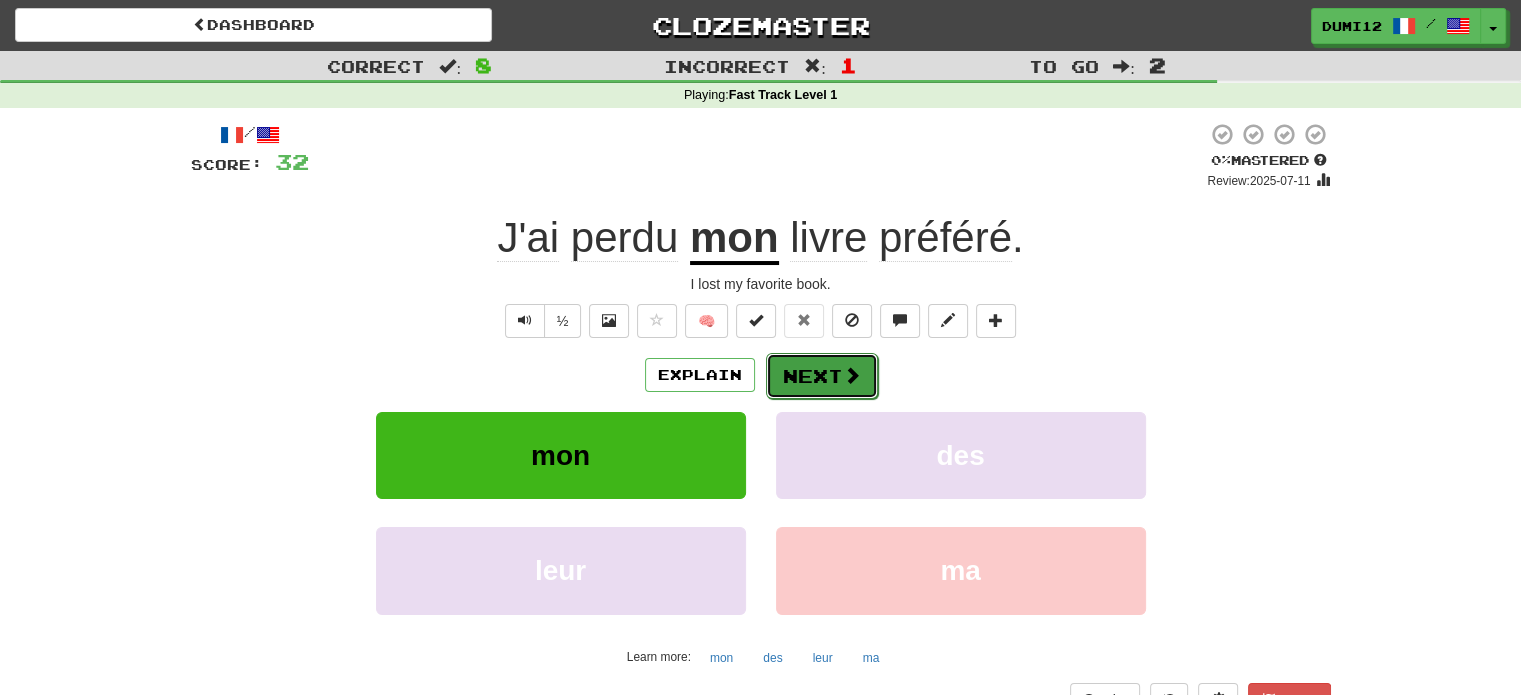click on "Next" at bounding box center [822, 376] 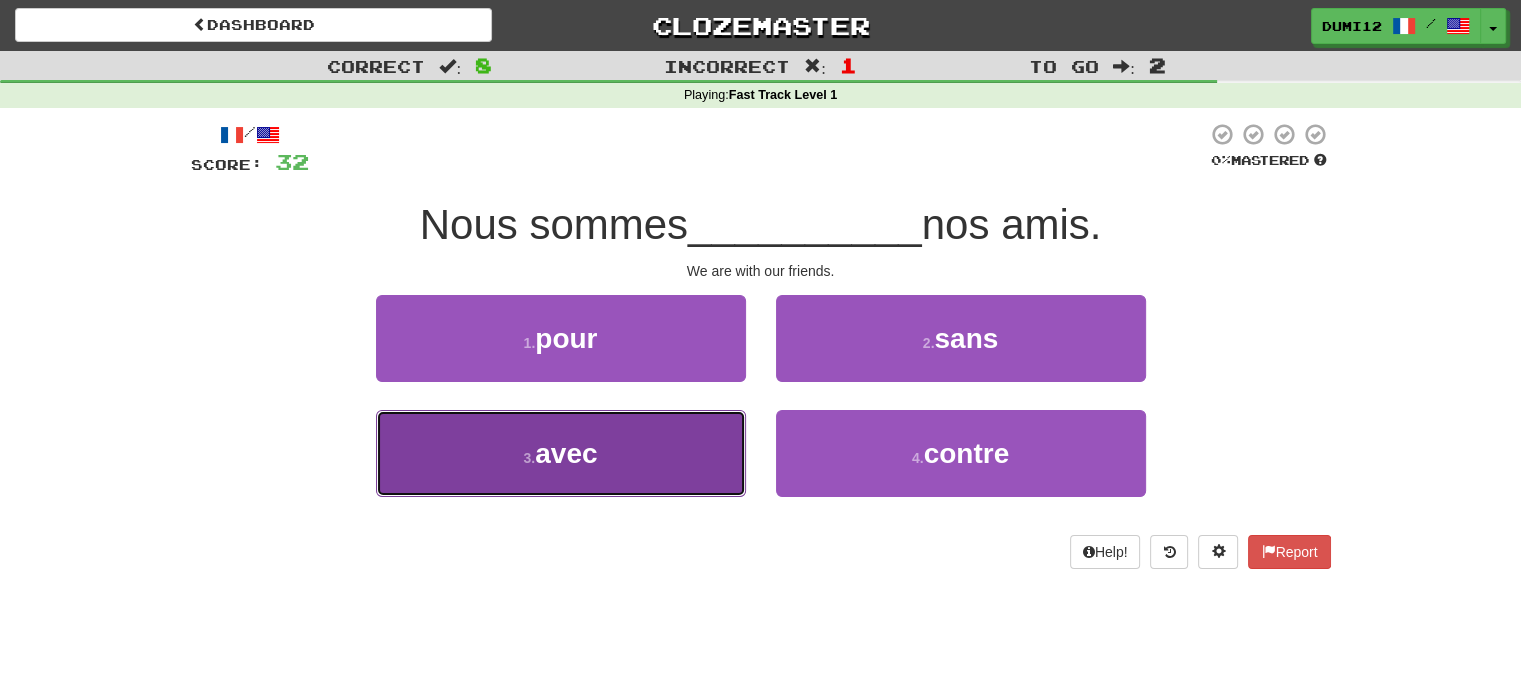 click on "3 .  avec" at bounding box center [561, 453] 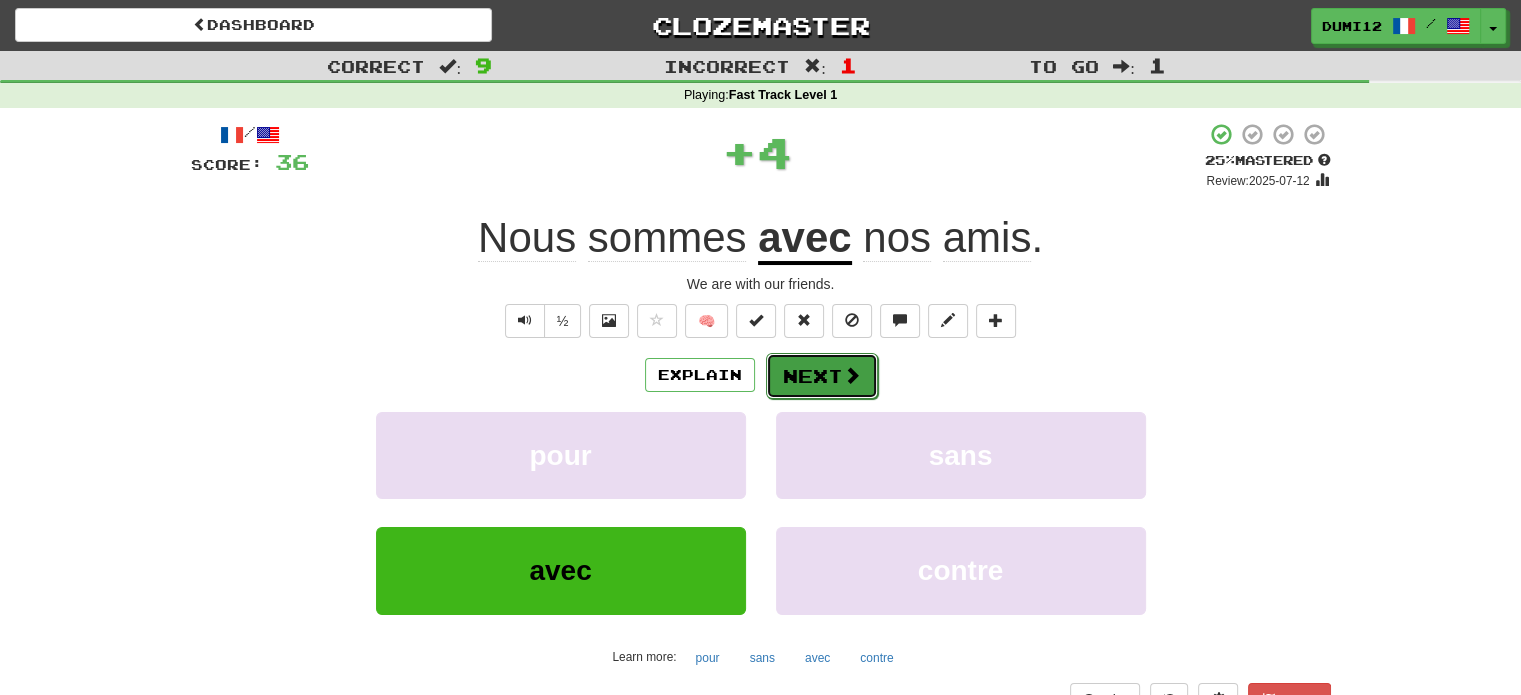 click on "Next" at bounding box center (822, 376) 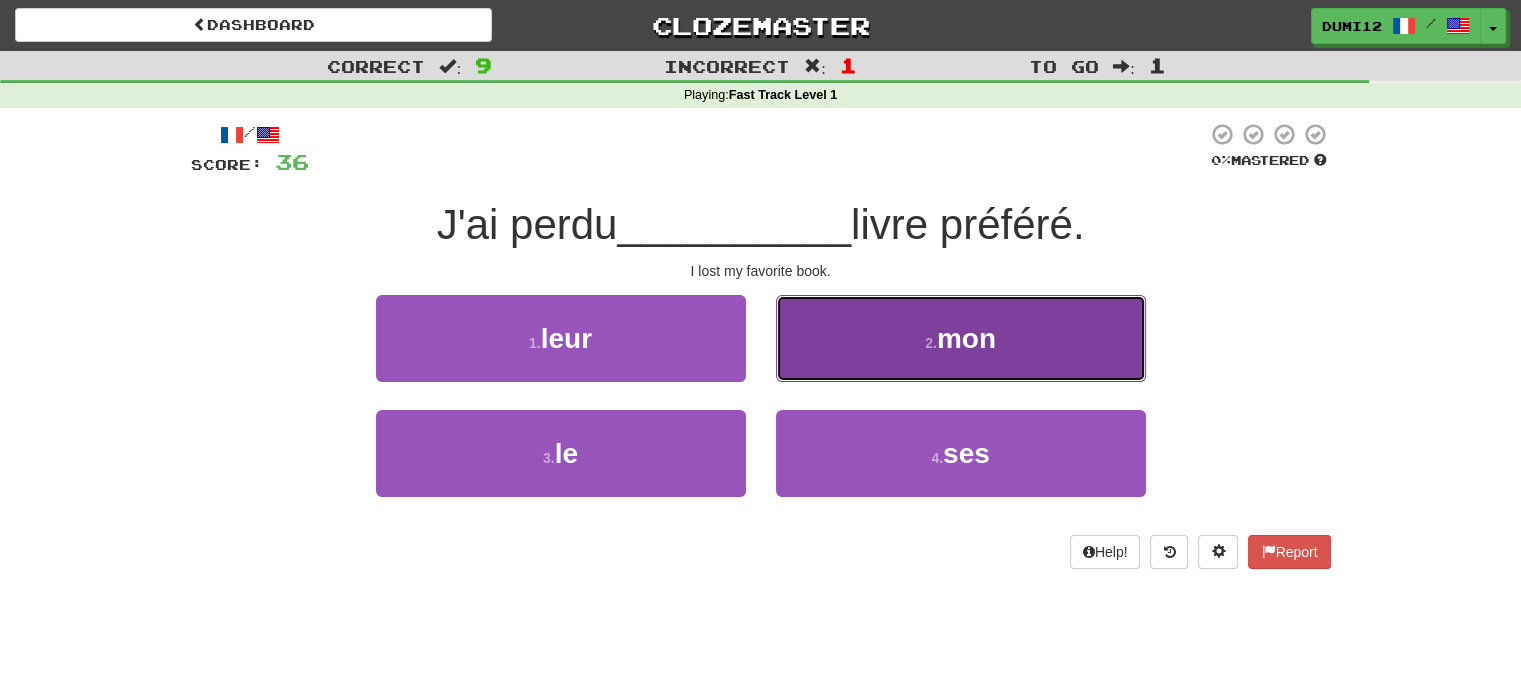 click on "2 .  mon" at bounding box center (961, 338) 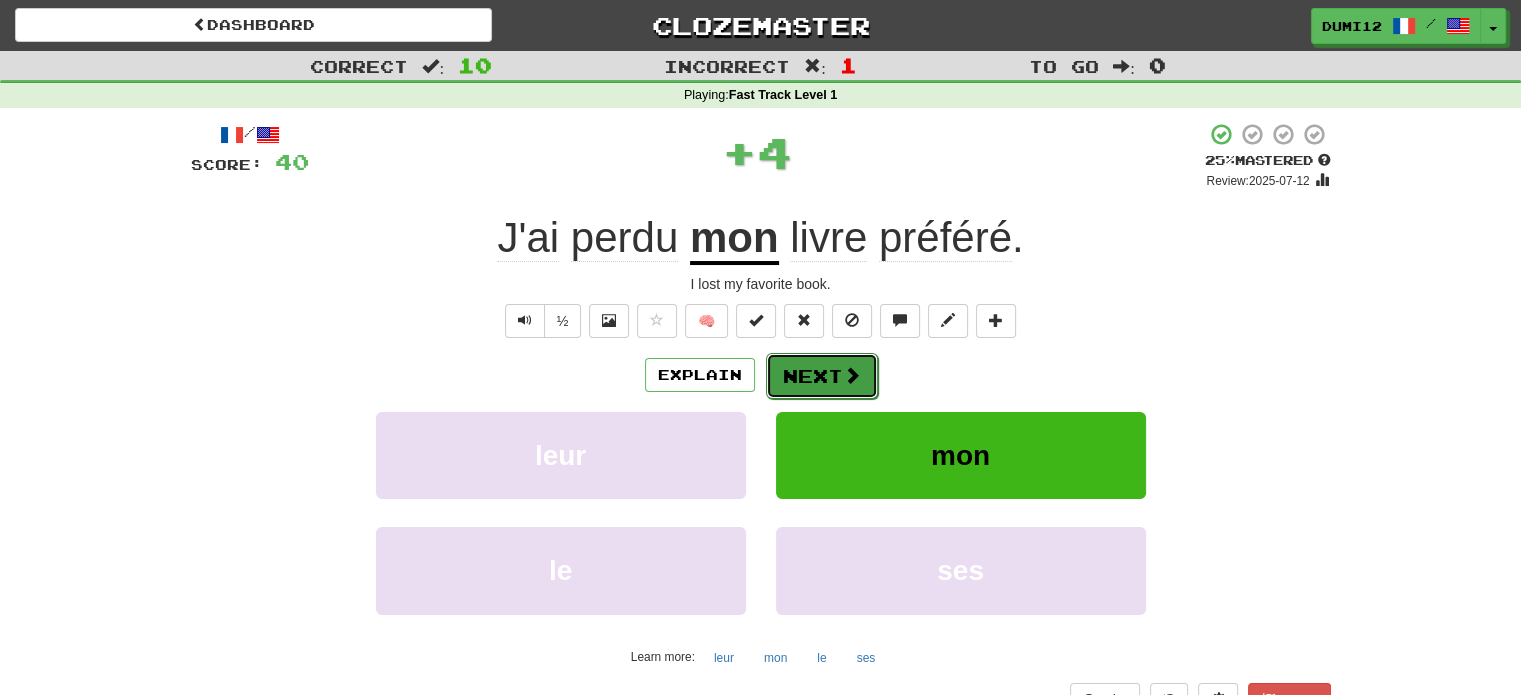 click on "Next" at bounding box center (822, 376) 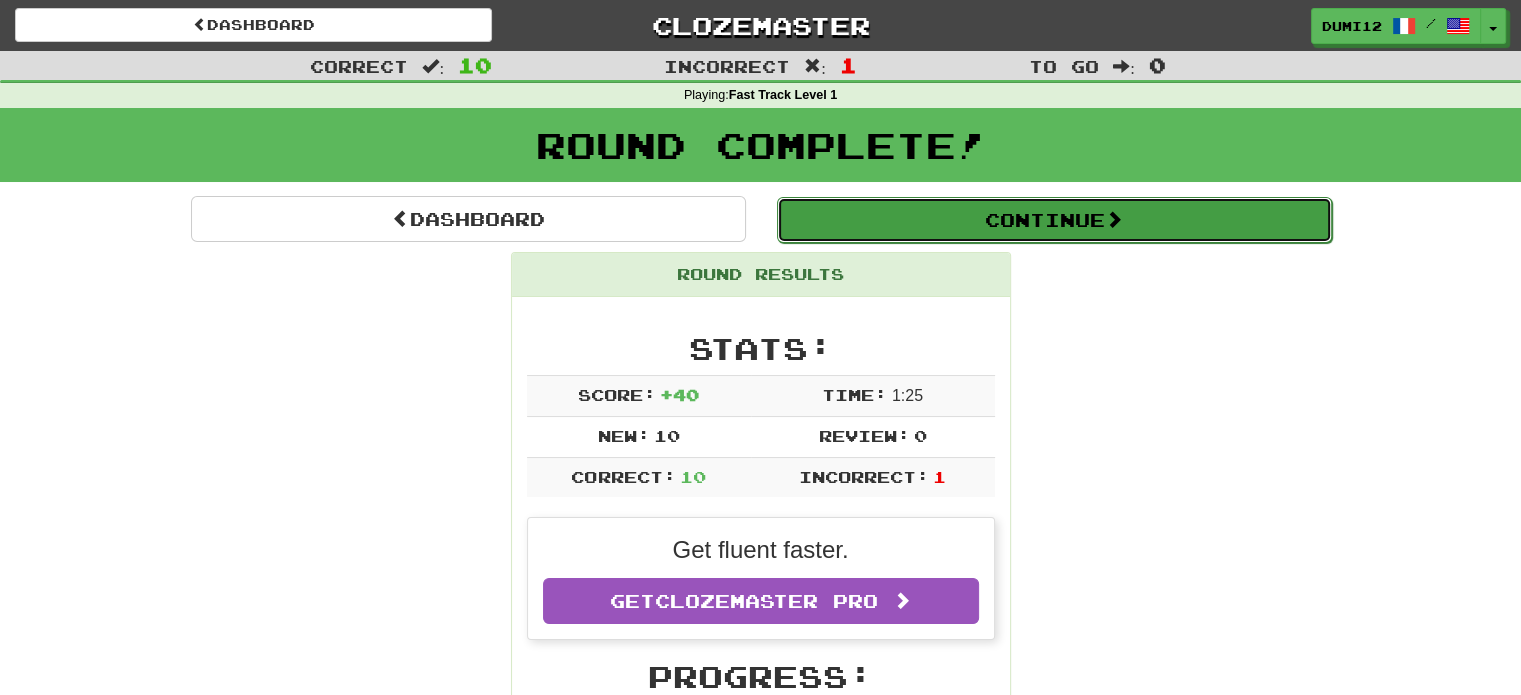 click on "Continue" at bounding box center [1054, 220] 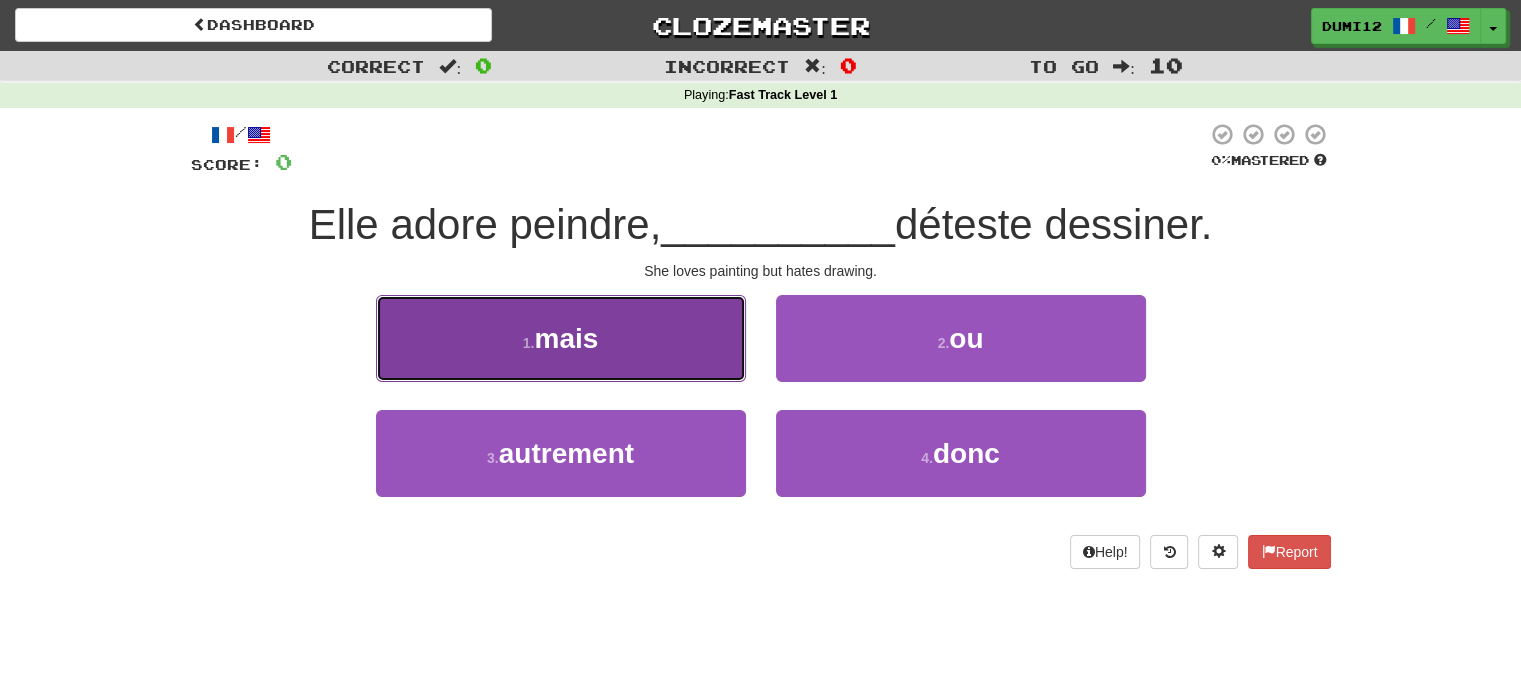 click on "1 .  mais" at bounding box center (561, 338) 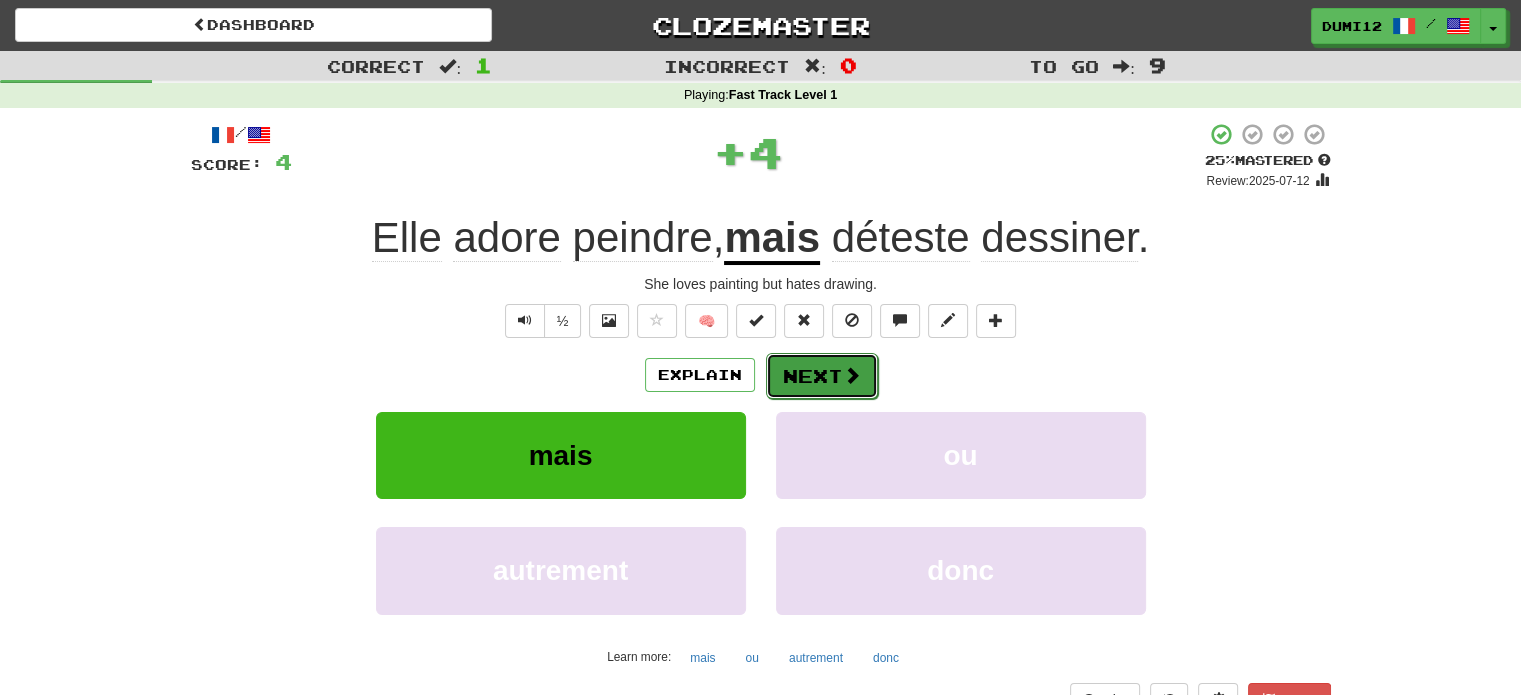 click on "Next" at bounding box center [822, 376] 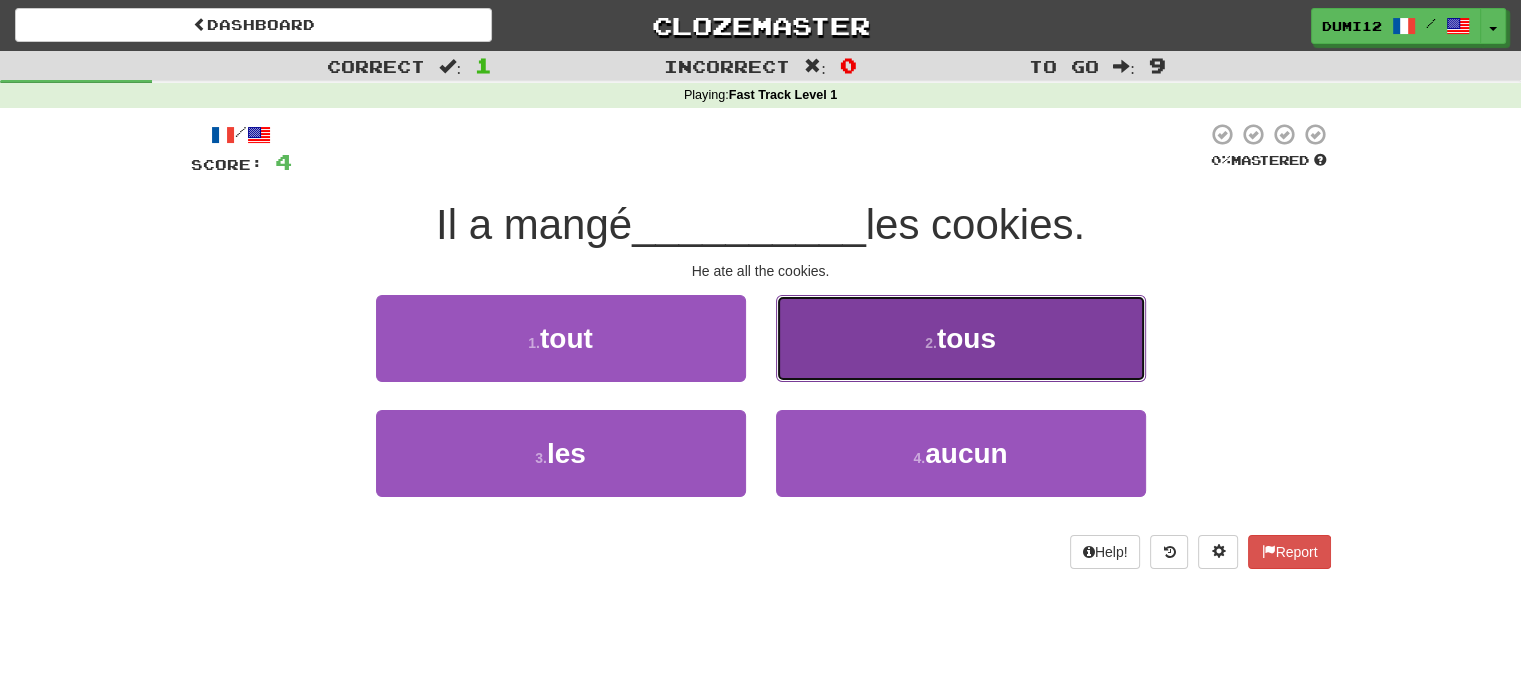 click on "2 .  tous" at bounding box center [961, 338] 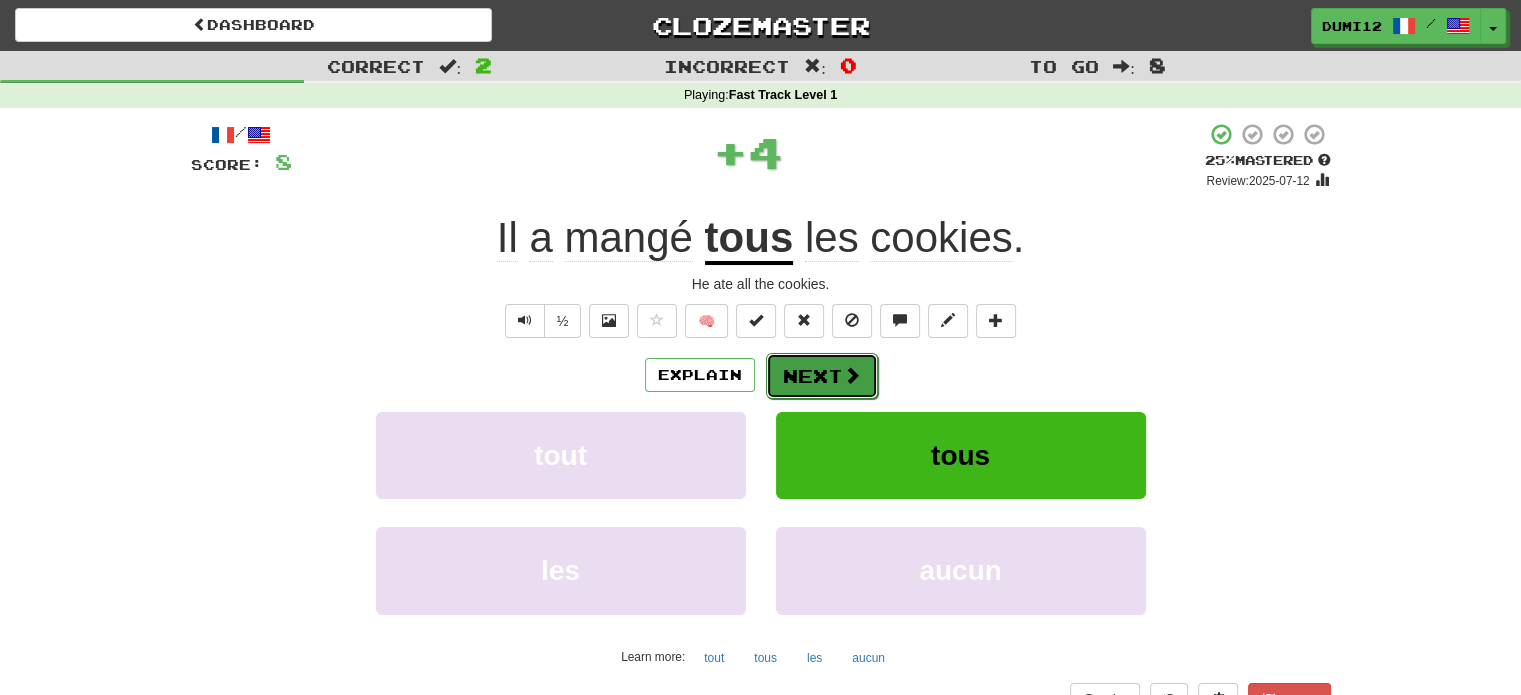 click on "Next" at bounding box center [822, 376] 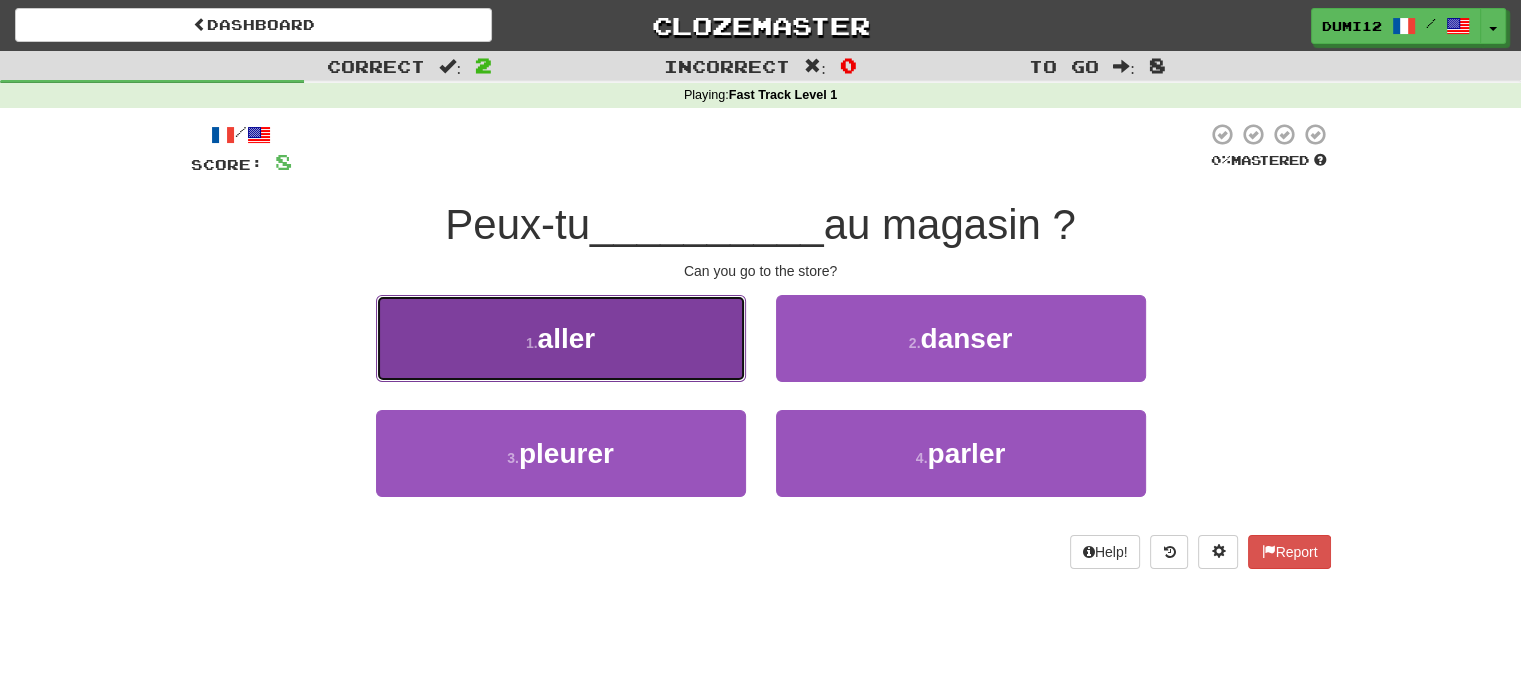 click on "1 .  aller" at bounding box center [561, 338] 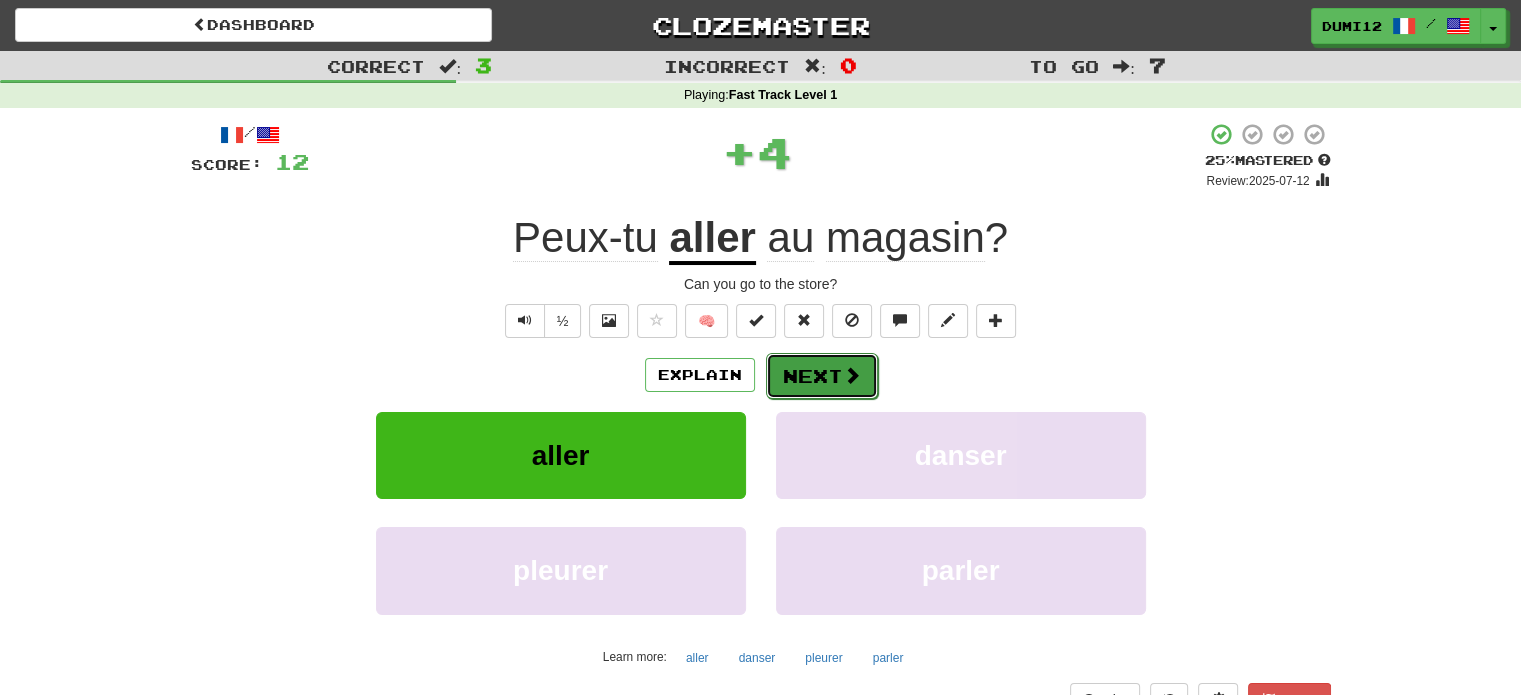 click on "Next" at bounding box center [822, 376] 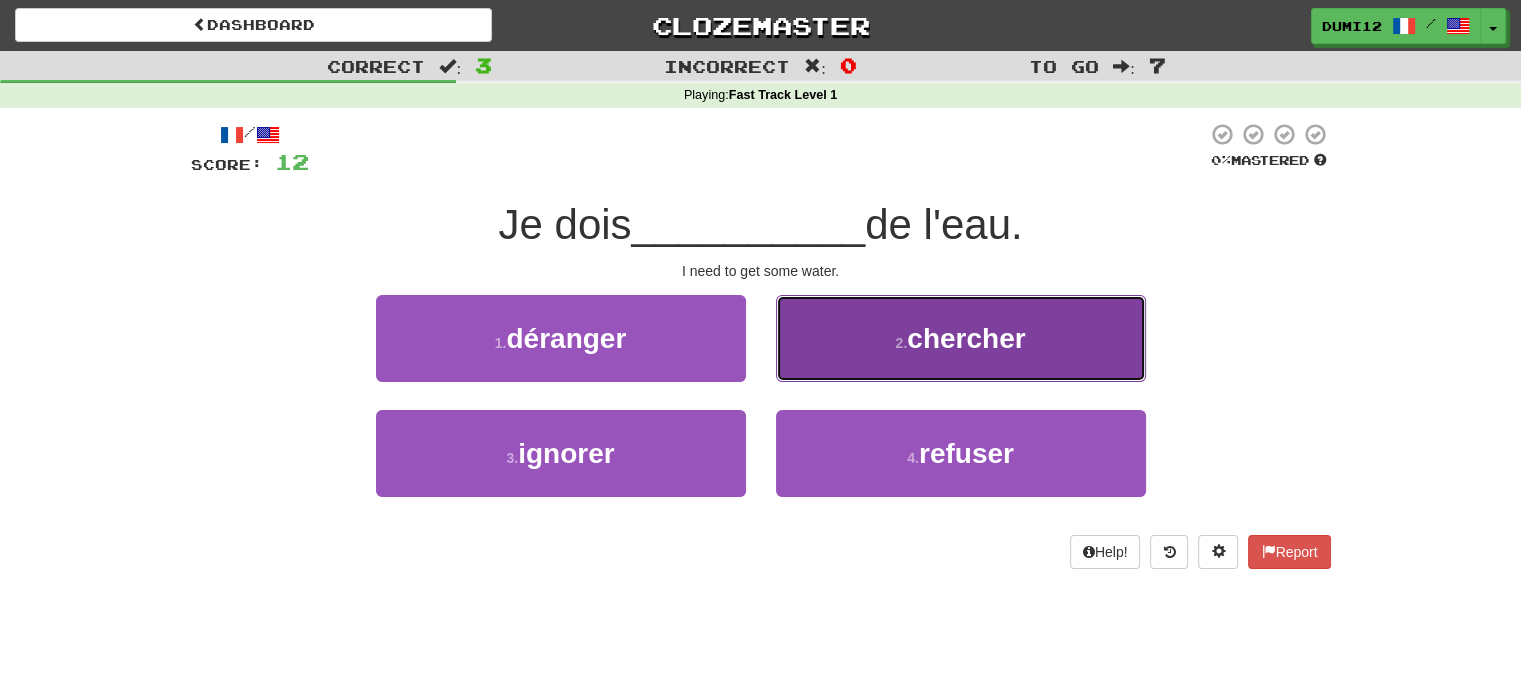 click on "2 .  chercher" at bounding box center [961, 338] 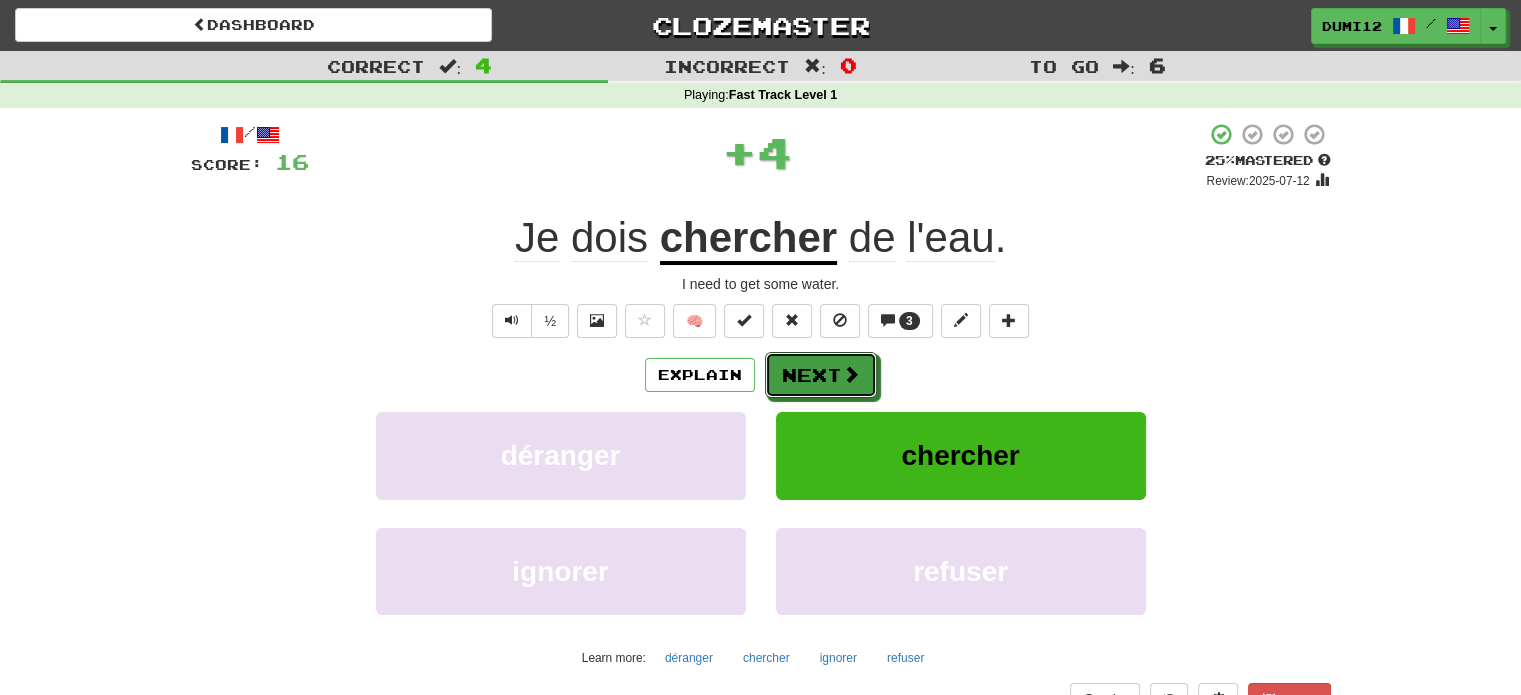 click at bounding box center (851, 374) 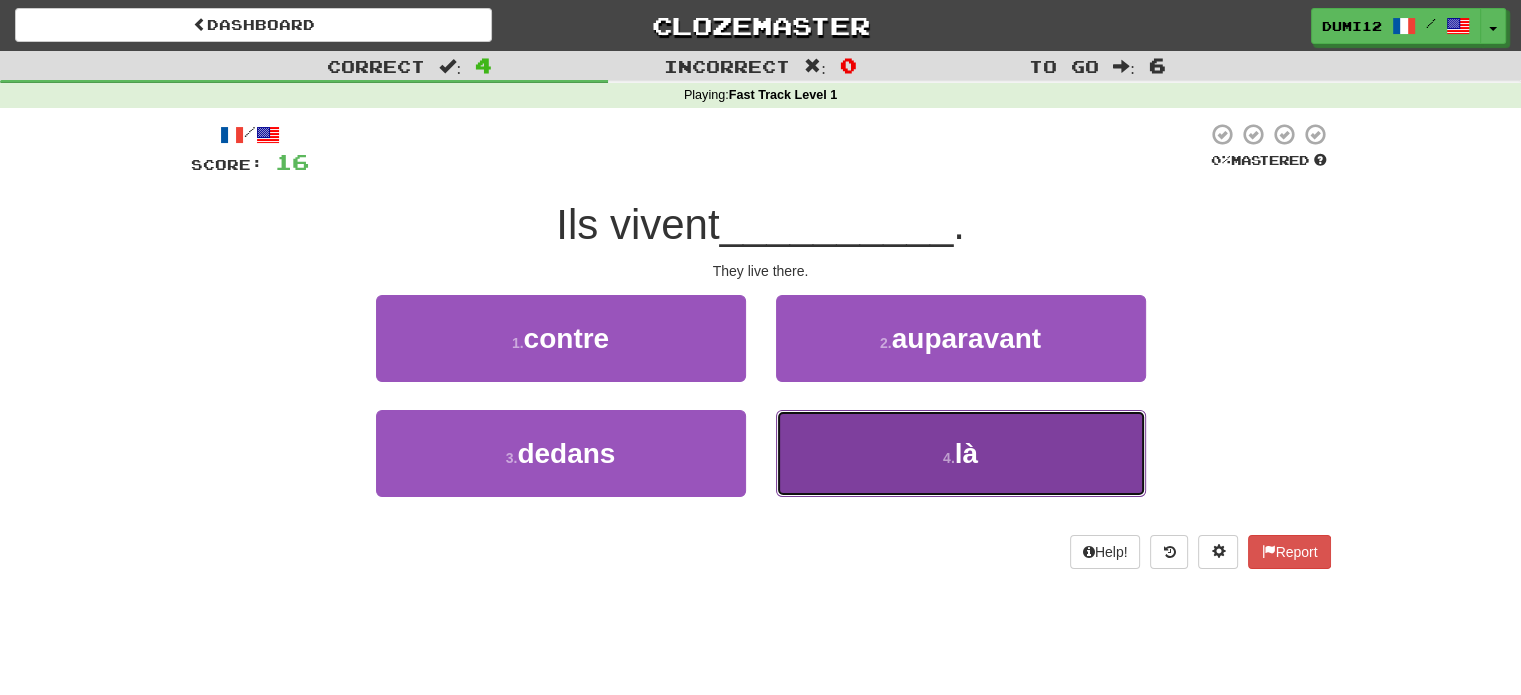 click on "4 .  là" at bounding box center [961, 453] 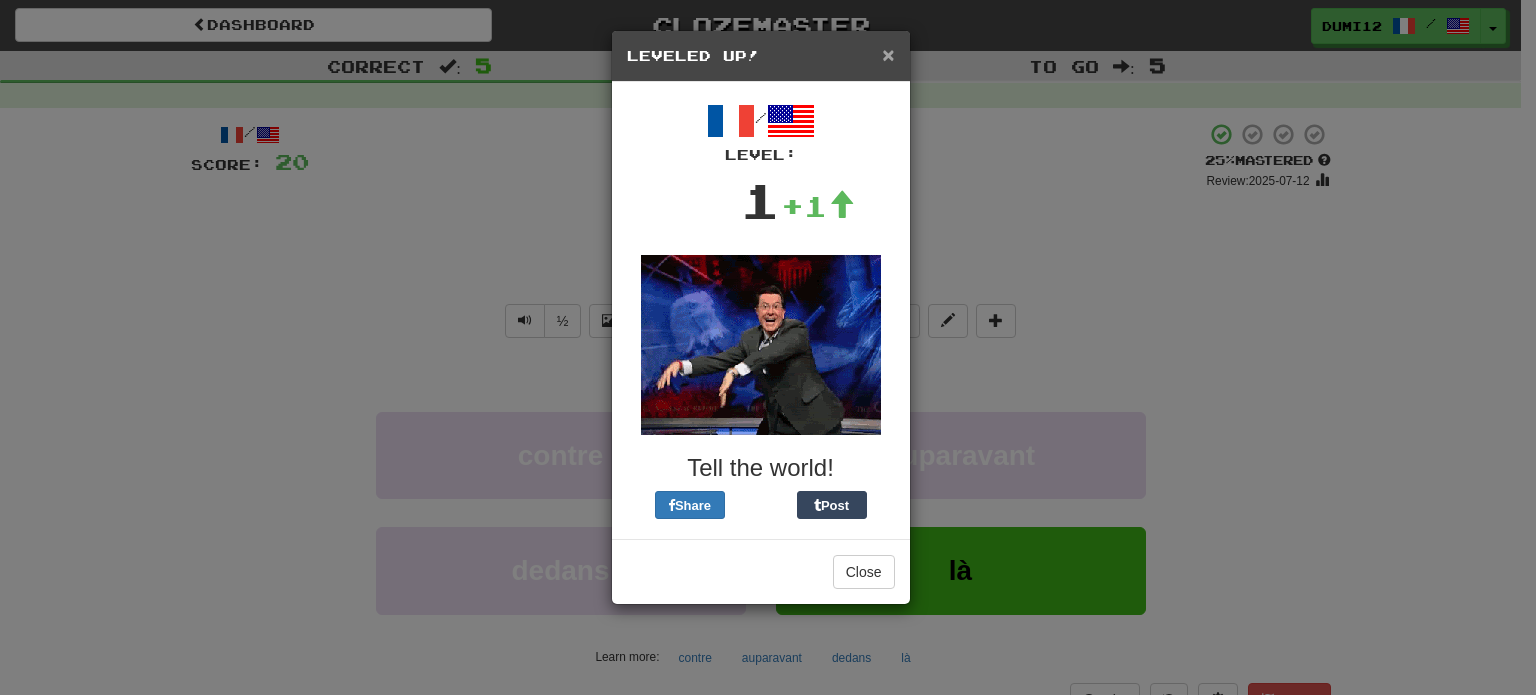 click on "×" at bounding box center [888, 54] 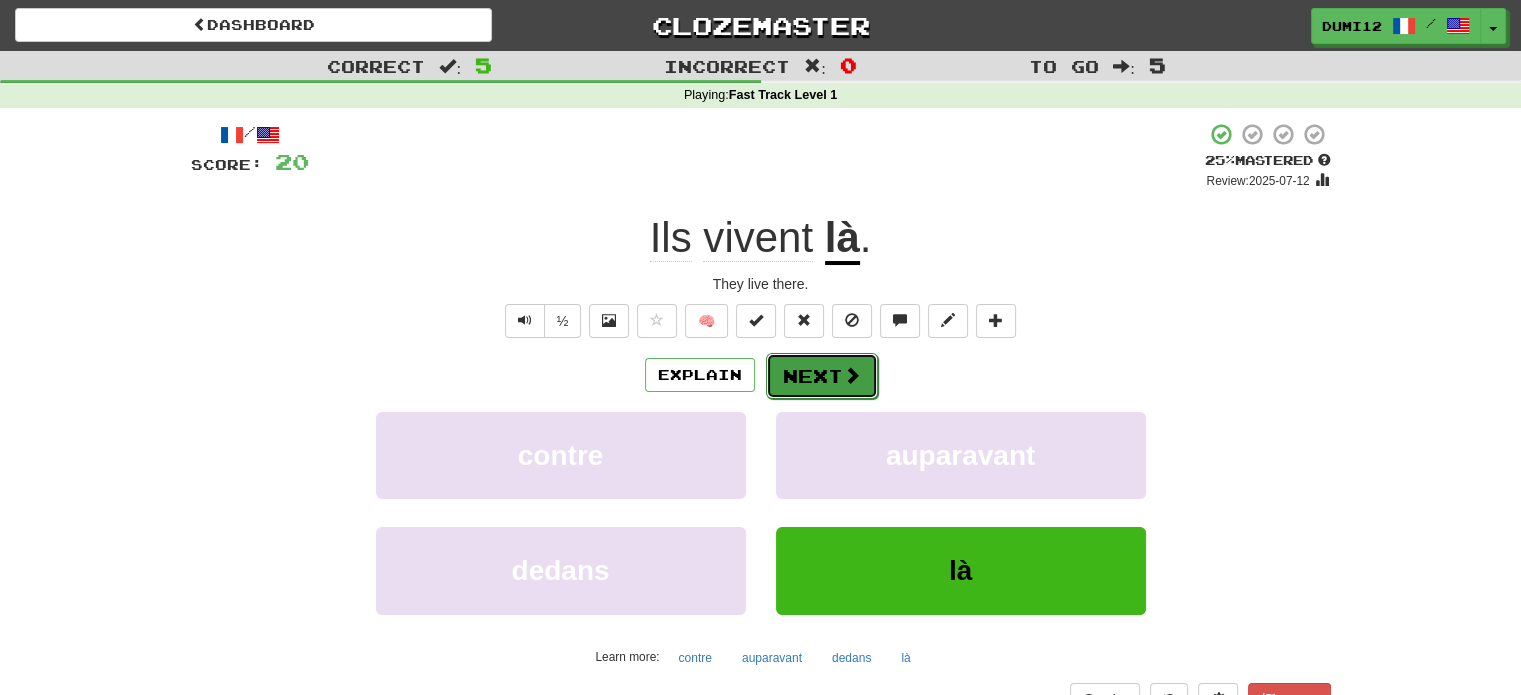 click on "Next" at bounding box center [822, 376] 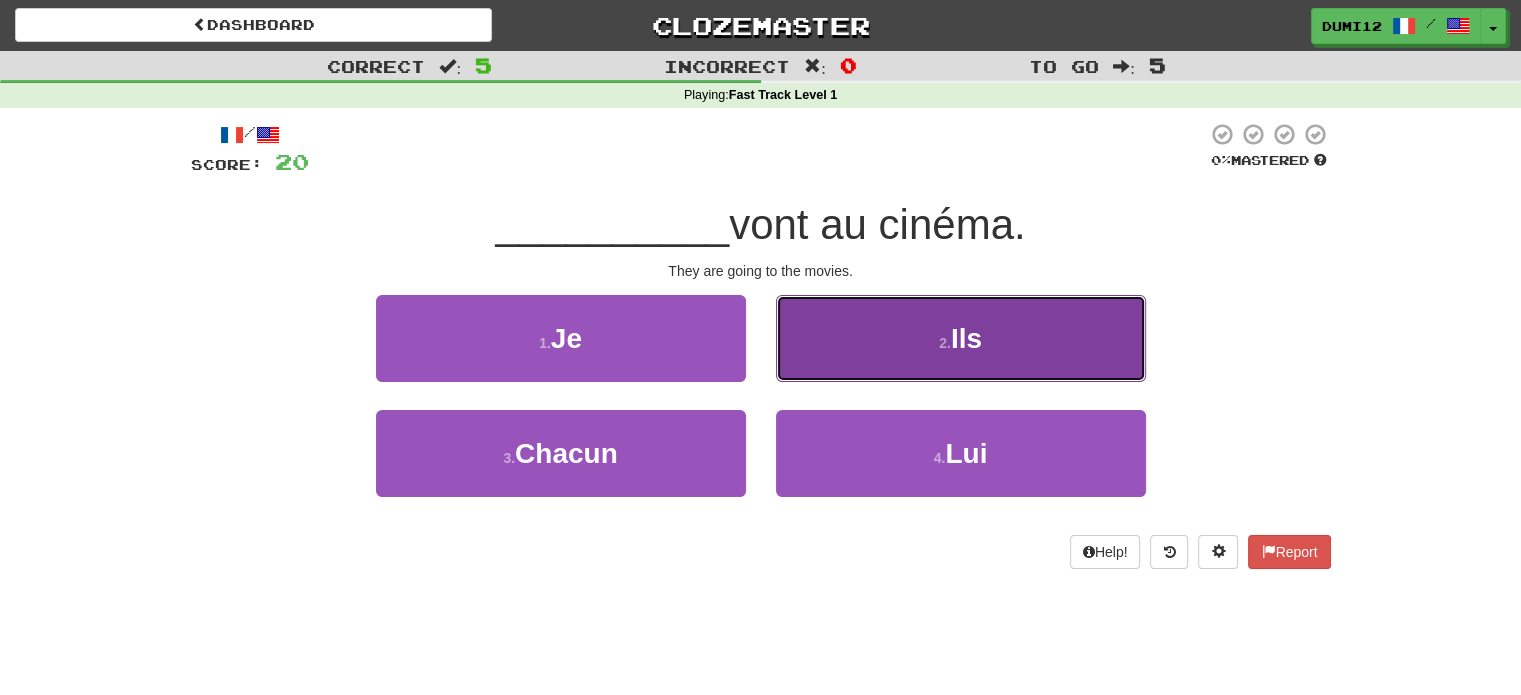 click on "2 .  Ils" at bounding box center (961, 338) 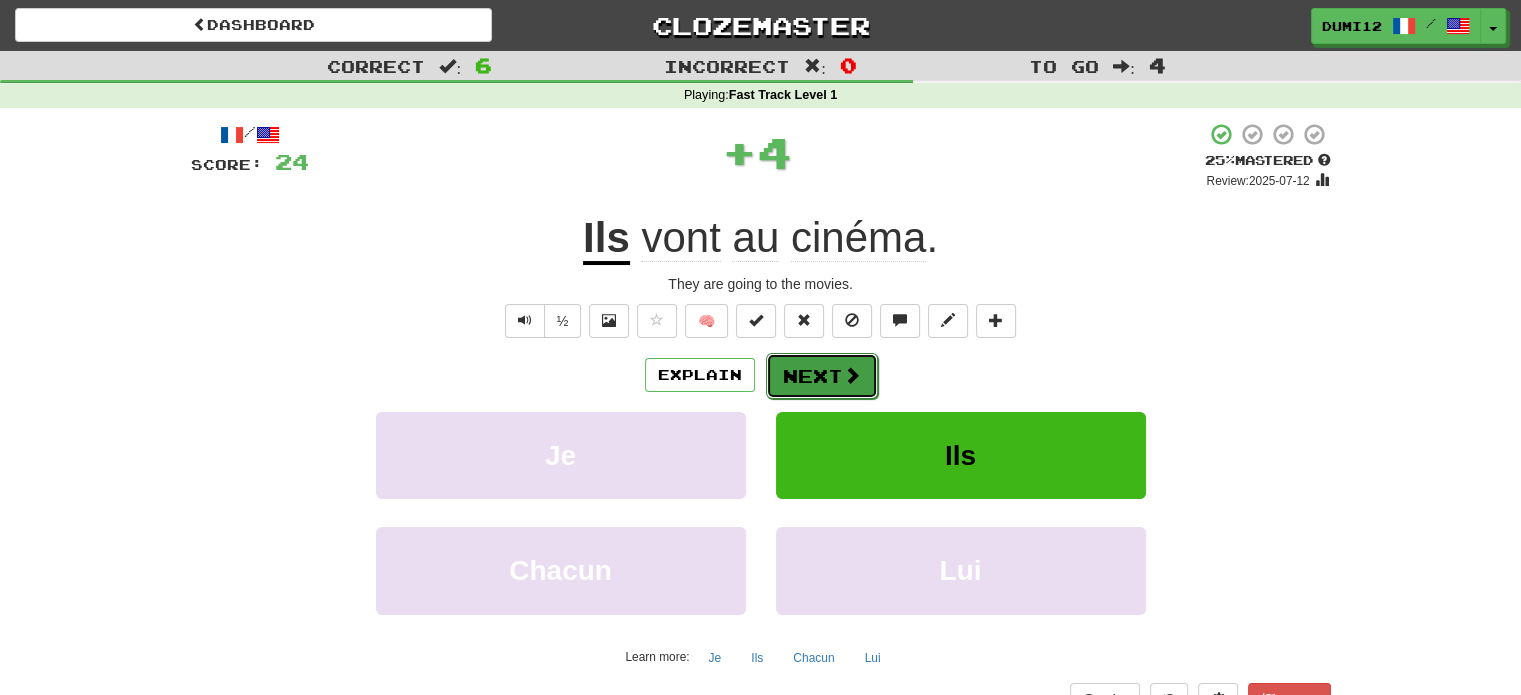 click at bounding box center (852, 375) 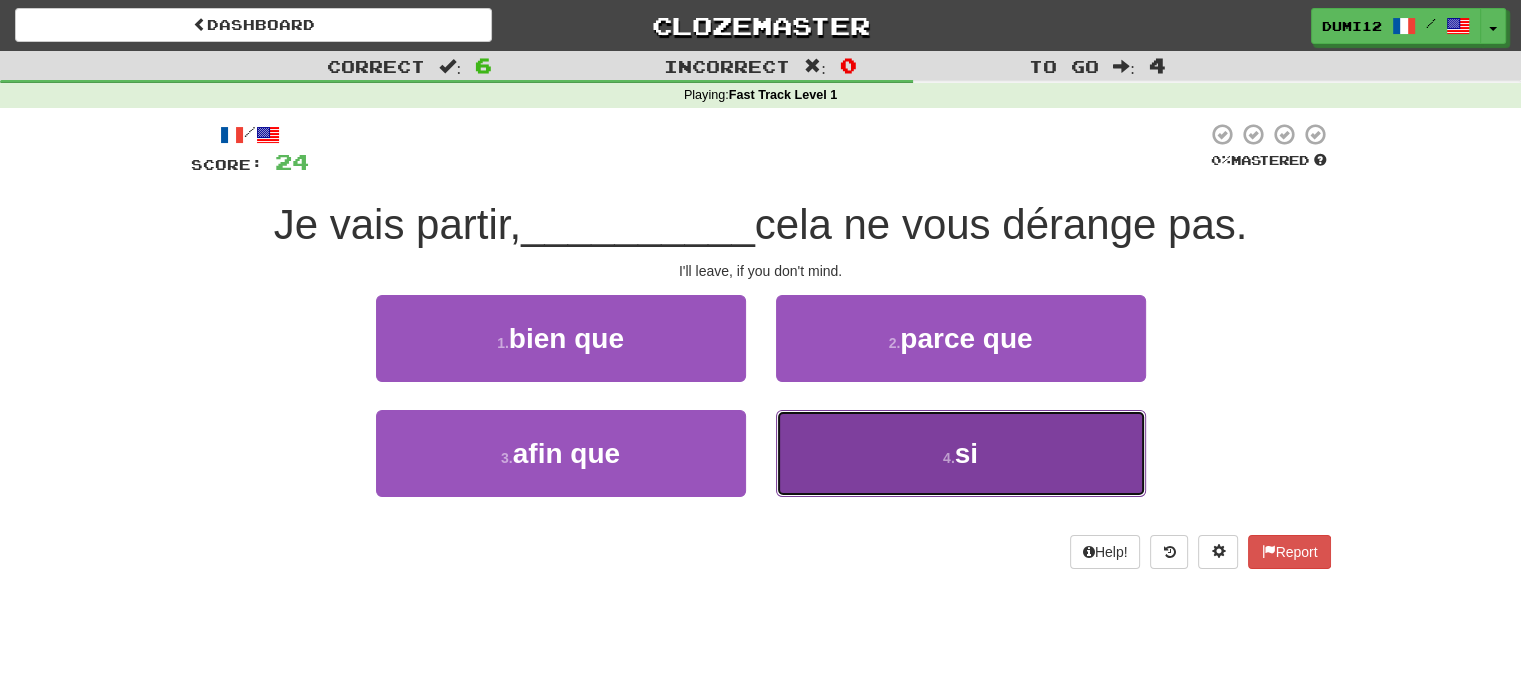 click on "4 .  si" at bounding box center (961, 453) 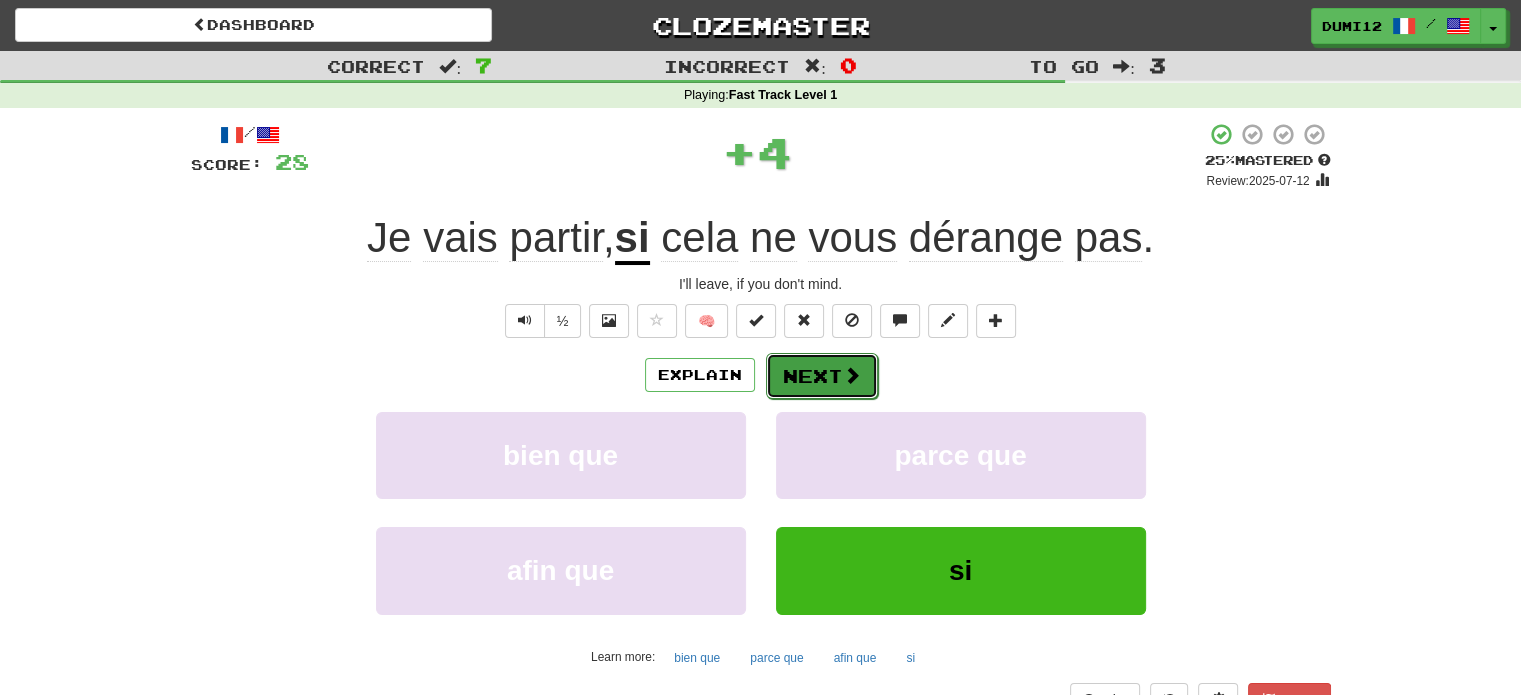 click on "Next" at bounding box center (822, 376) 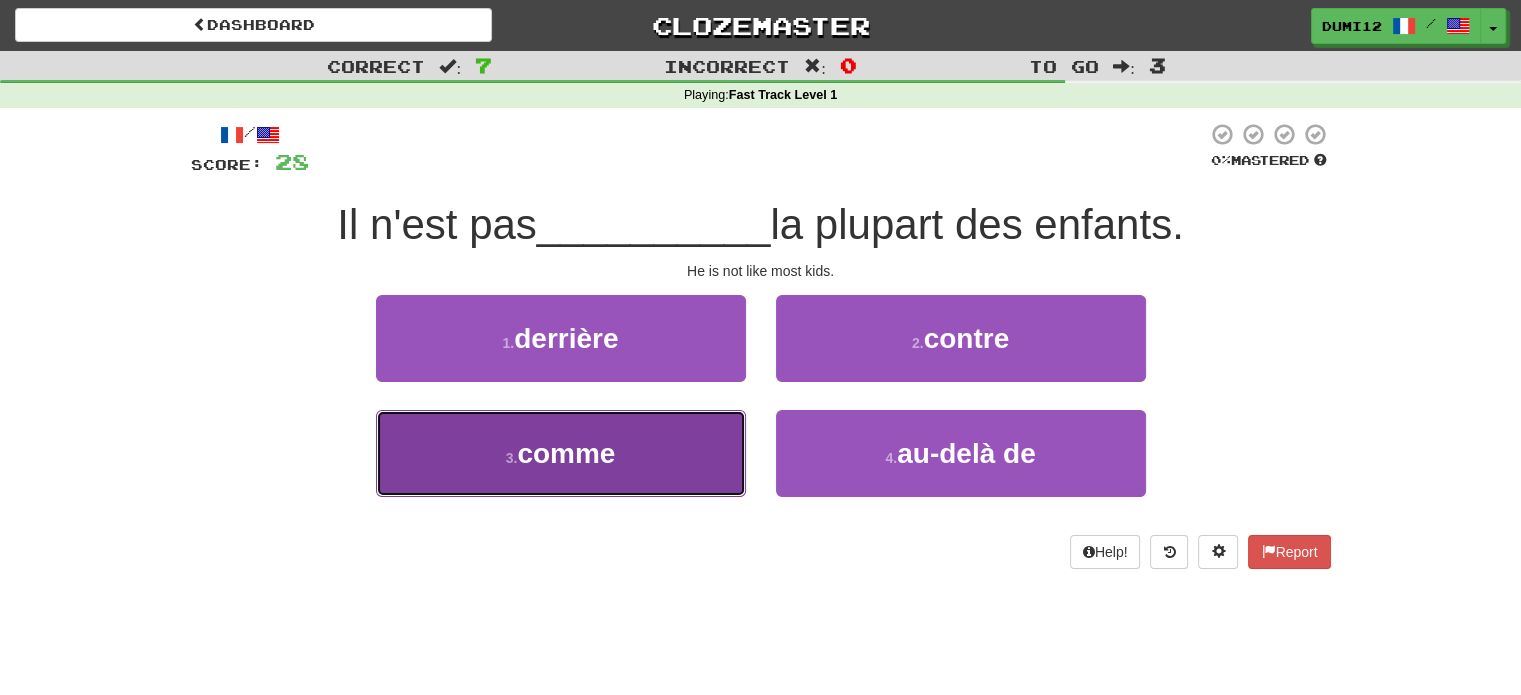 click on "3 .  comme" at bounding box center (561, 453) 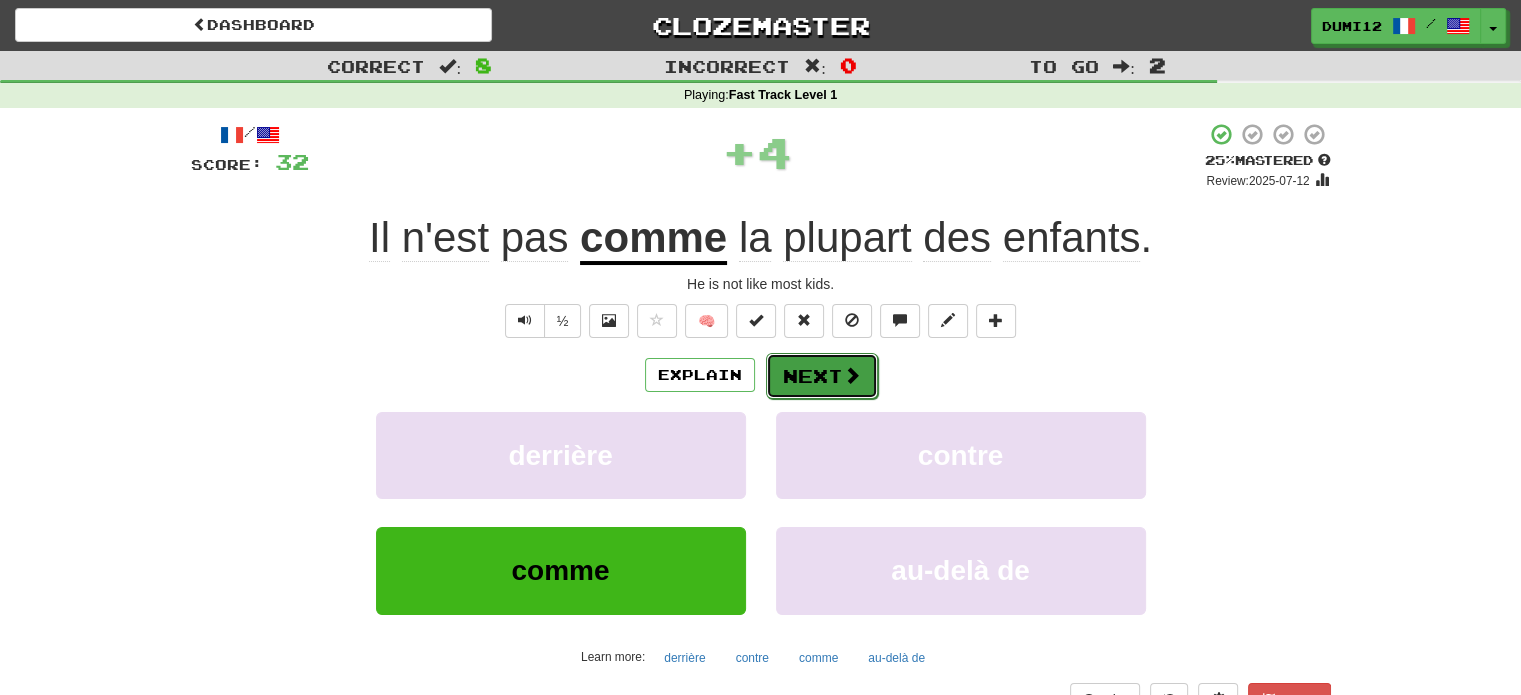 click on "Next" at bounding box center (822, 376) 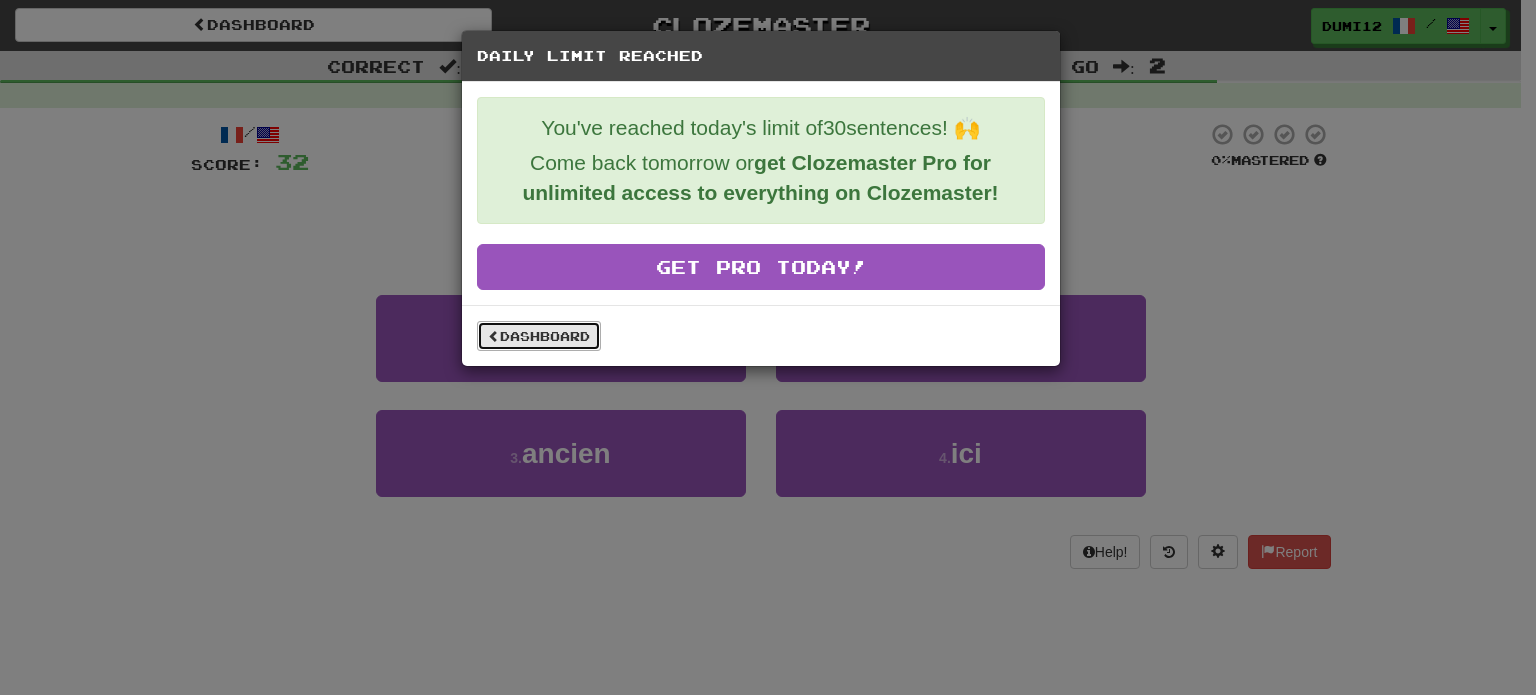 click on "Dashboard" at bounding box center [539, 336] 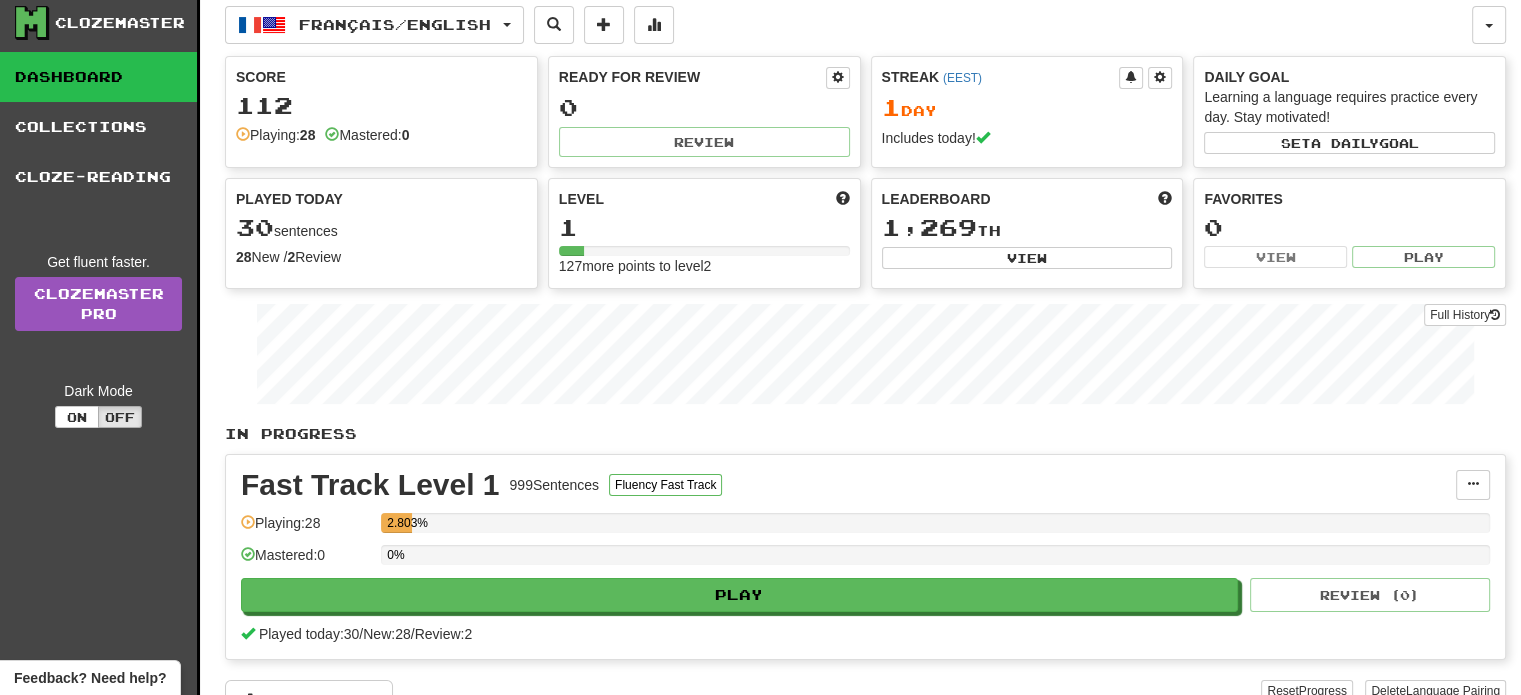 scroll, scrollTop: 0, scrollLeft: 0, axis: both 